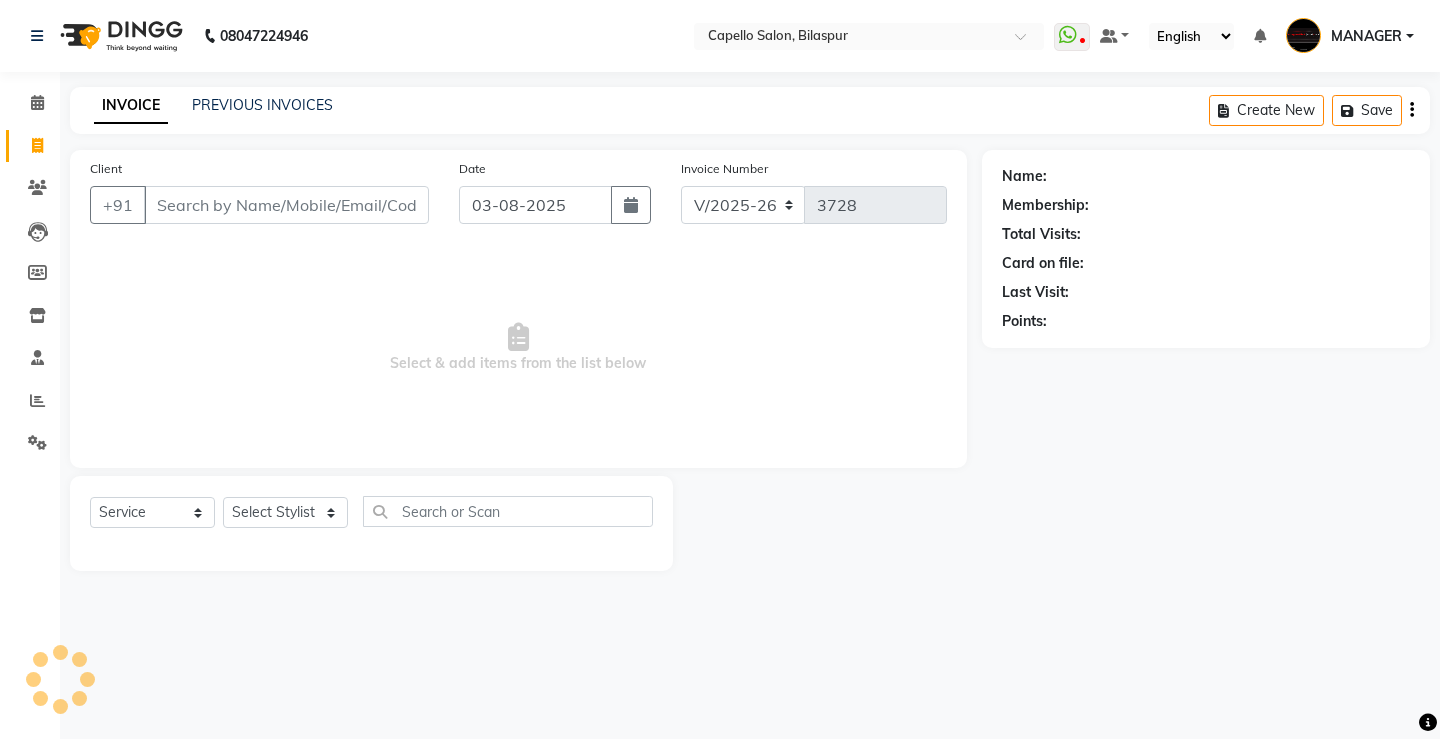 select on "857" 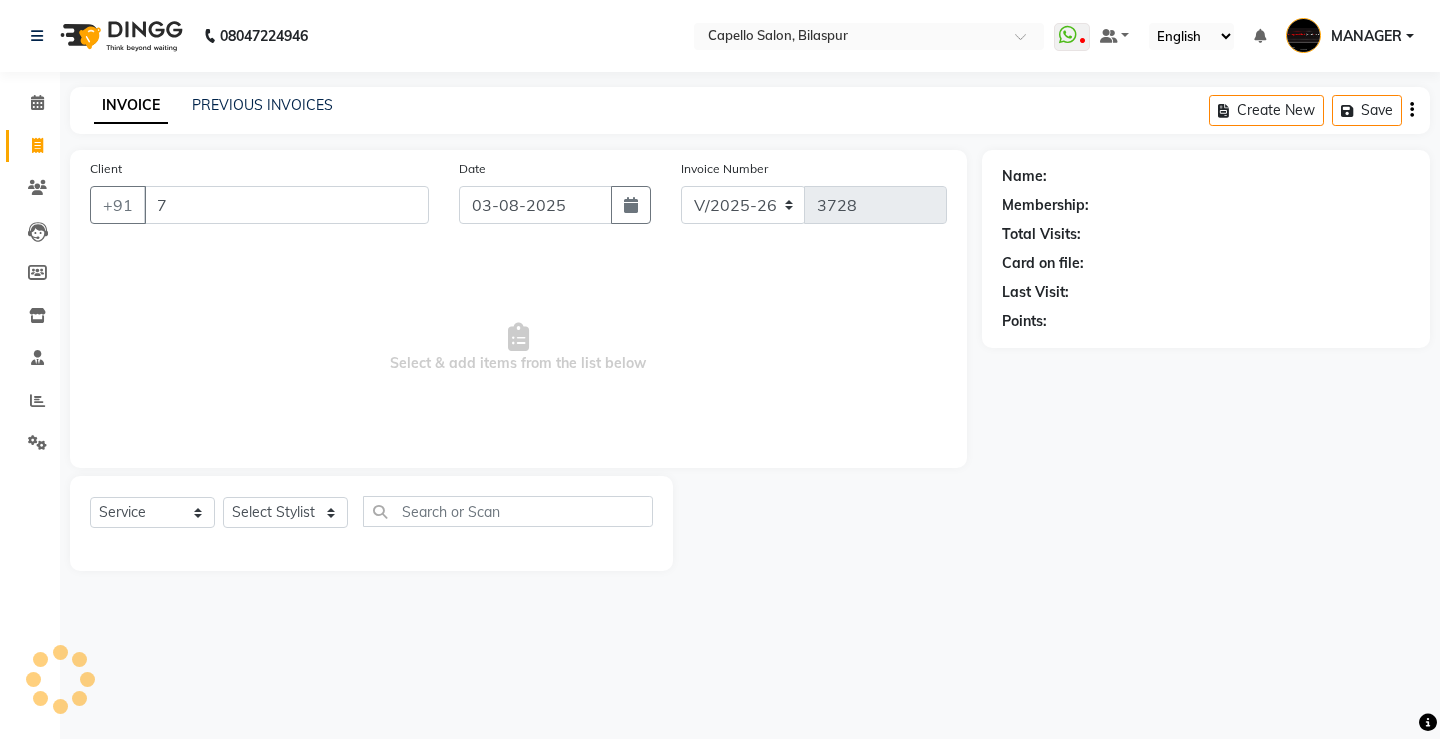 scroll, scrollTop: 0, scrollLeft: 0, axis: both 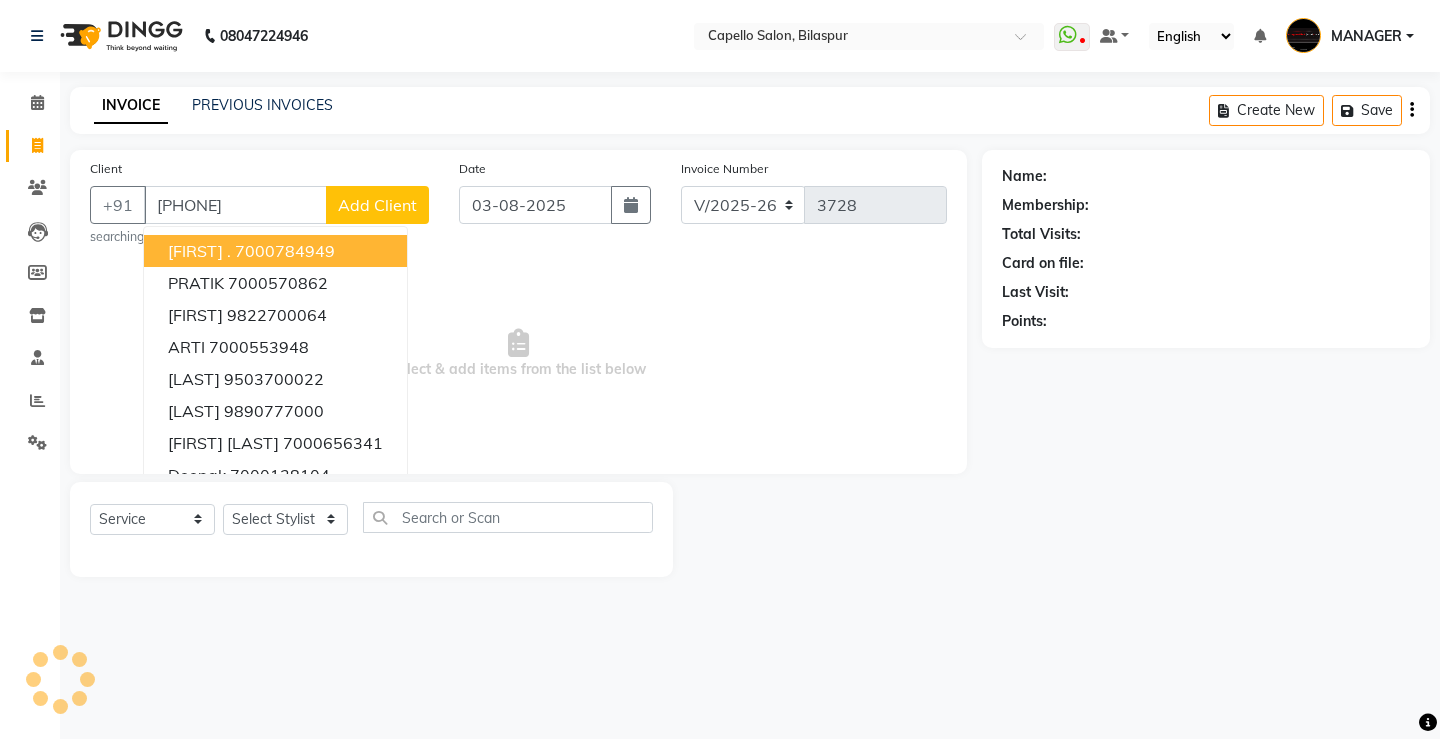 type on "[PHONE]" 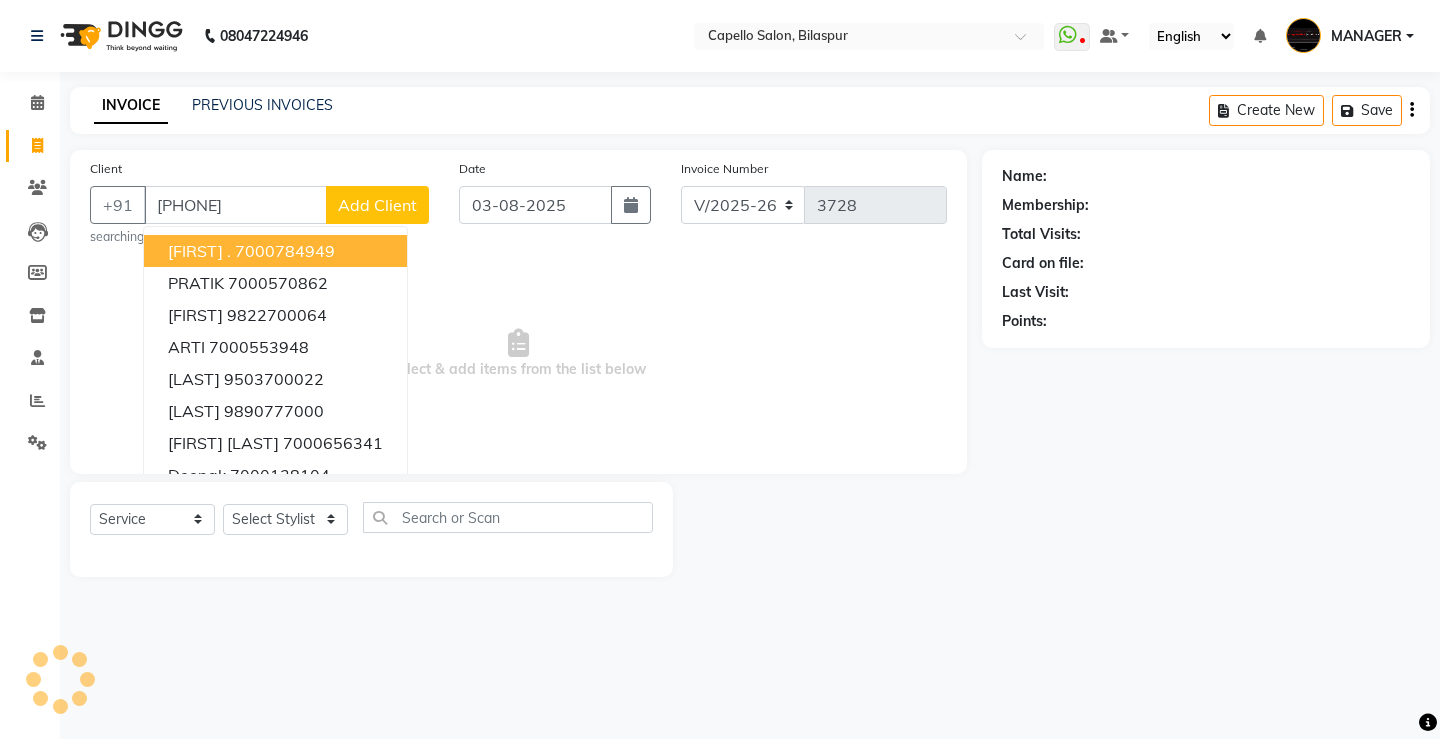 select 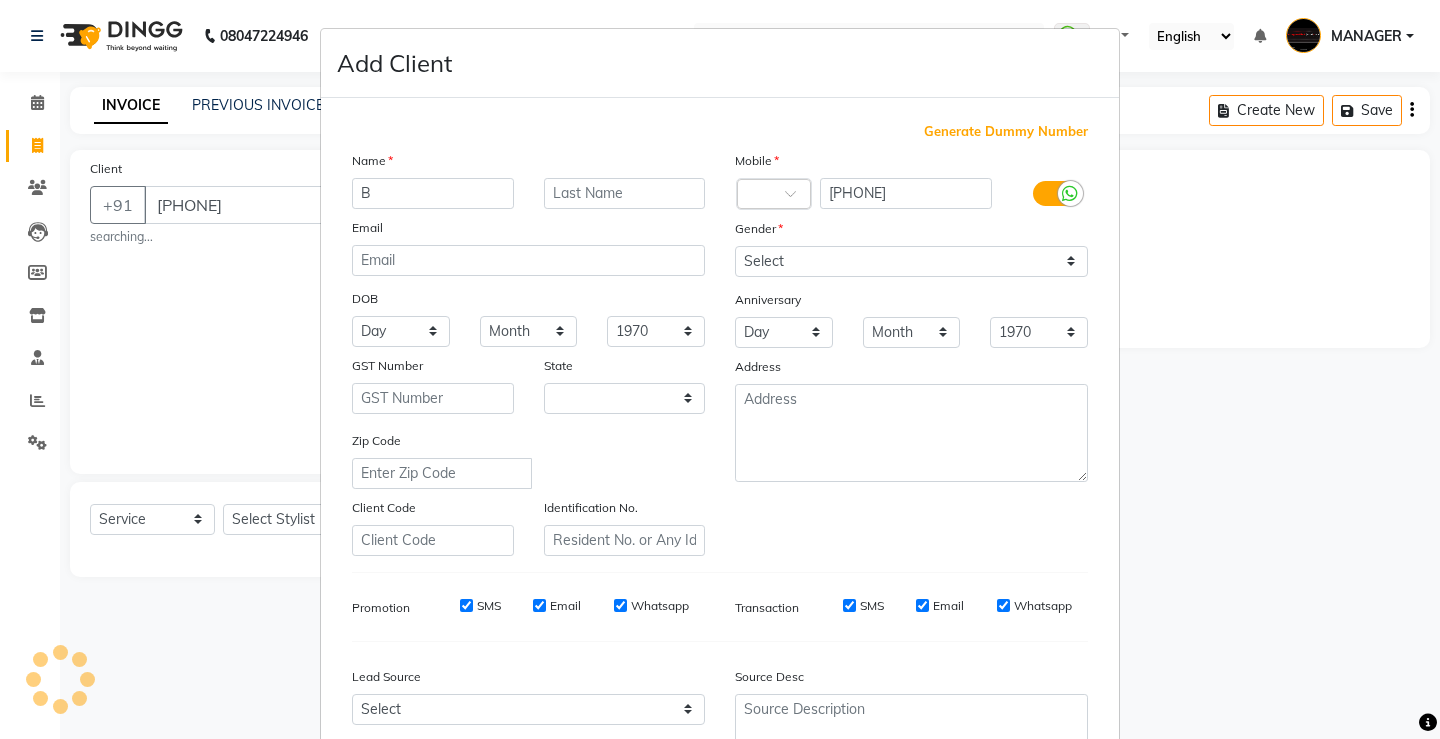 type on "BA" 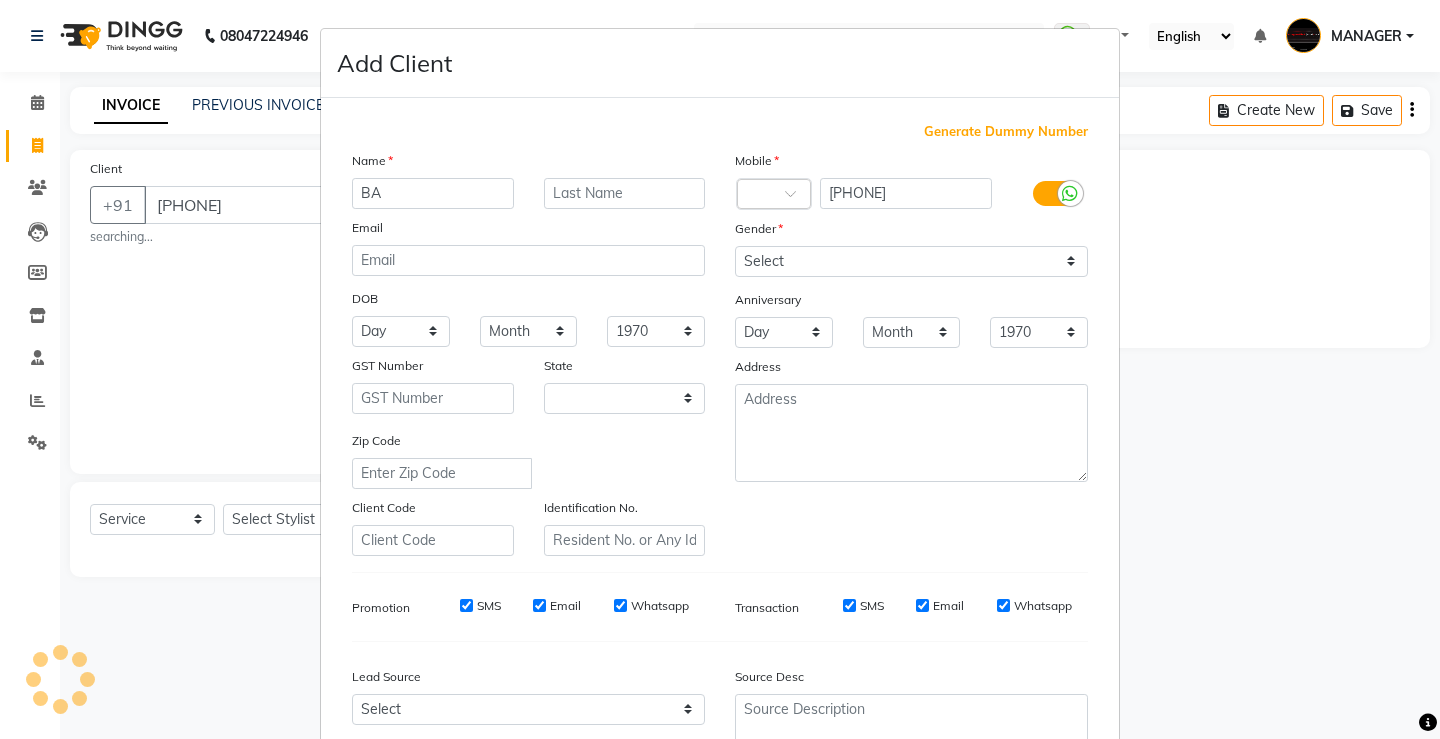 select on "7" 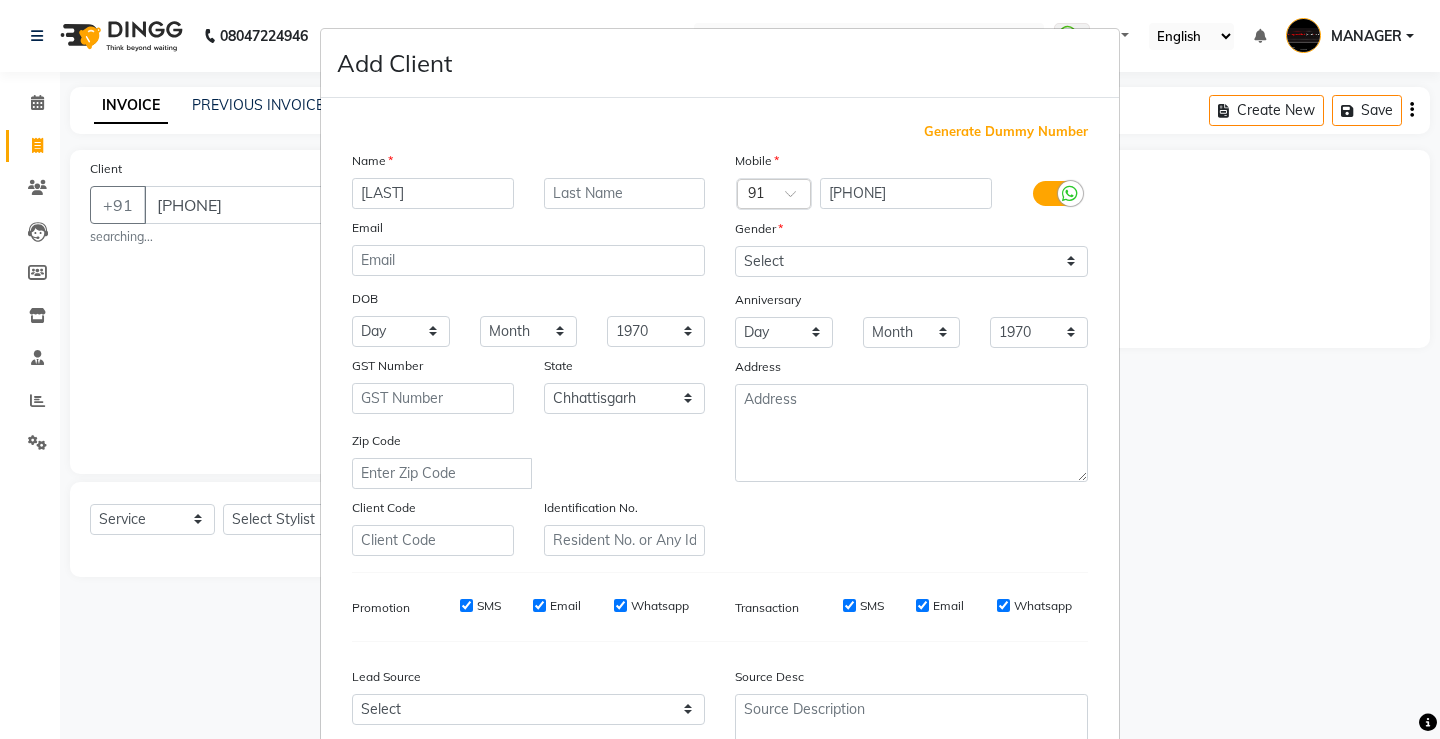 type on "[LAST]" 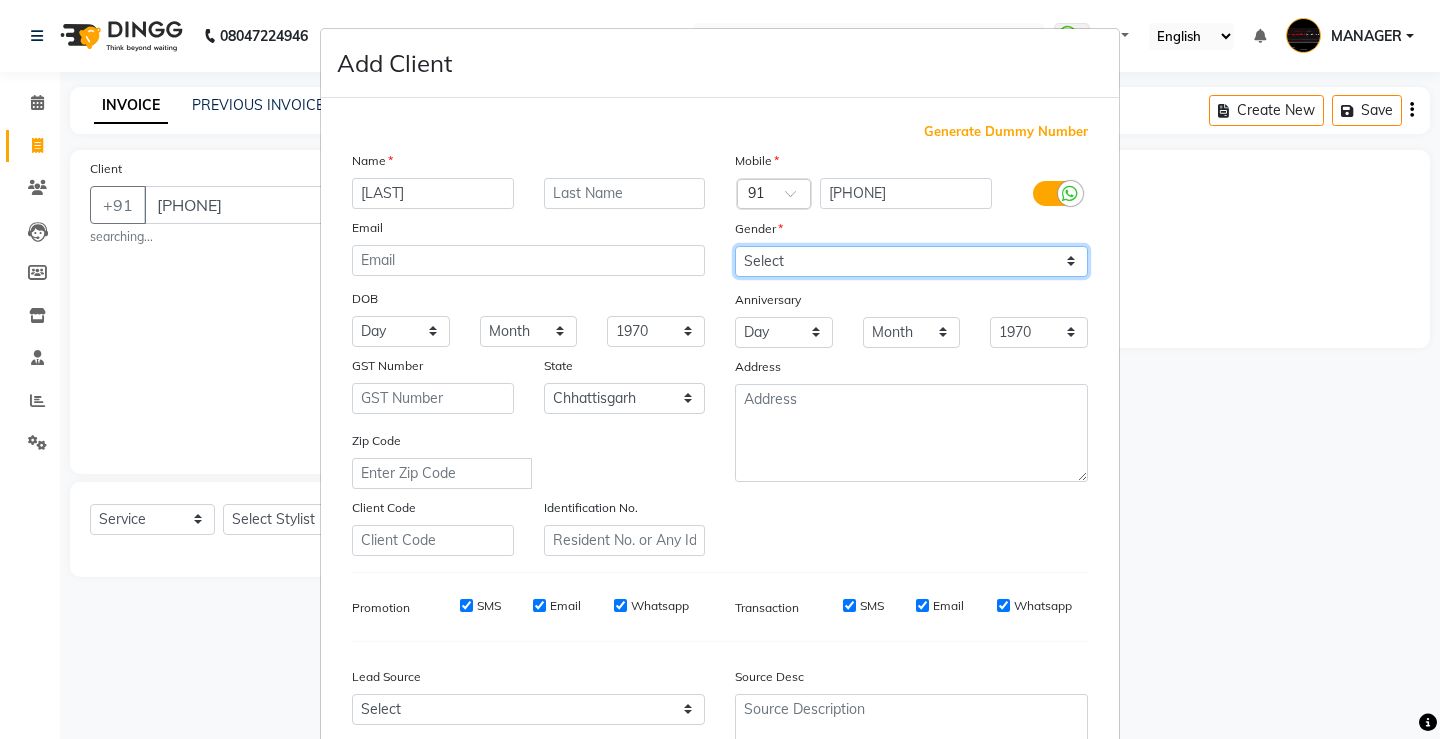click on "Select Male Female Other Prefer Not To Say" at bounding box center (911, 261) 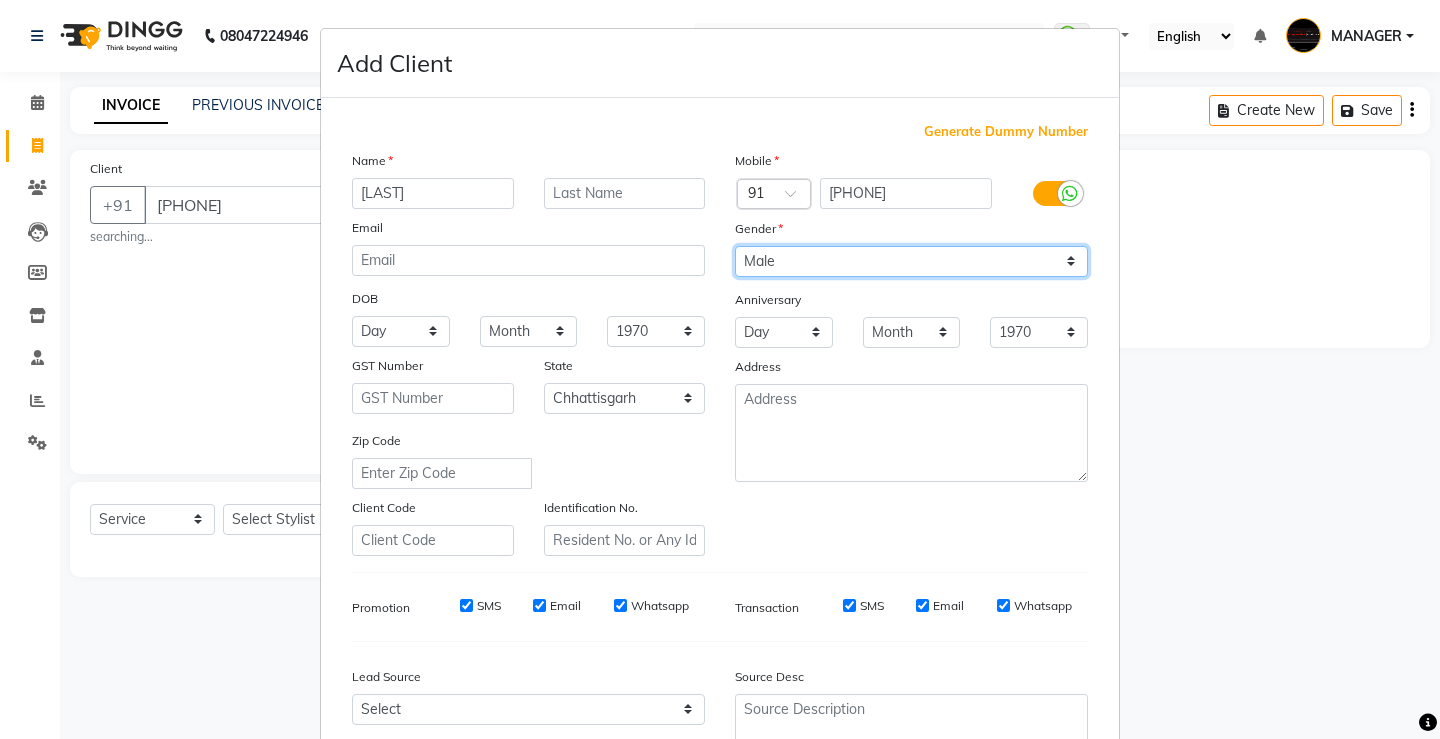 click on "Select Male Female Other Prefer Not To Say" at bounding box center (911, 261) 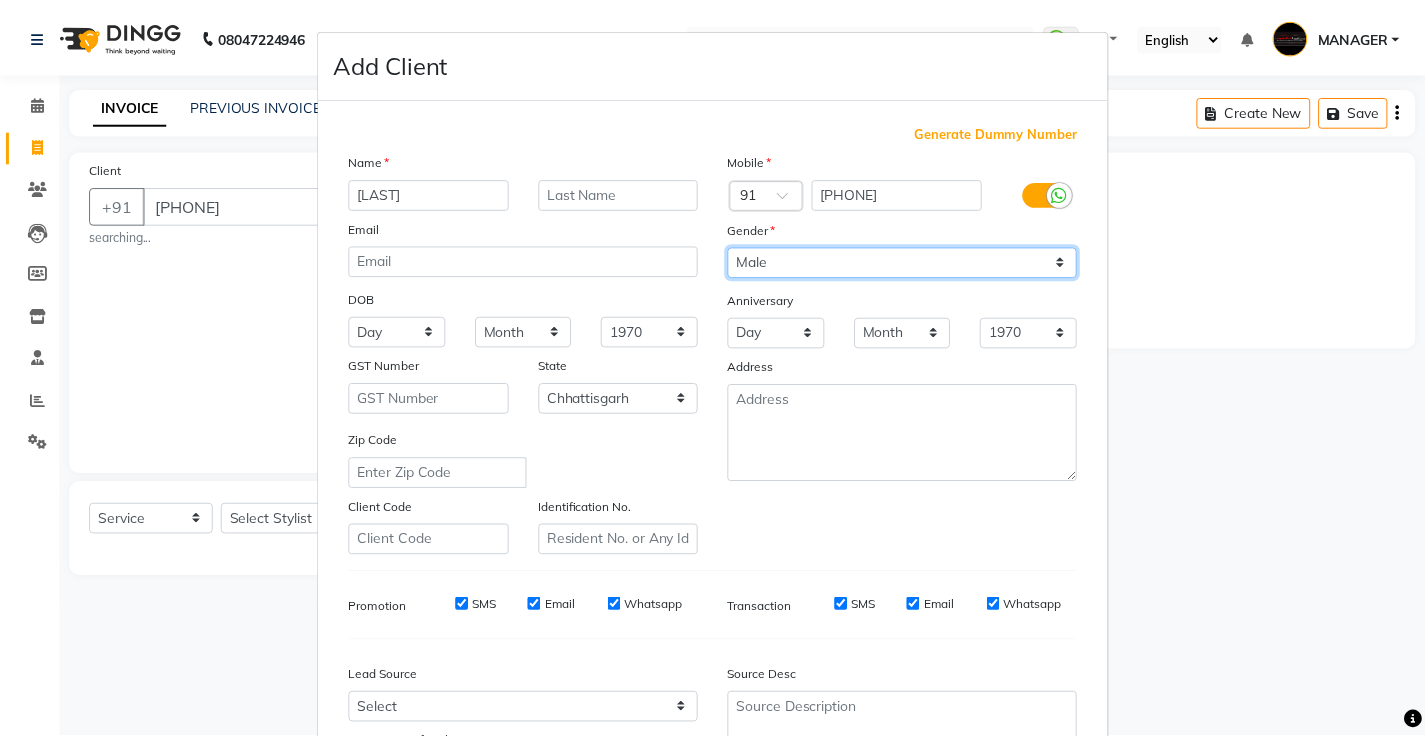scroll, scrollTop: 184, scrollLeft: 0, axis: vertical 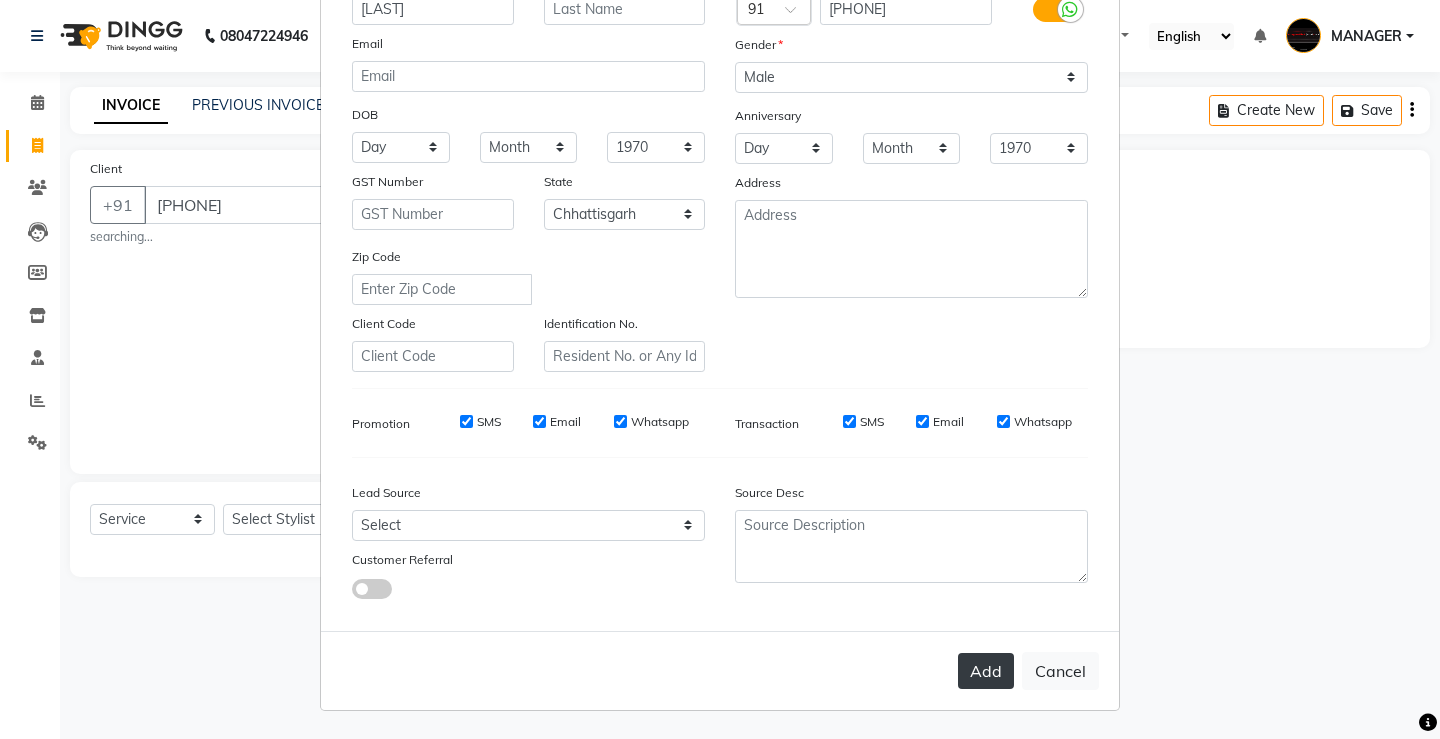 click on "Add" at bounding box center [986, 671] 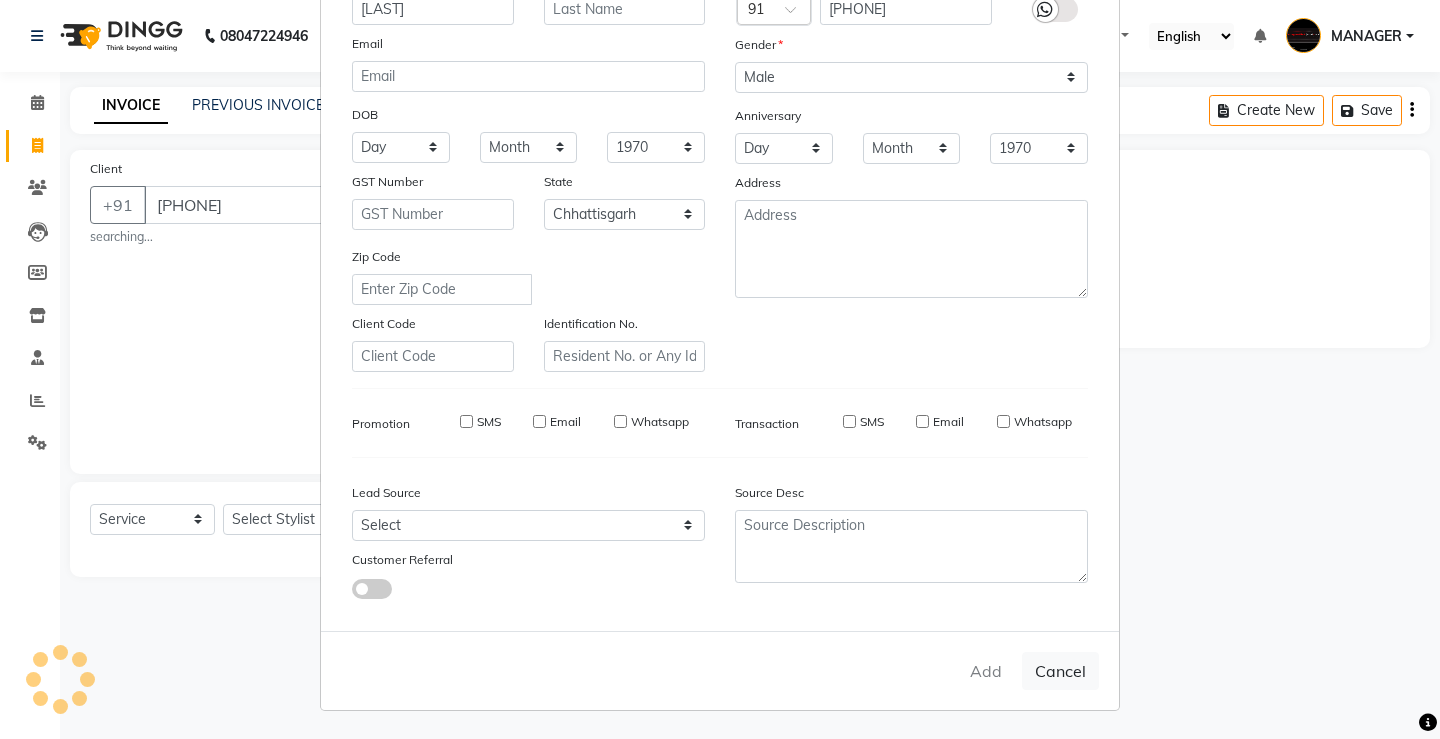type 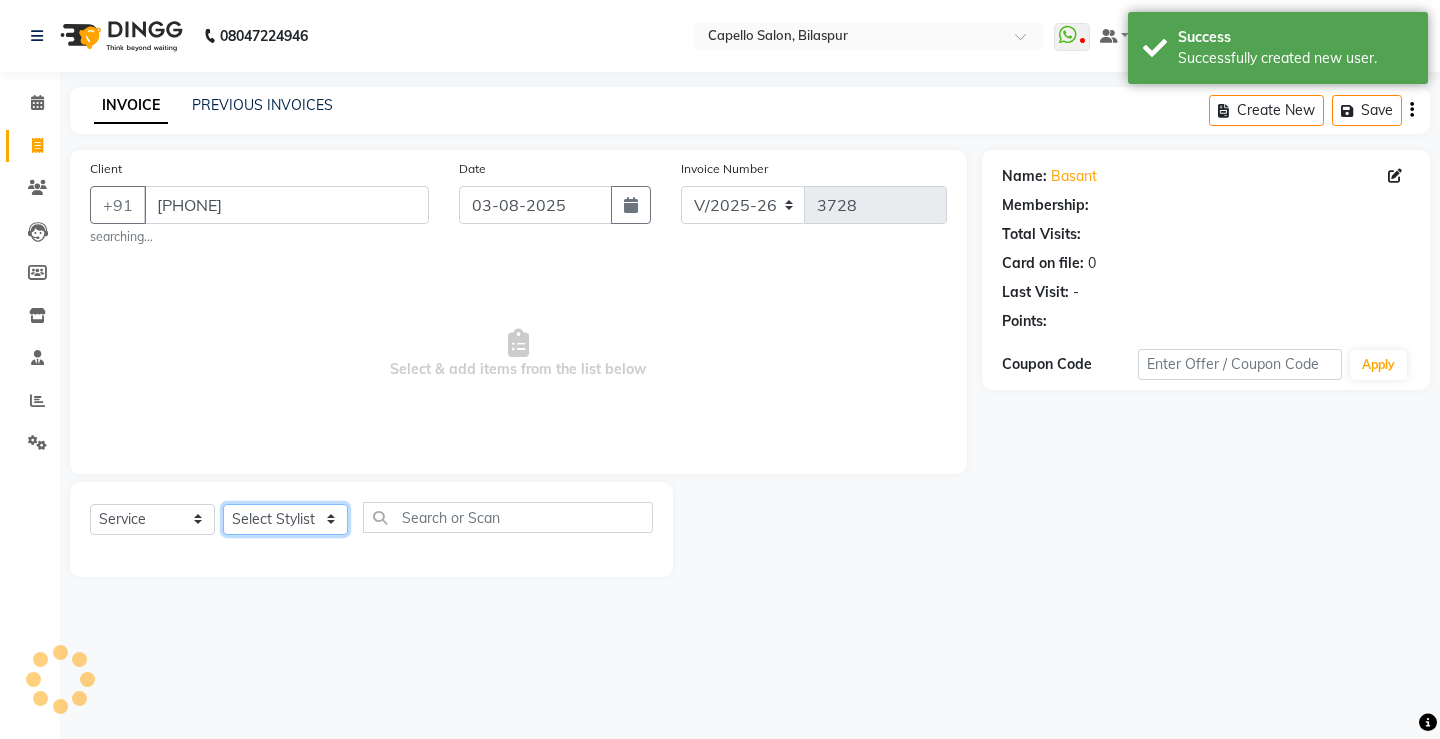 click on "Select Stylist ADMIN AKASH ANJALI khusboo KIRTI KUSHAL MANAGER Manish  RAJESH reshma ritee shailendra SHIVA VISHAL" 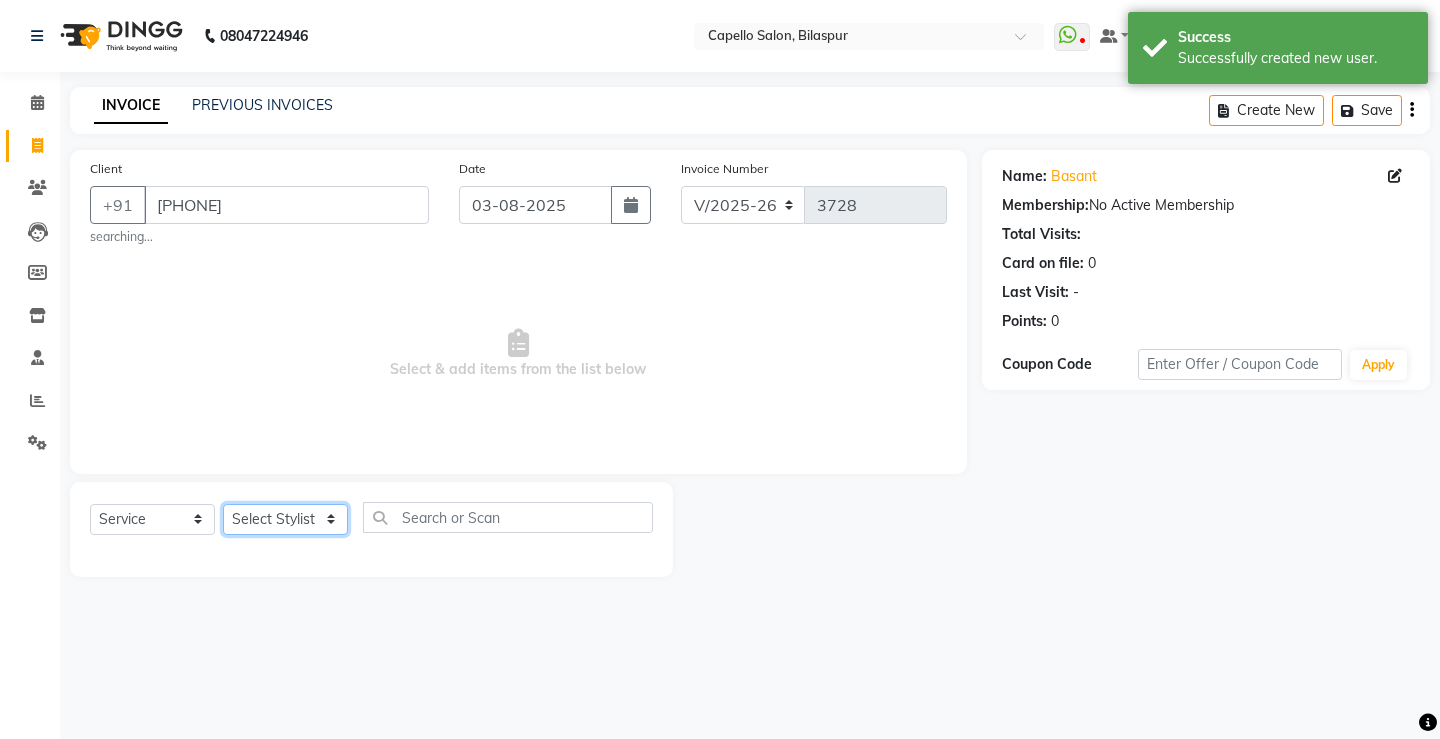 select on "62887" 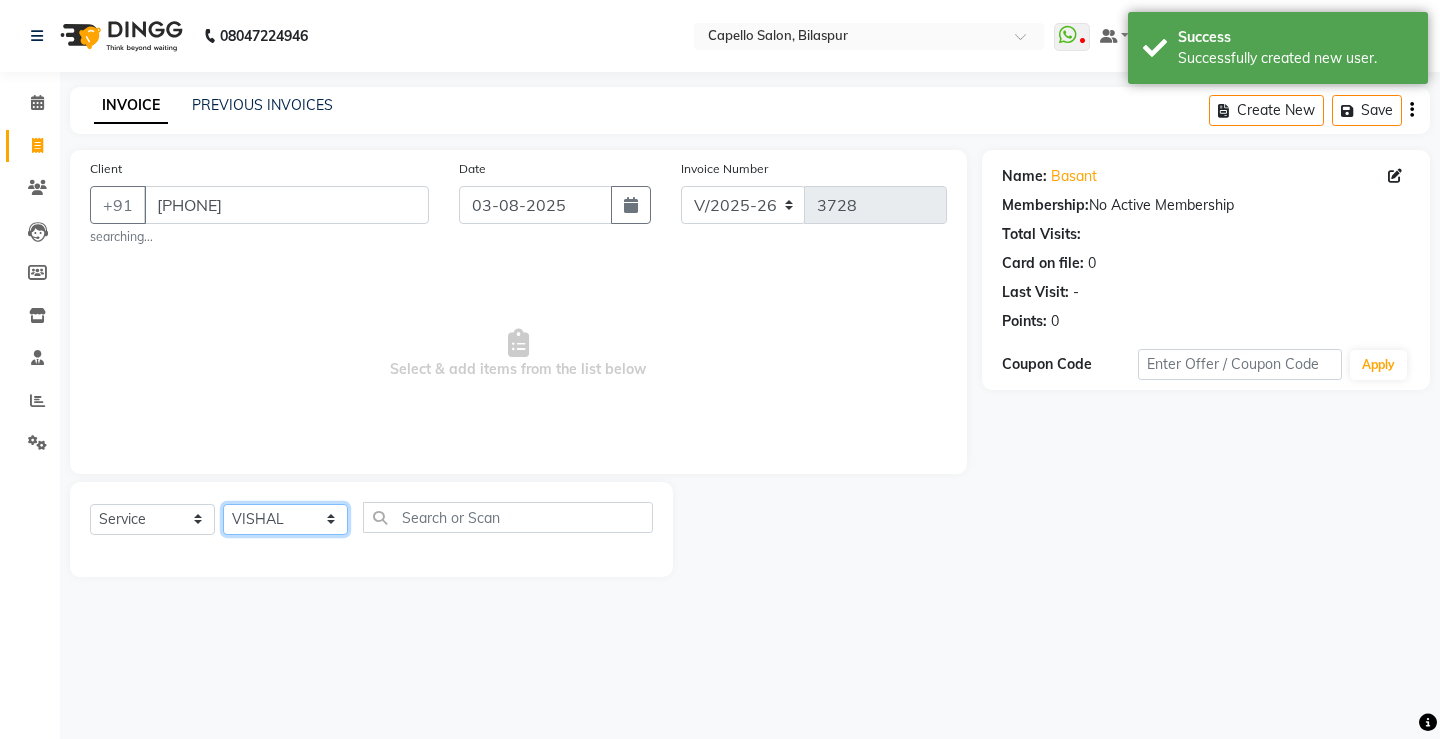 click on "Select Stylist ADMIN AKASH ANJALI khusboo KIRTI KUSHAL MANAGER Manish  RAJESH reshma ritee shailendra SHIVA VISHAL" 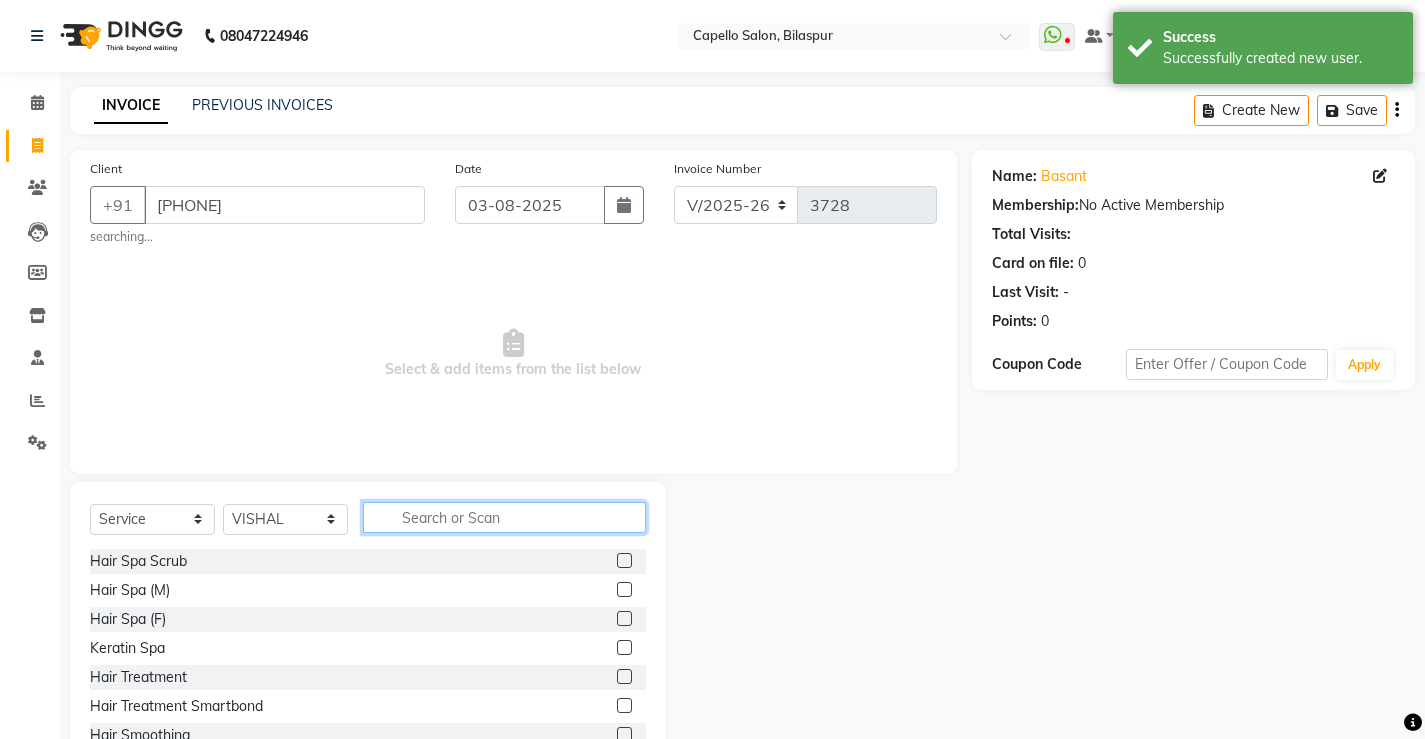 click 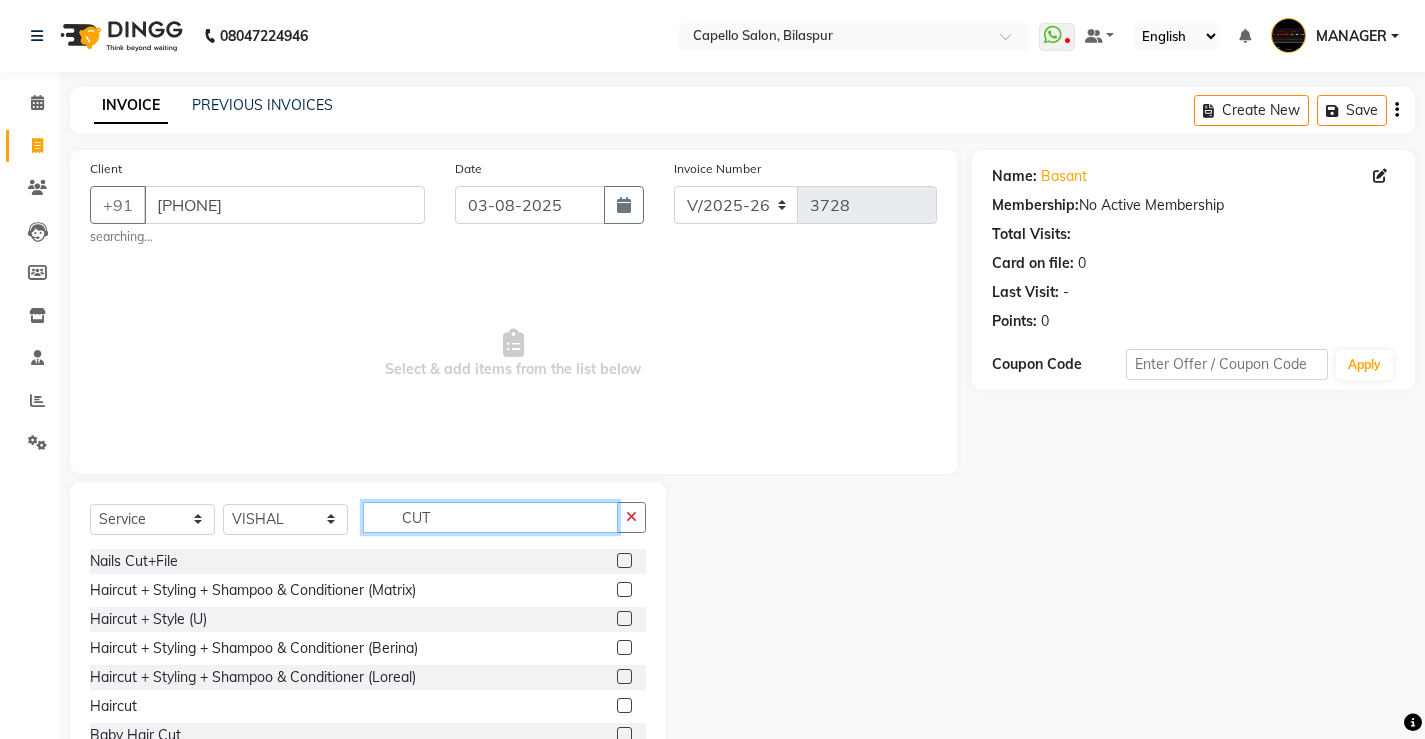 type on "CUT" 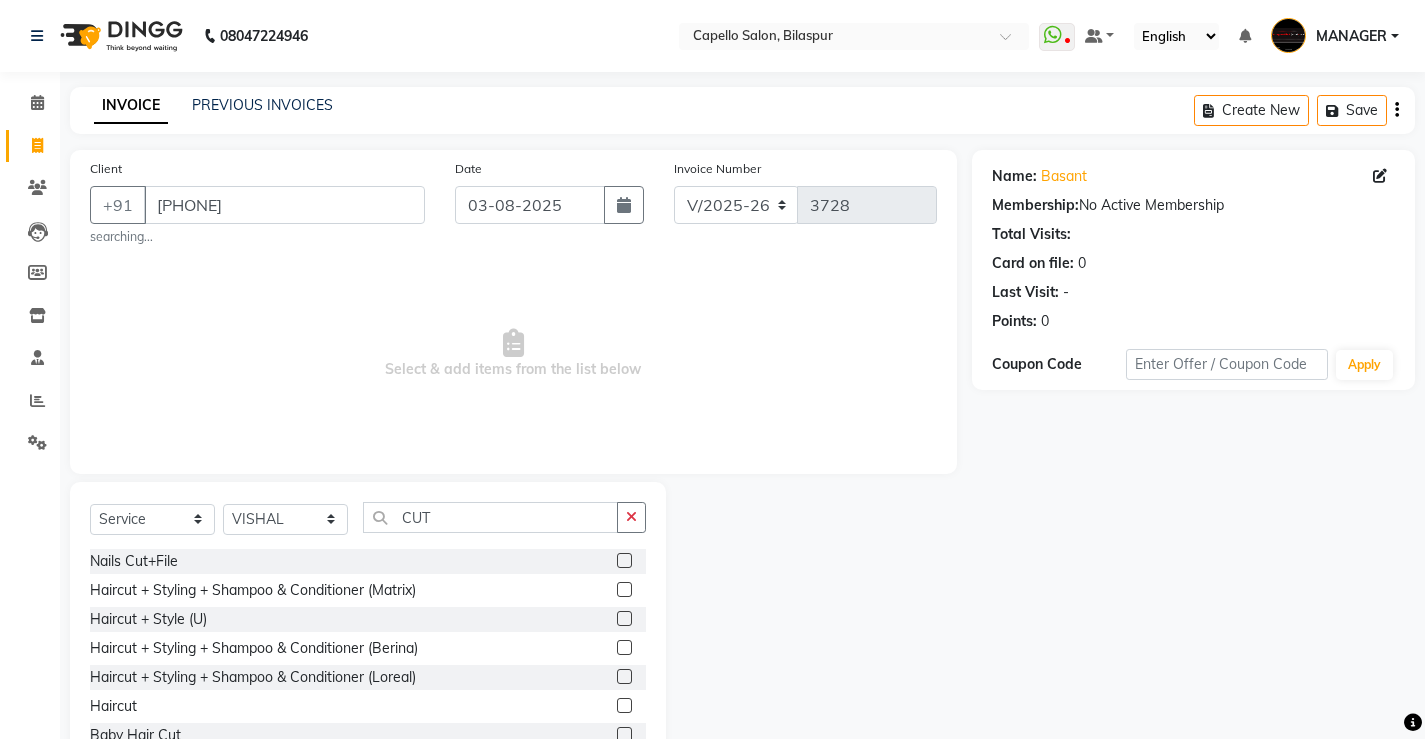 click 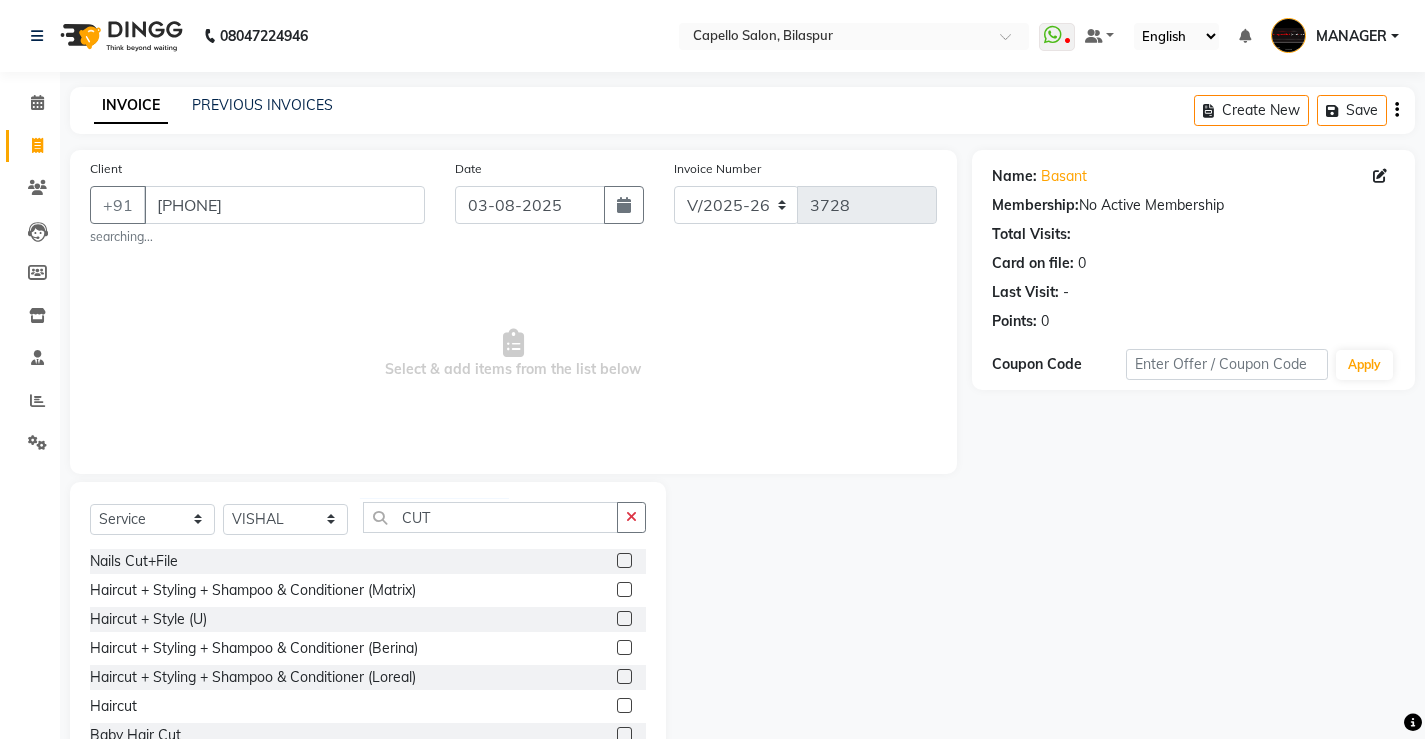 click at bounding box center [623, 706] 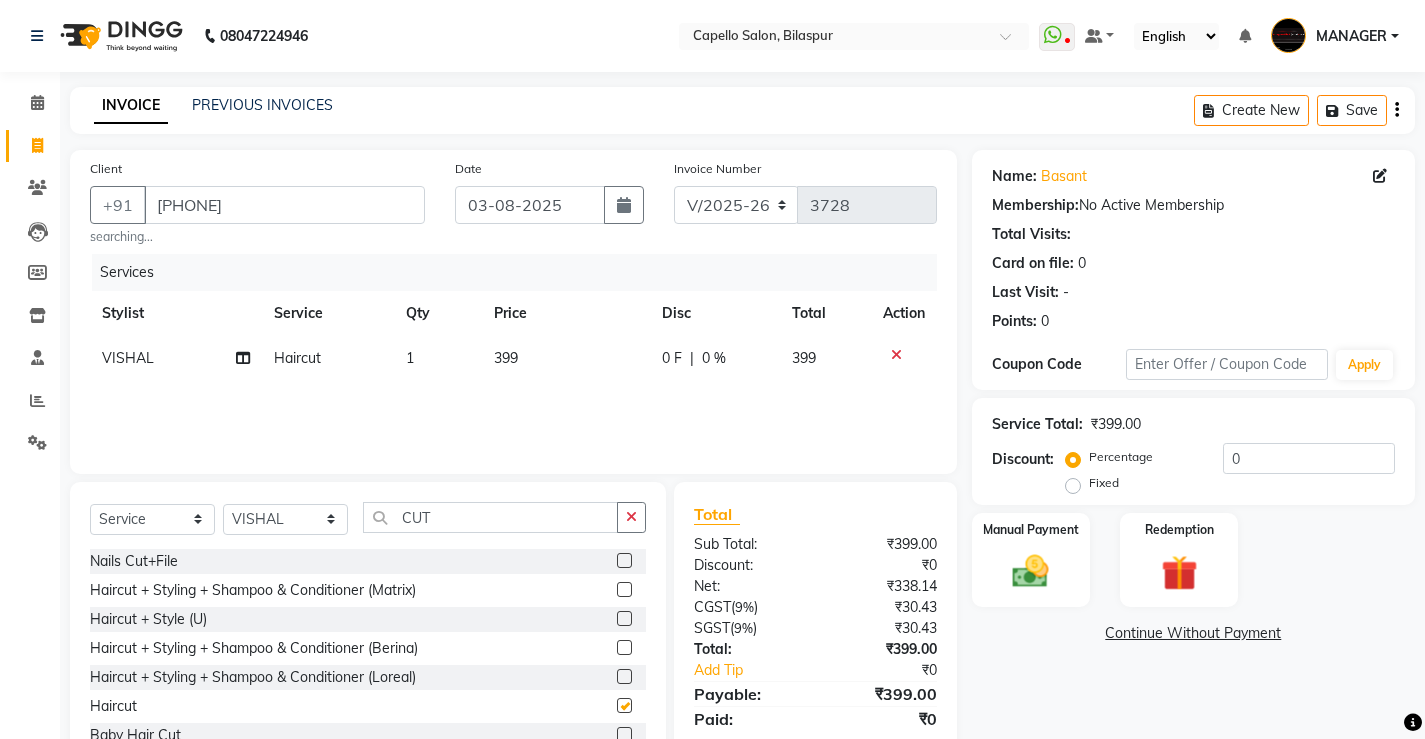 checkbox on "false" 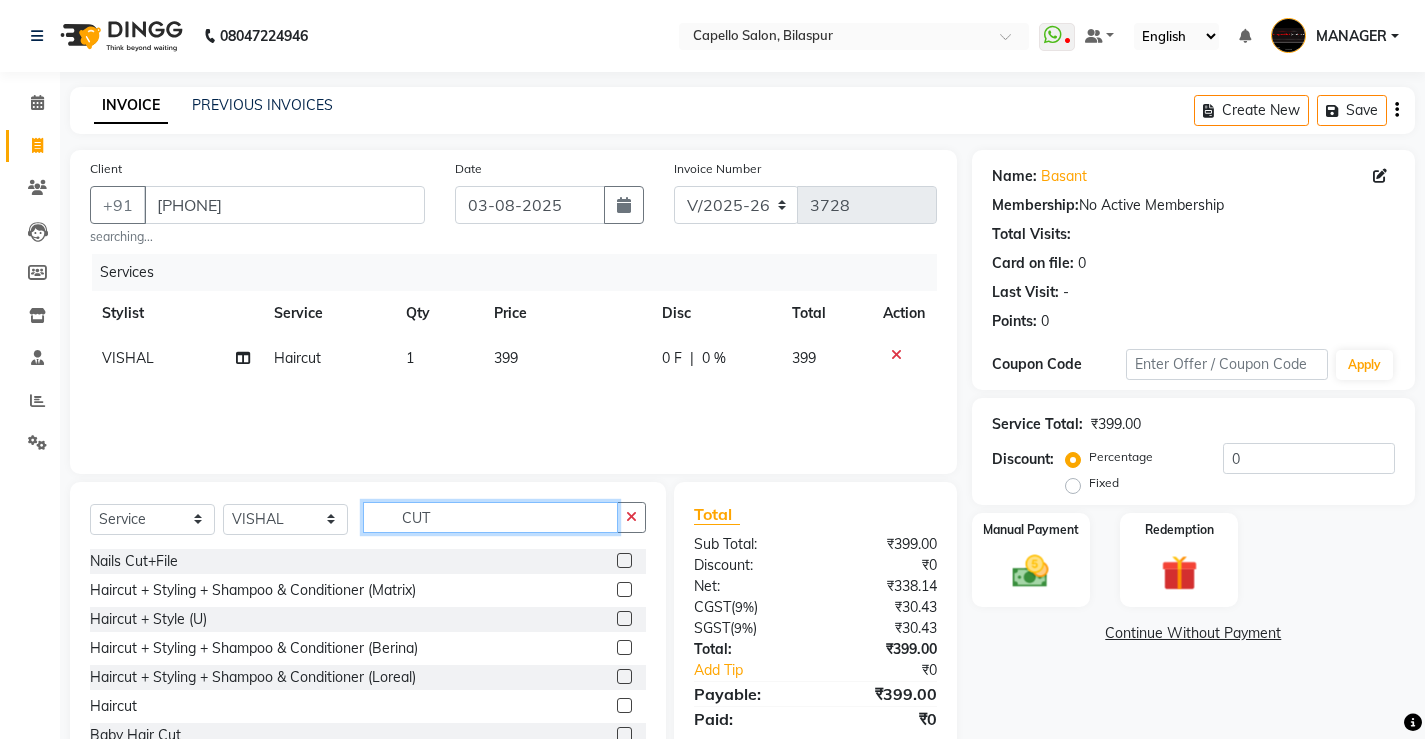drag, startPoint x: 539, startPoint y: 509, endPoint x: 331, endPoint y: 536, distance: 209.74509 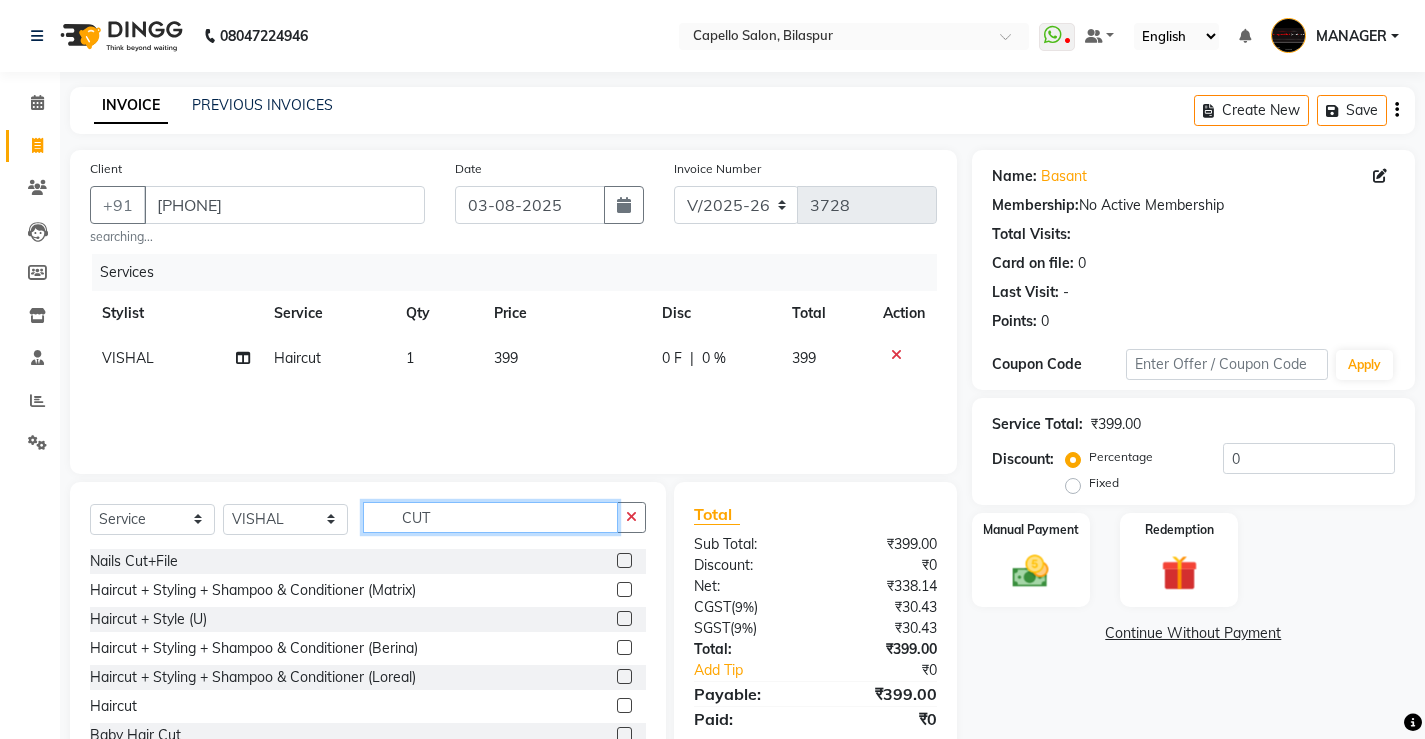 click on "Select  Service  Product  Membership  Package Voucher Prepaid Gift Card  Select Stylist ADMIN AKASH ANJALI khusboo KIRTI KUSHAL MANAGER Manish  RAJESH reshma ritee shailendra SHIVA VISHAL CUT" 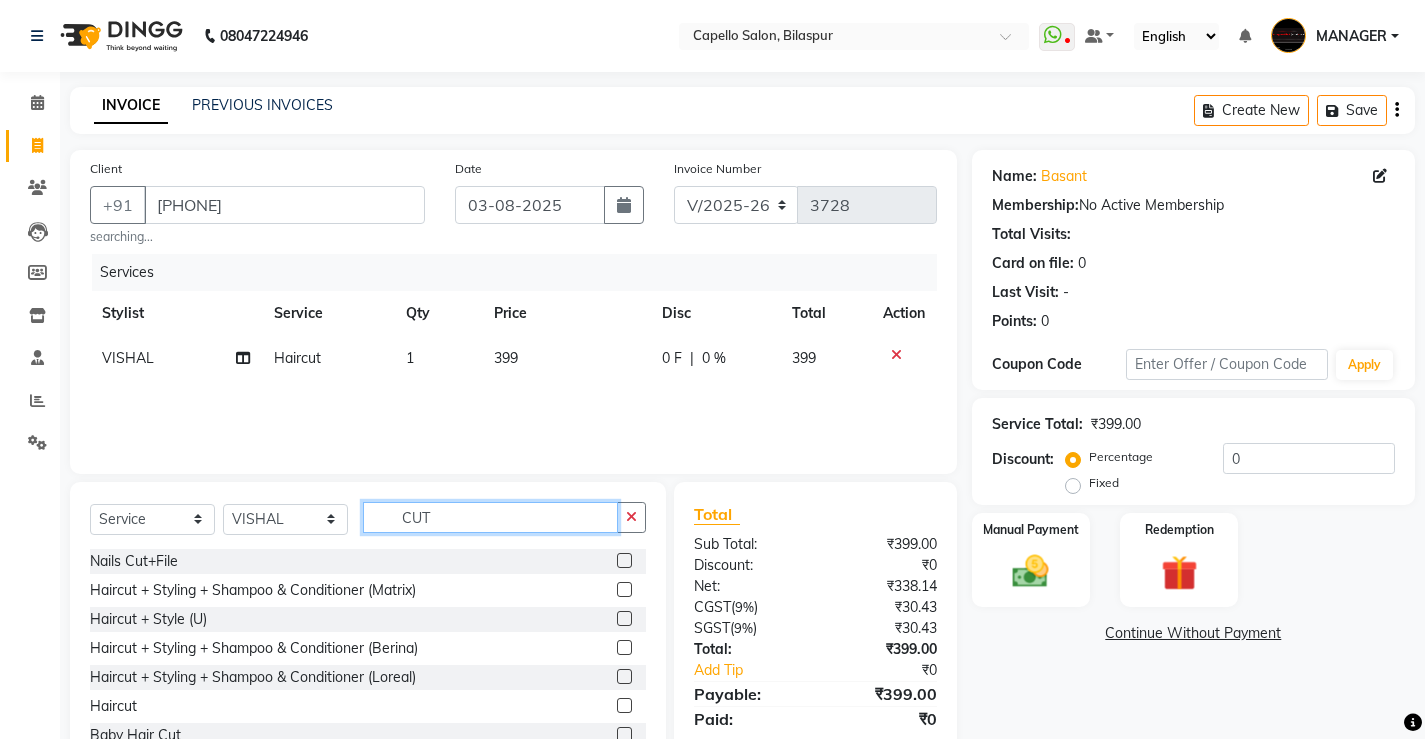 click on "CUT" 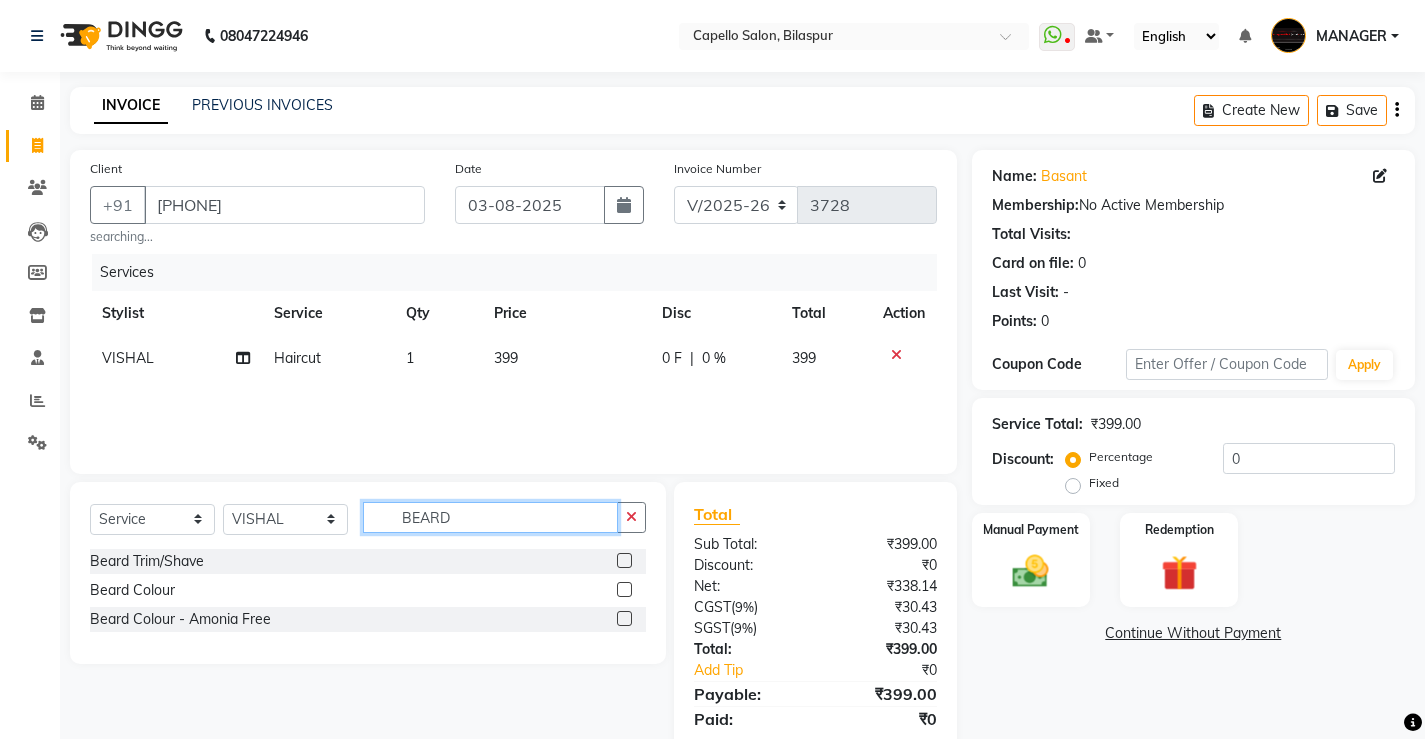 type on "BEARD" 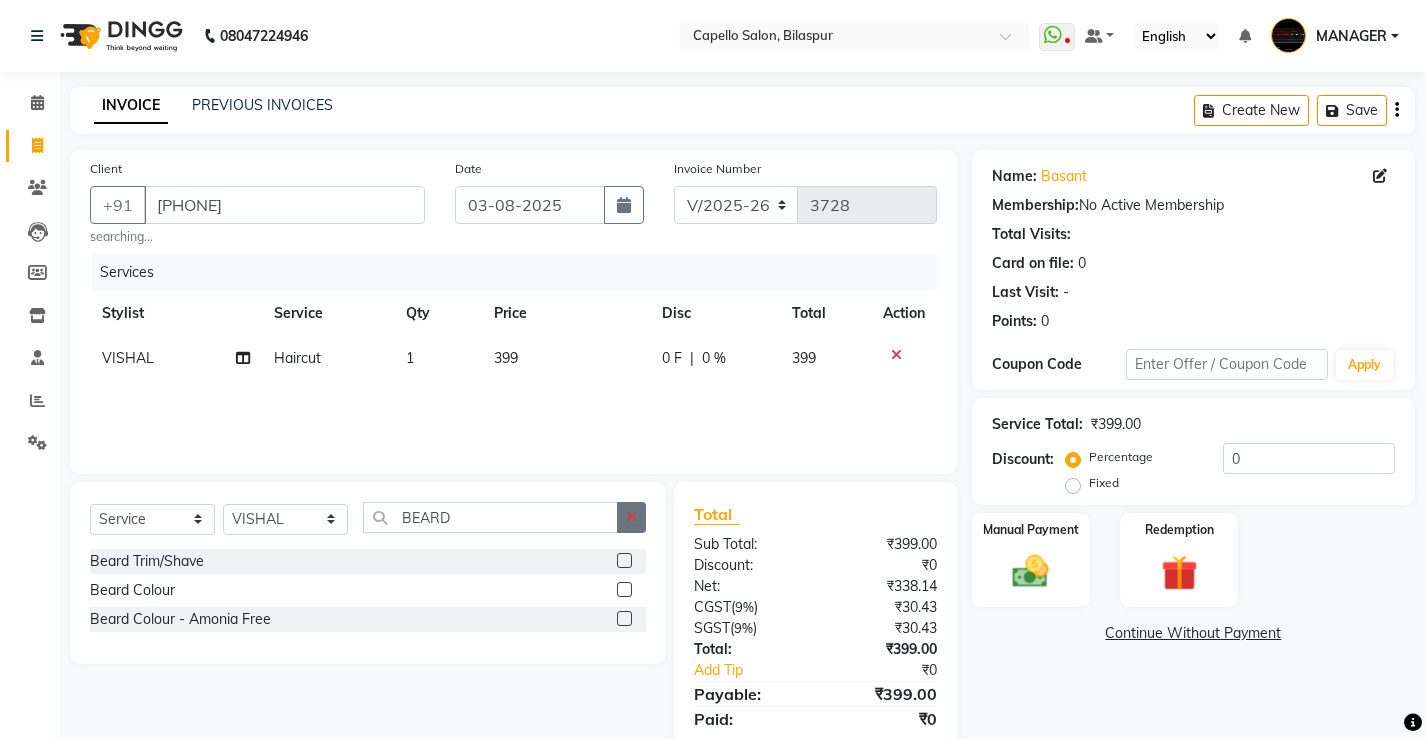 click 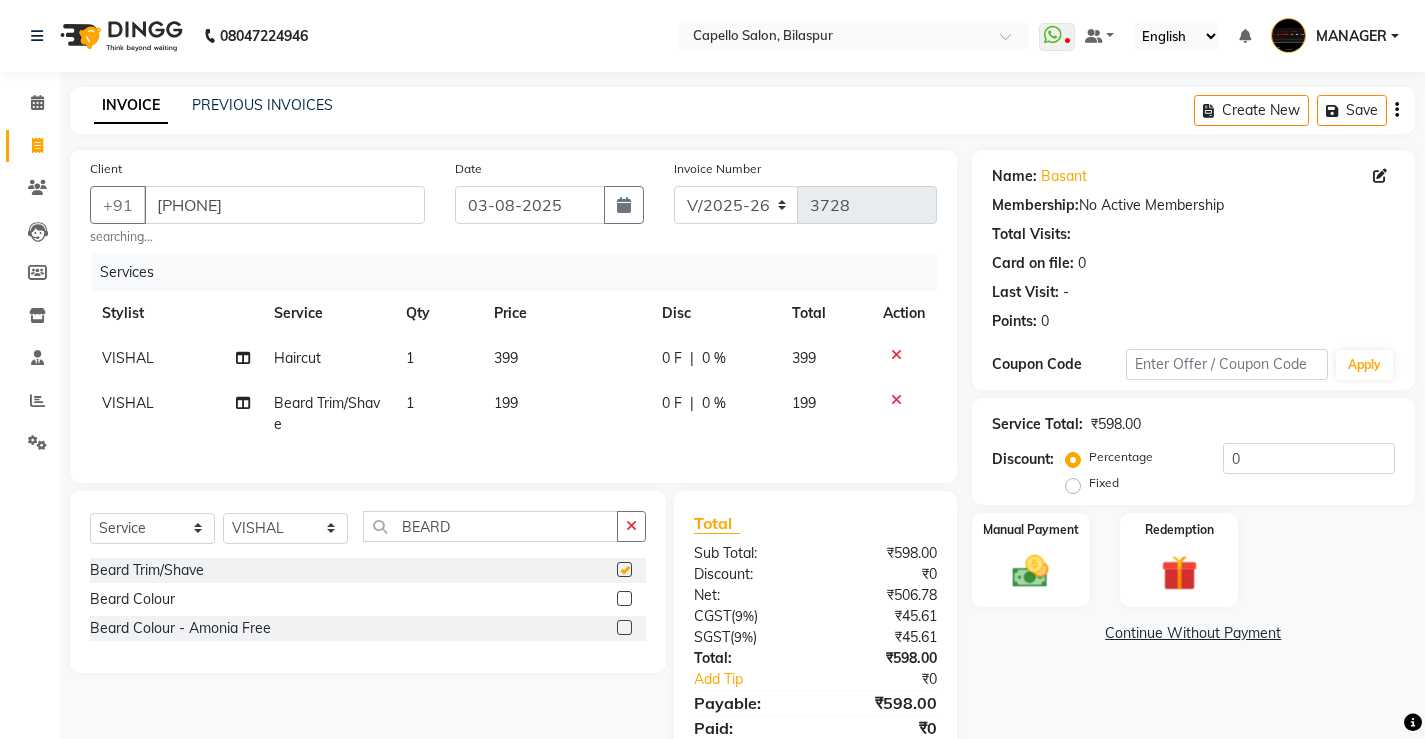 checkbox on "false" 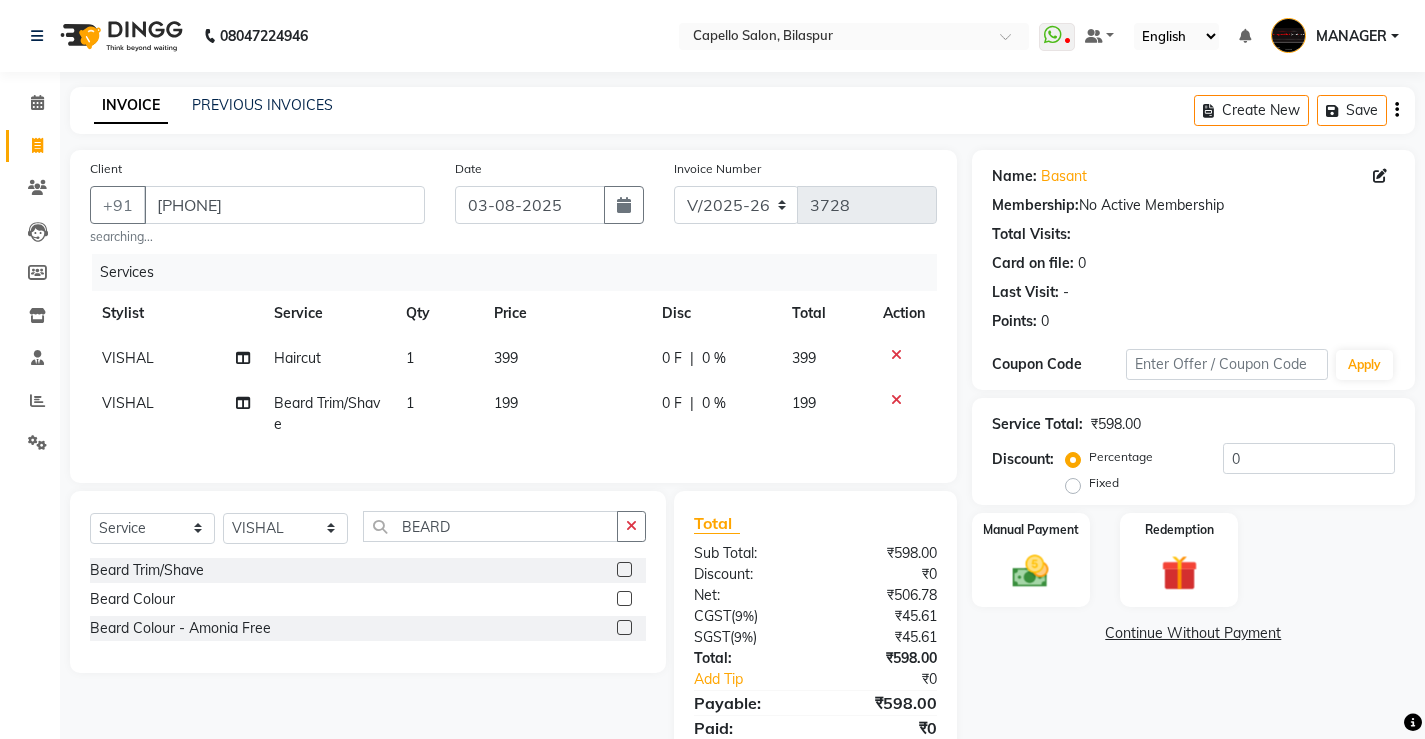 click on "399" 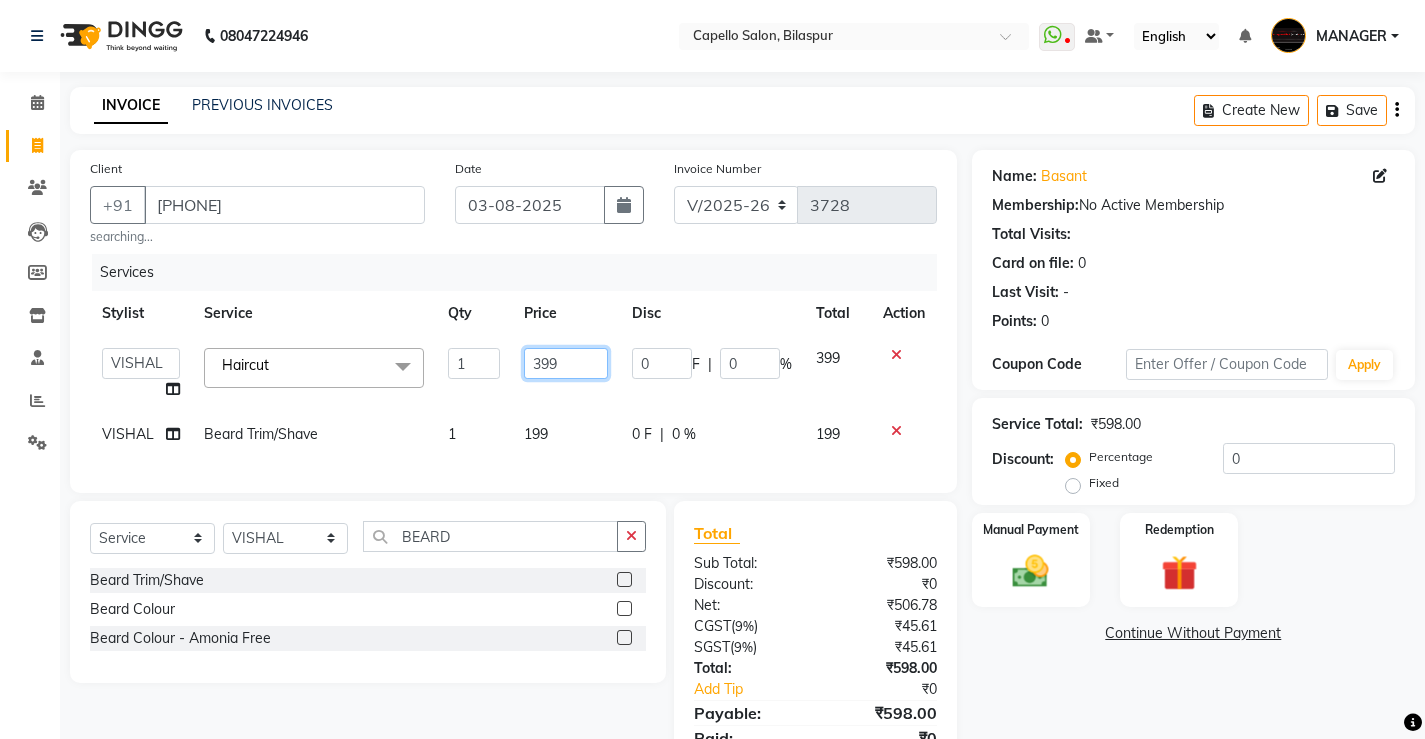 drag, startPoint x: 567, startPoint y: 358, endPoint x: 502, endPoint y: 382, distance: 69.289246 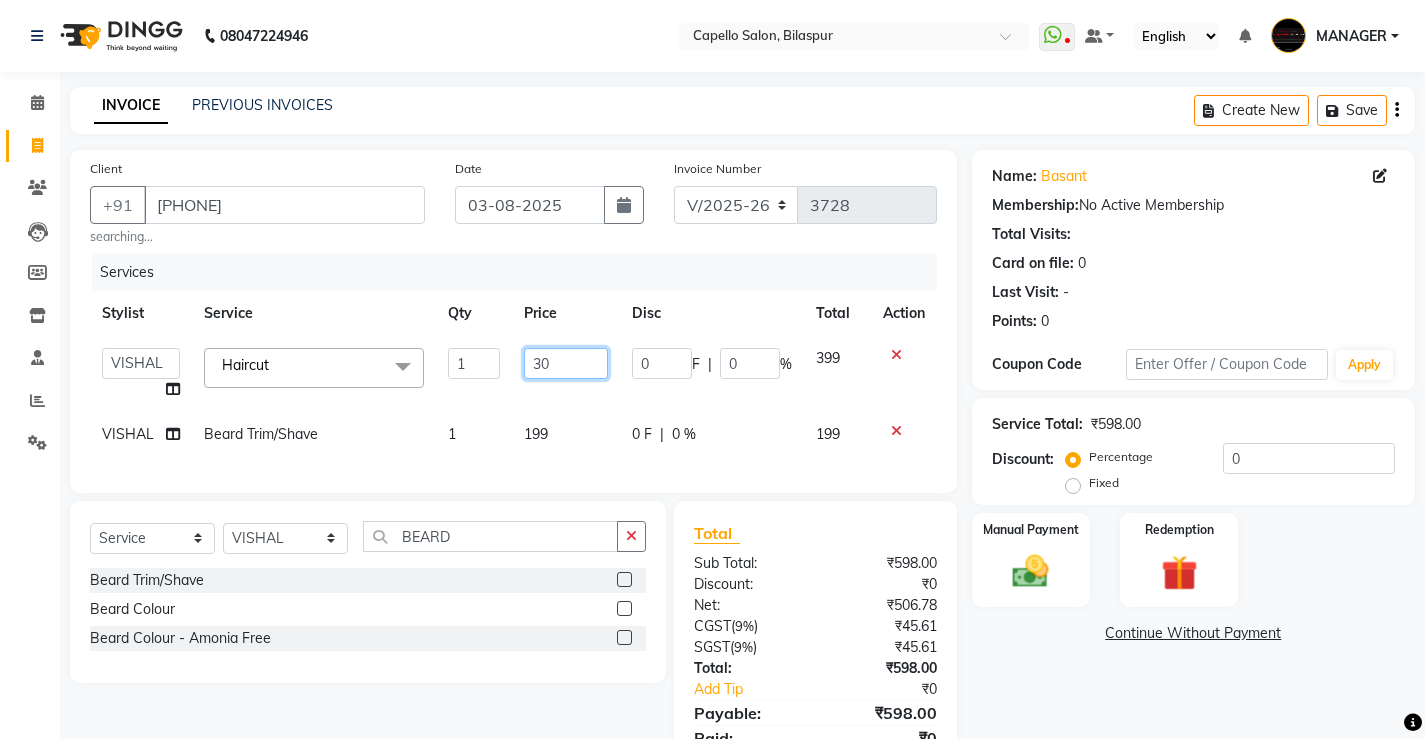 type on "300" 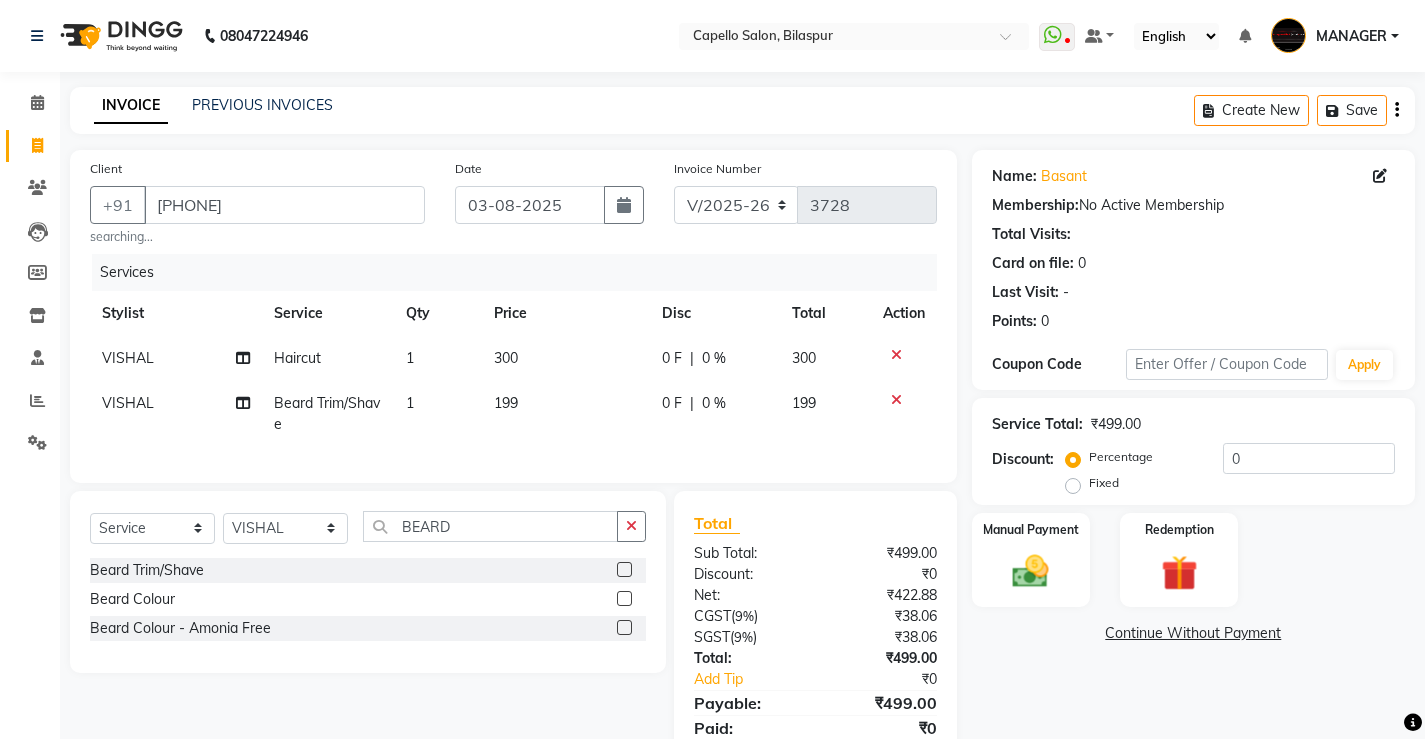 click on "[FIRST] Haircut 1 300 0 F | 0 % 300 [FIRST] Beard Trim/Shave 1 199 0 F | 0 % 199" 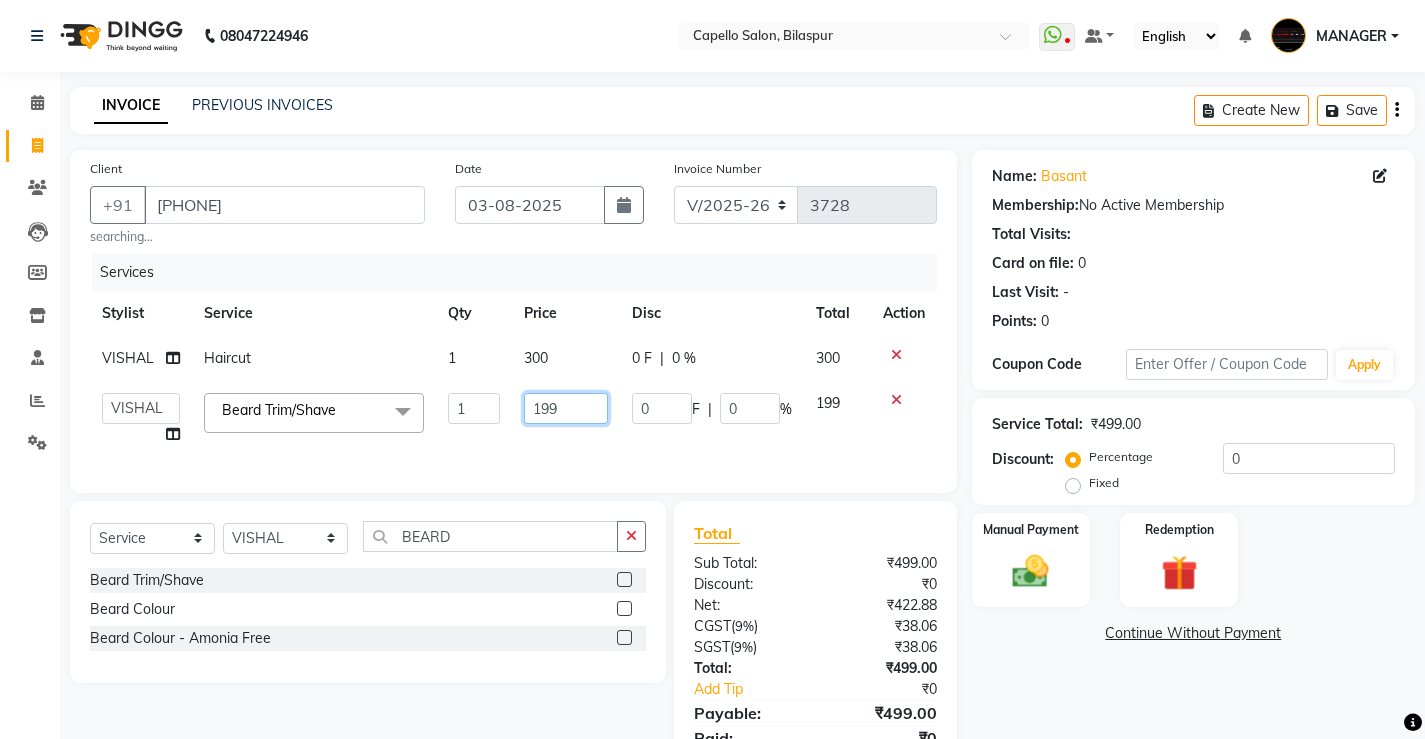 drag, startPoint x: 564, startPoint y: 417, endPoint x: 351, endPoint y: 426, distance: 213.19006 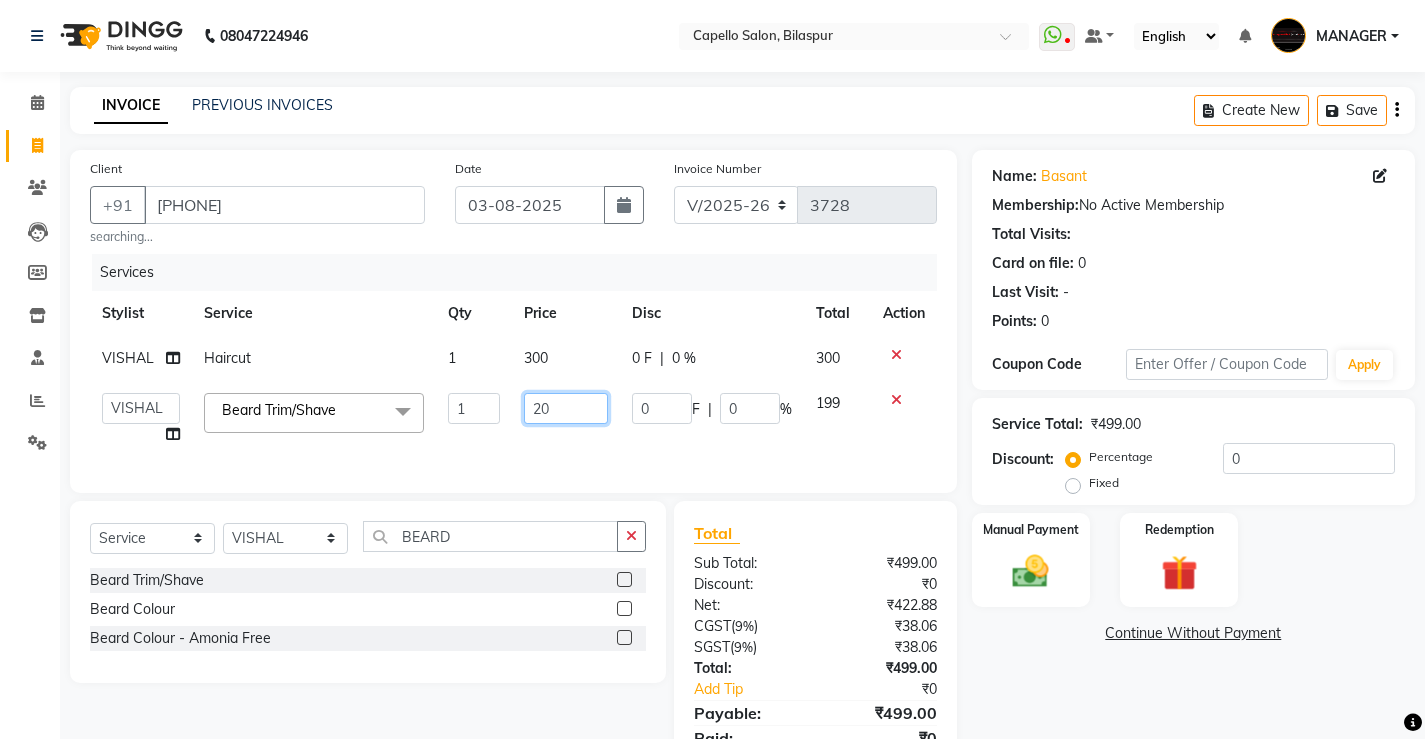 type on "200" 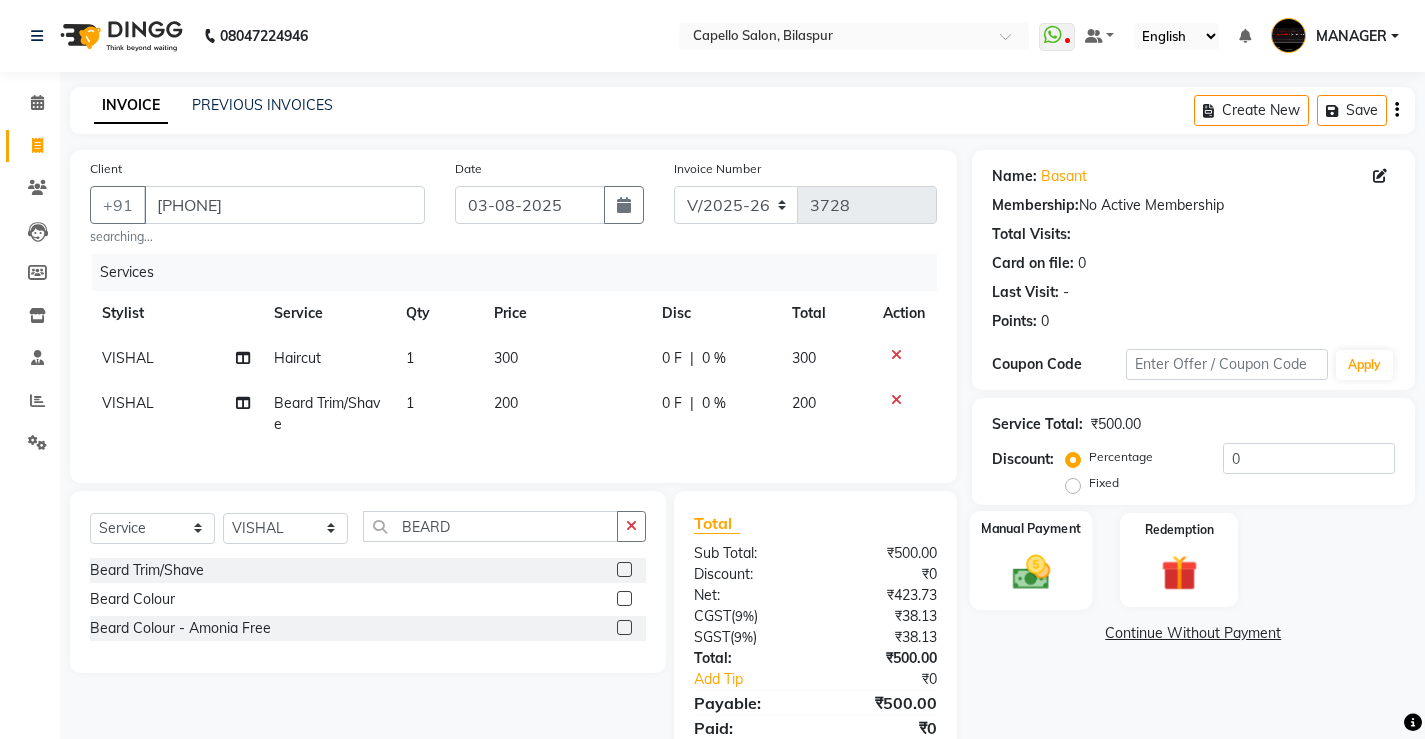 click 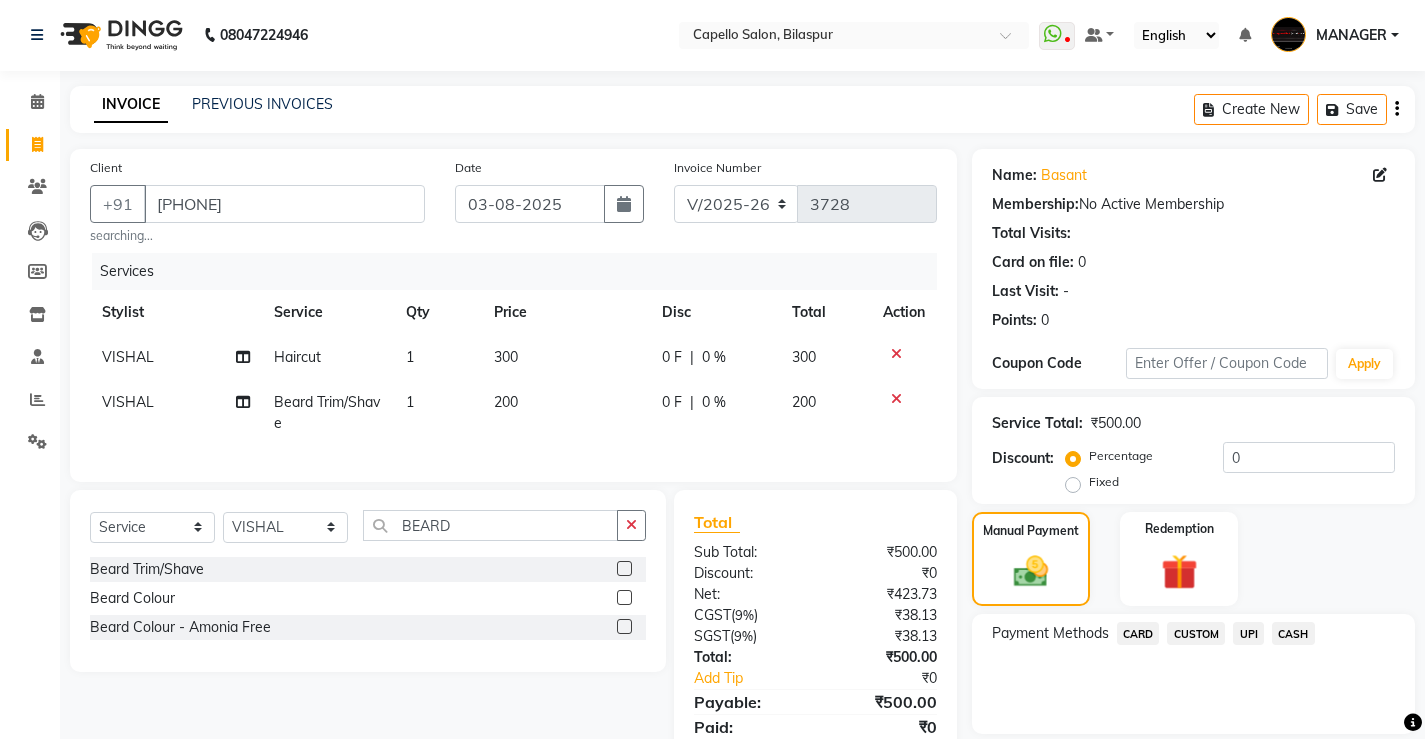 scroll, scrollTop: 91, scrollLeft: 0, axis: vertical 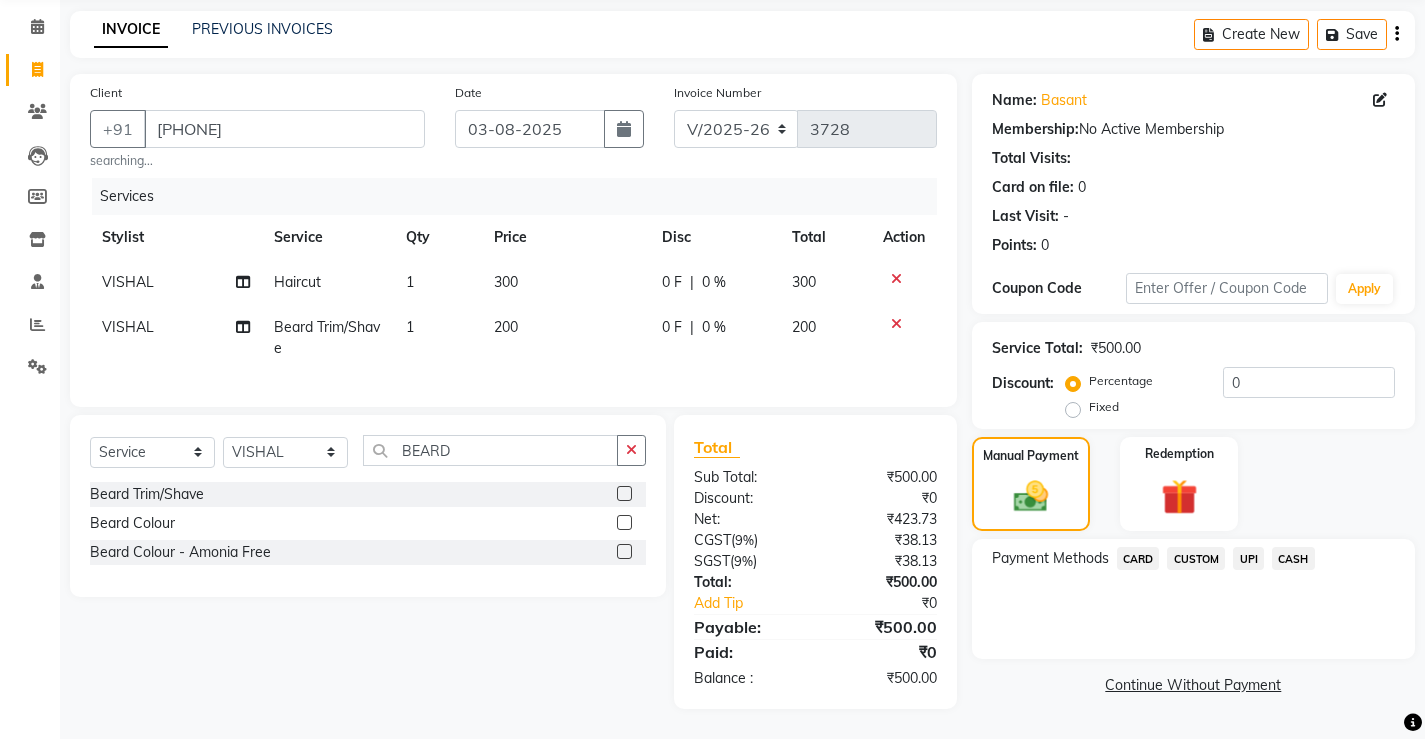 click on "UPI" 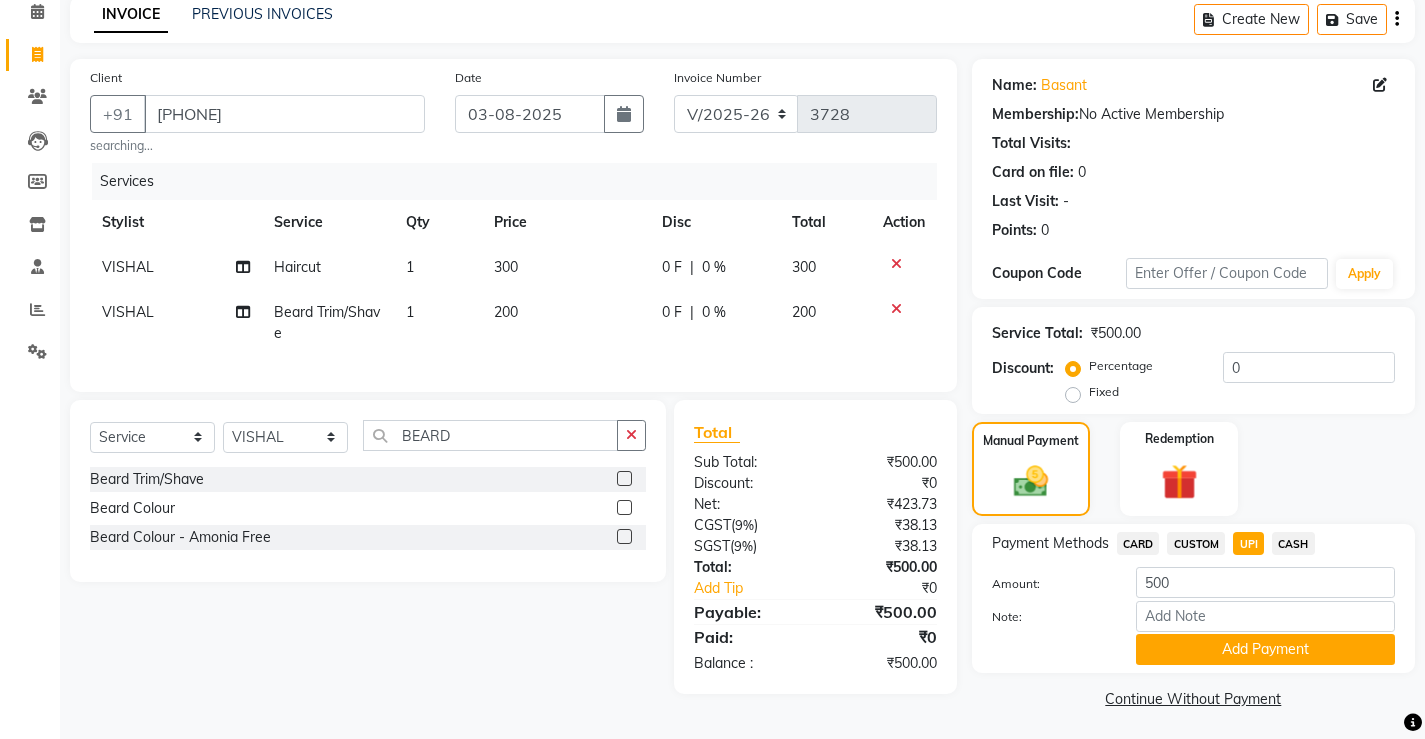 click on "Add Payment" 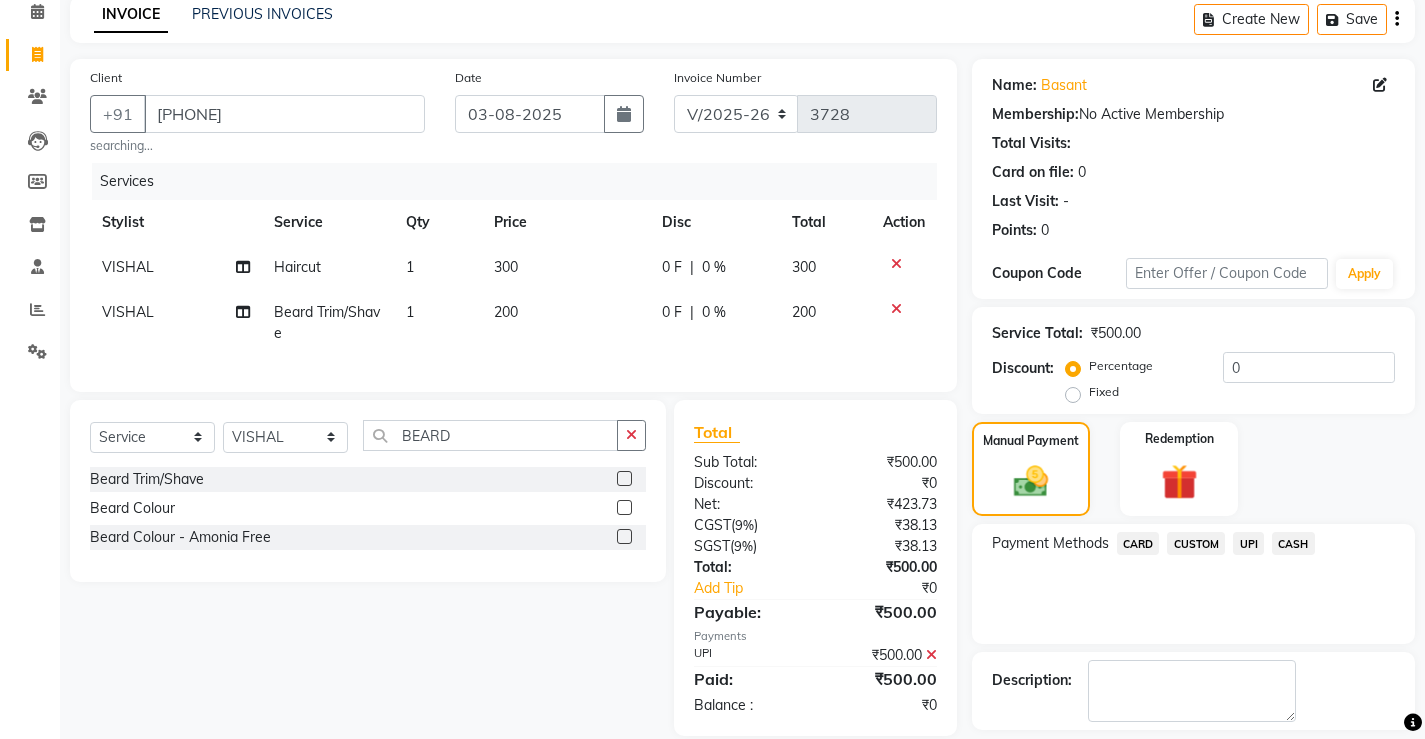 scroll, scrollTop: 180, scrollLeft: 0, axis: vertical 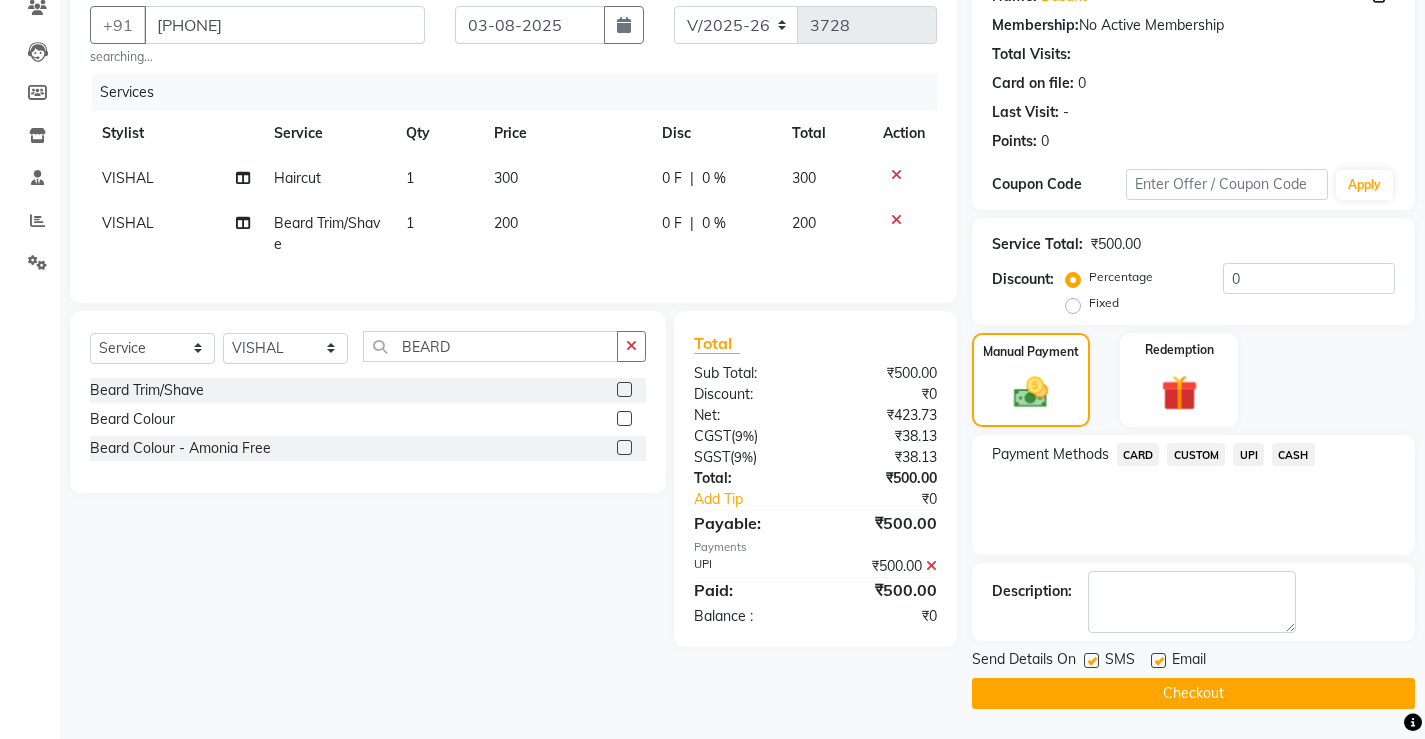 click on "Checkout" 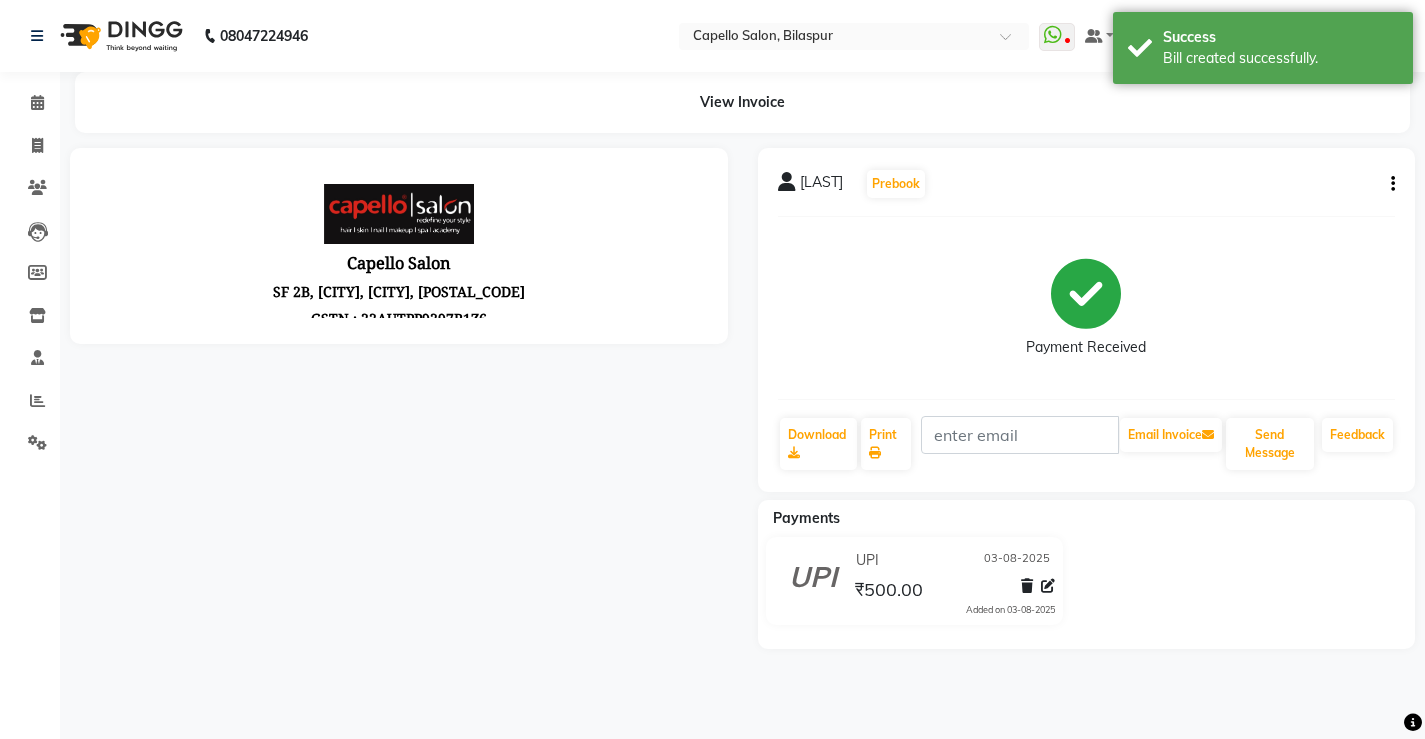 scroll, scrollTop: 0, scrollLeft: 0, axis: both 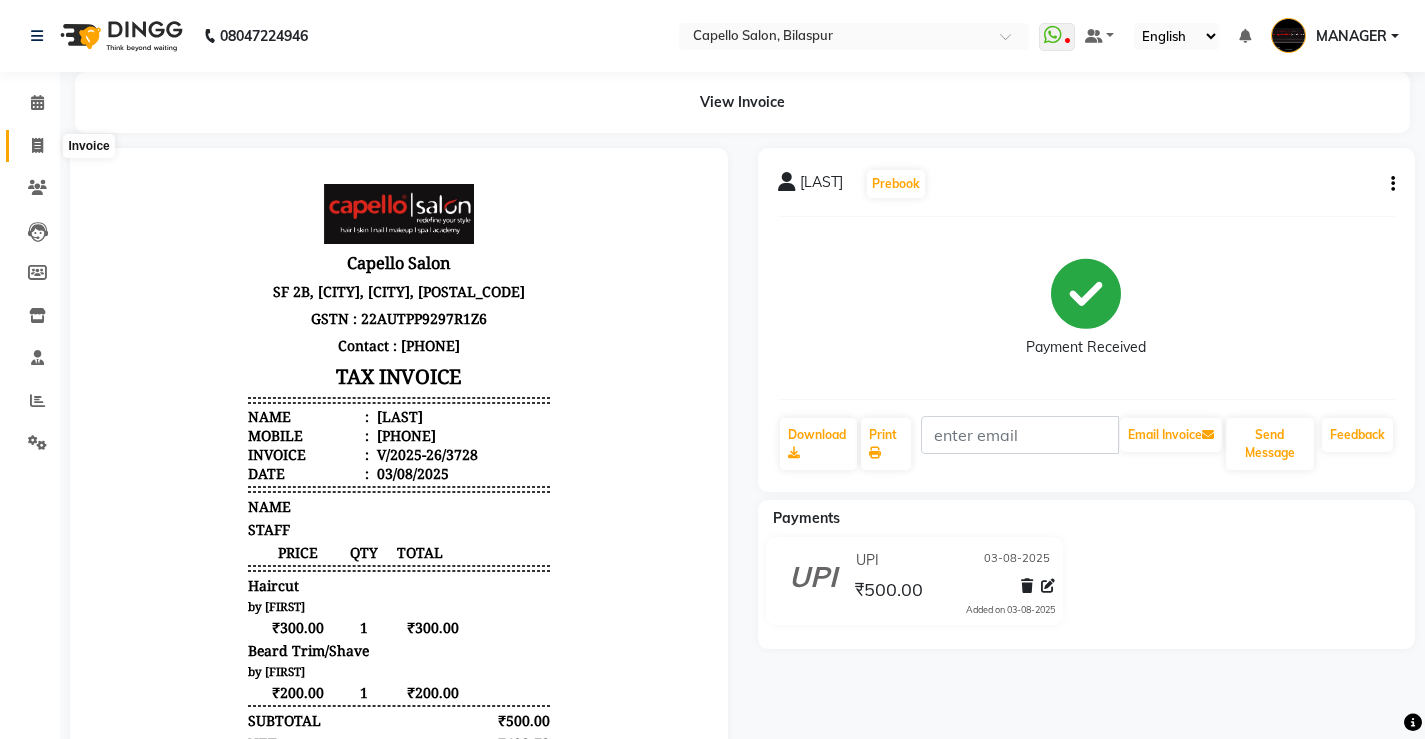 click 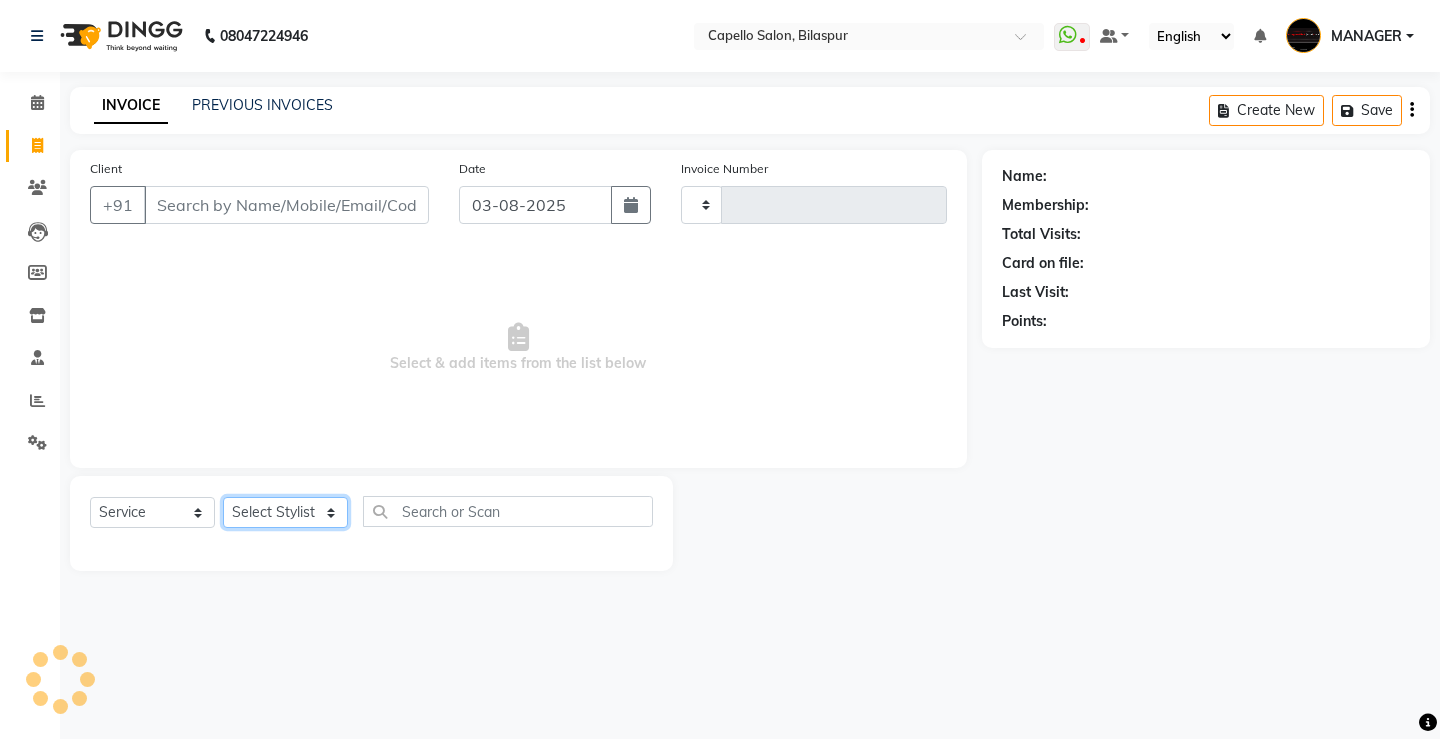 click on "Select Stylist" 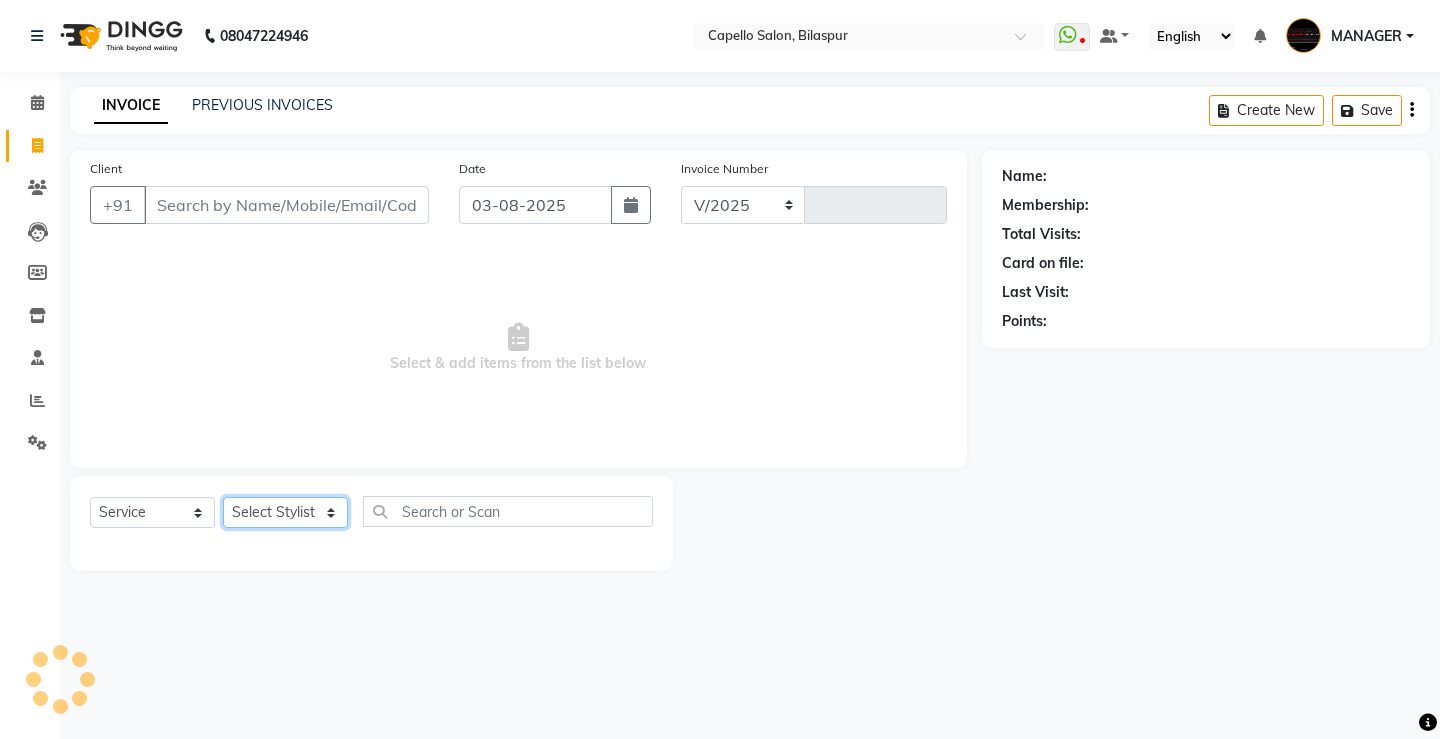 select on "857" 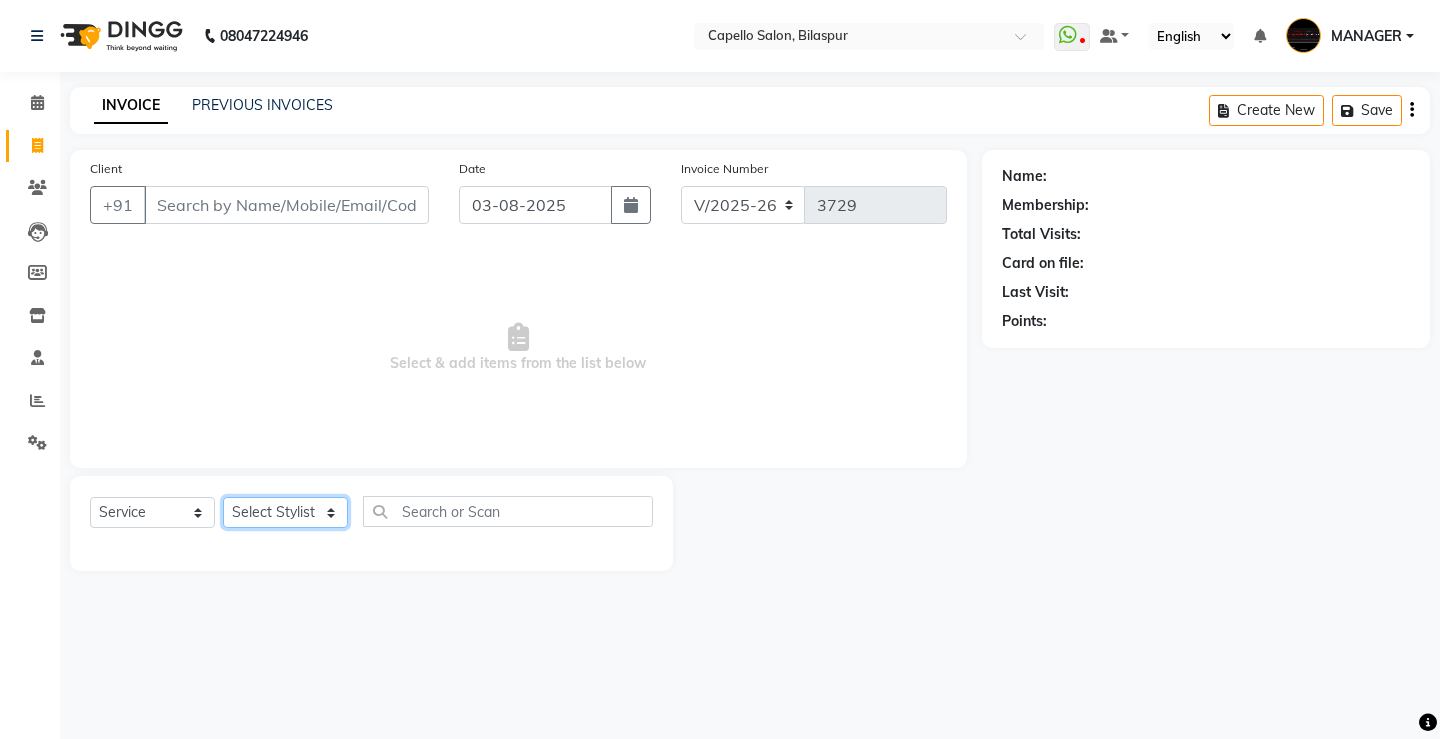 select on "28984" 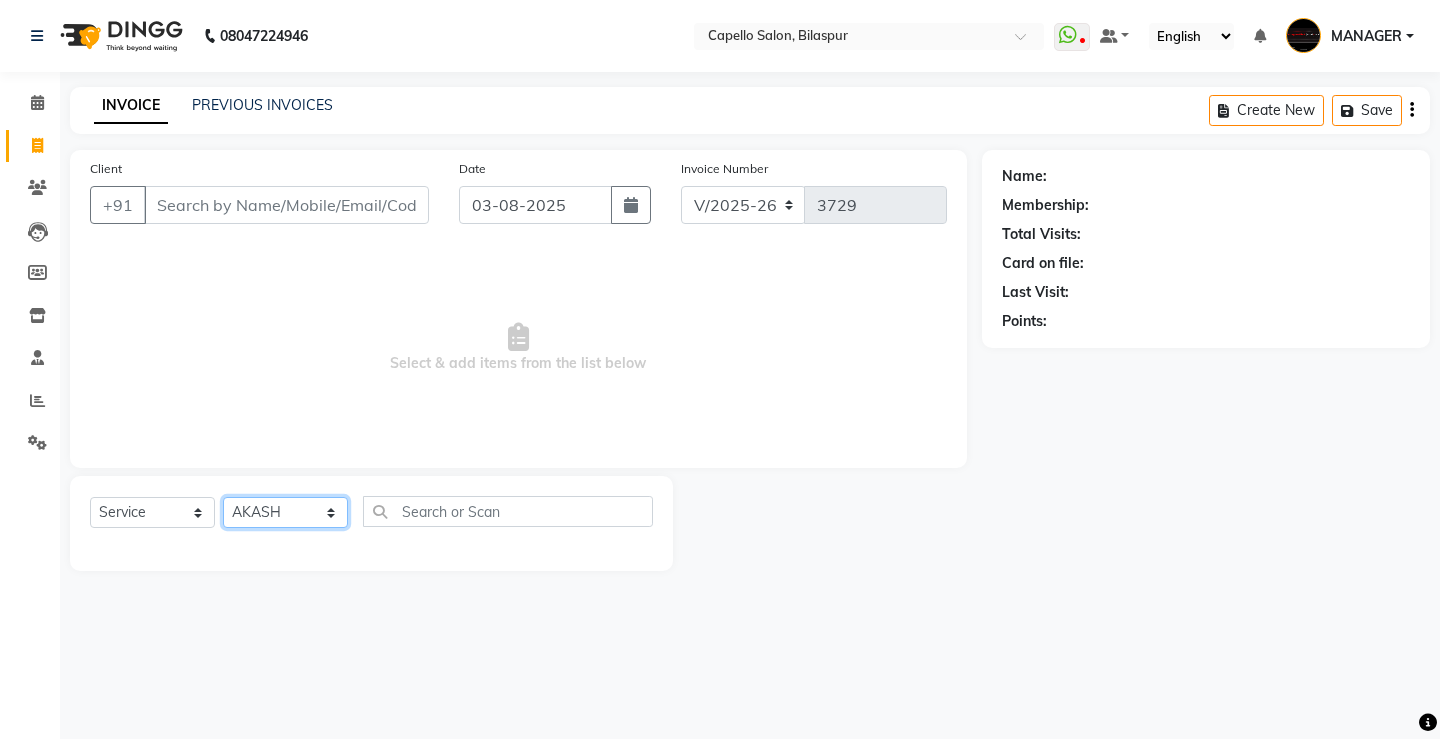 click on "Select Stylist ADMIN AKASH ANJALI khusboo KIRTI KUSHAL MANAGER Manish  RAJESH reshma ritee shailendra SHIVA VISHAL" 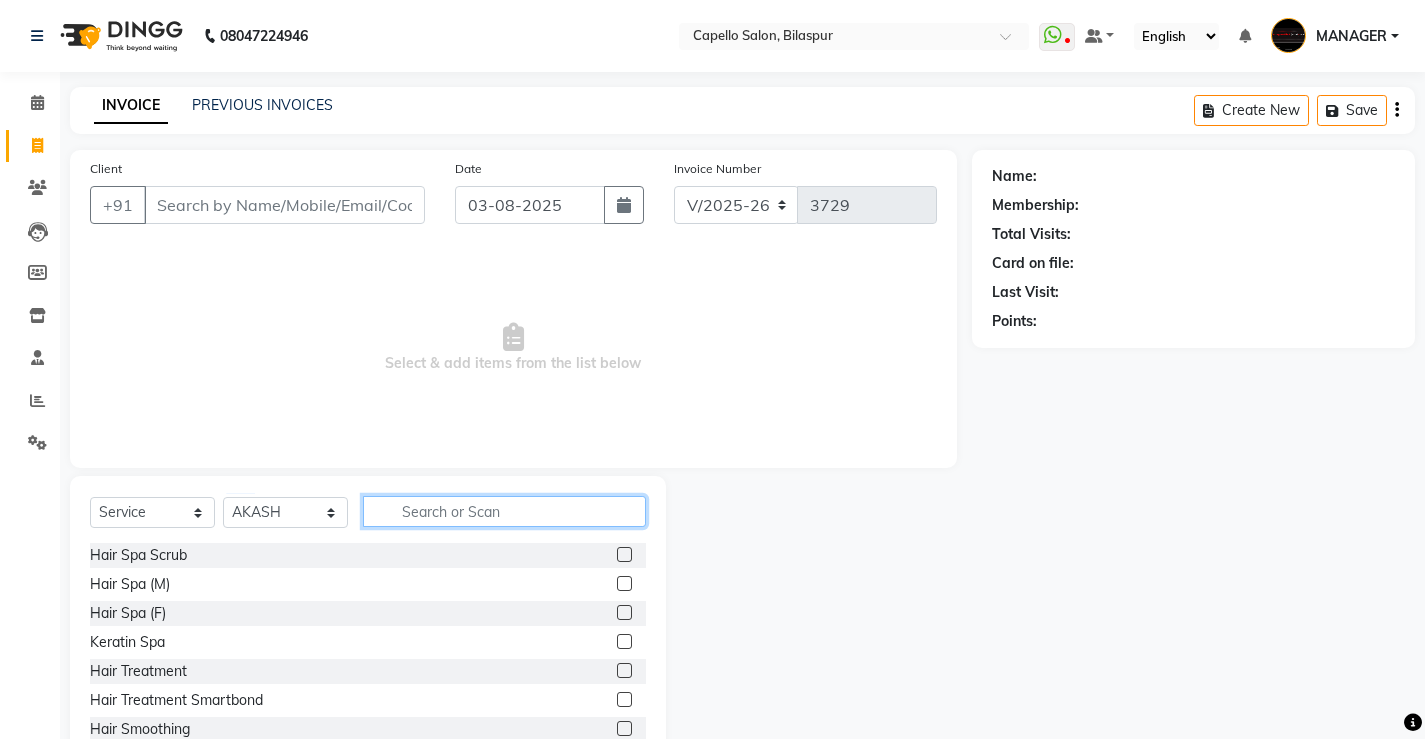 click 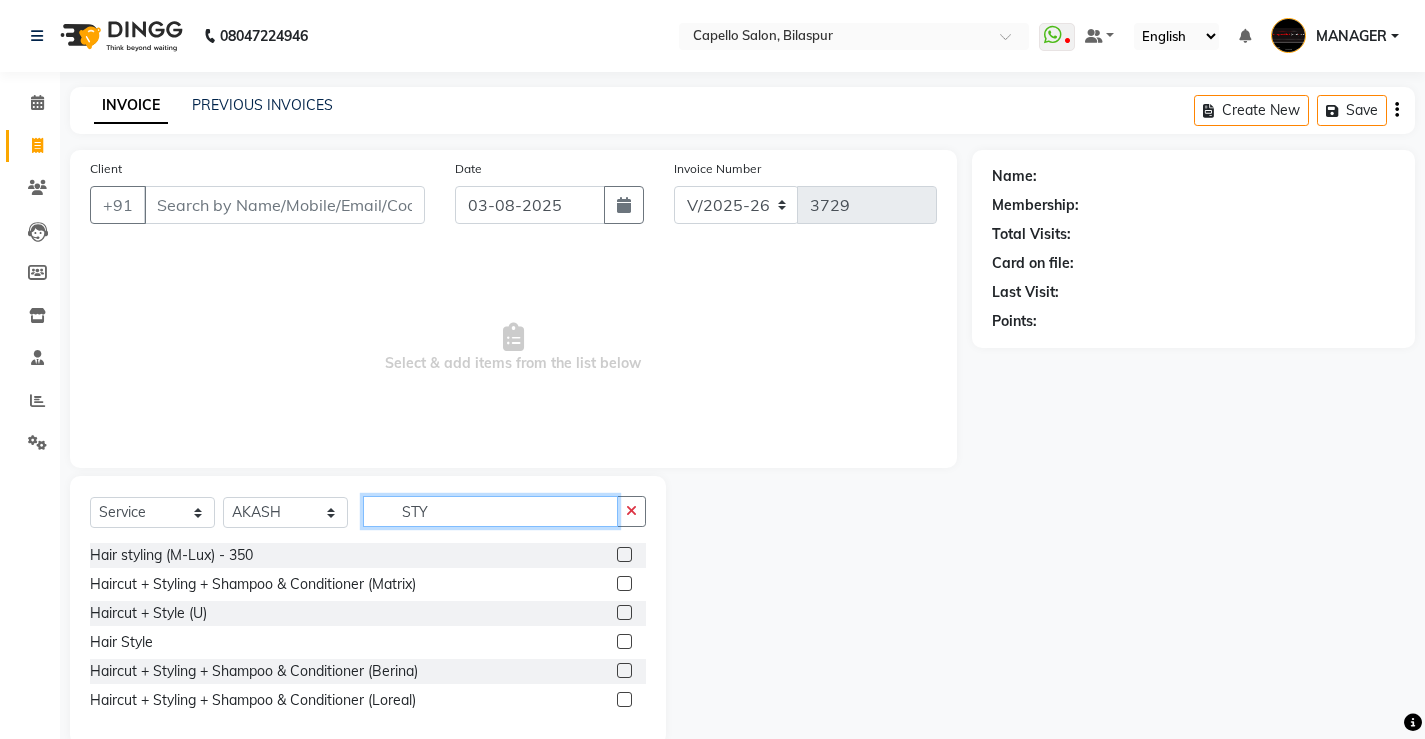 type on "STY" 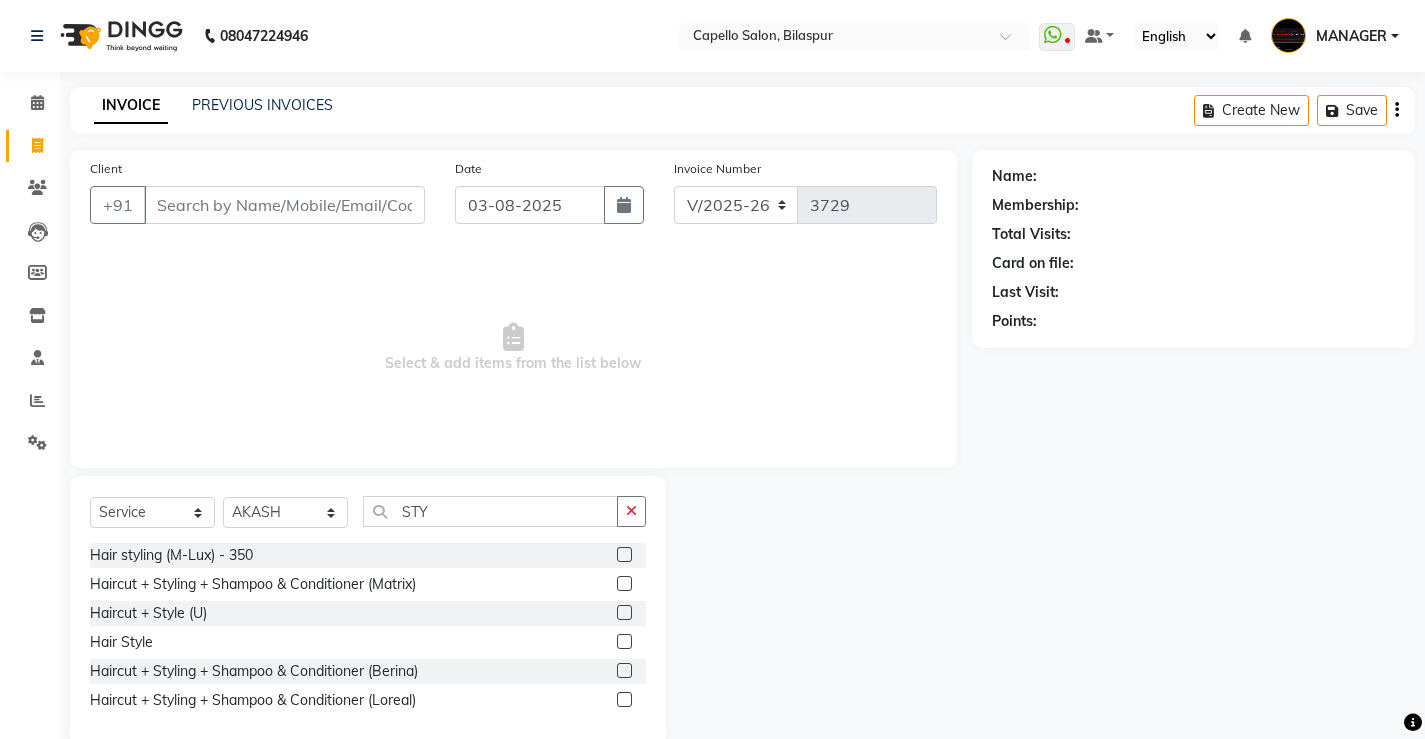 click 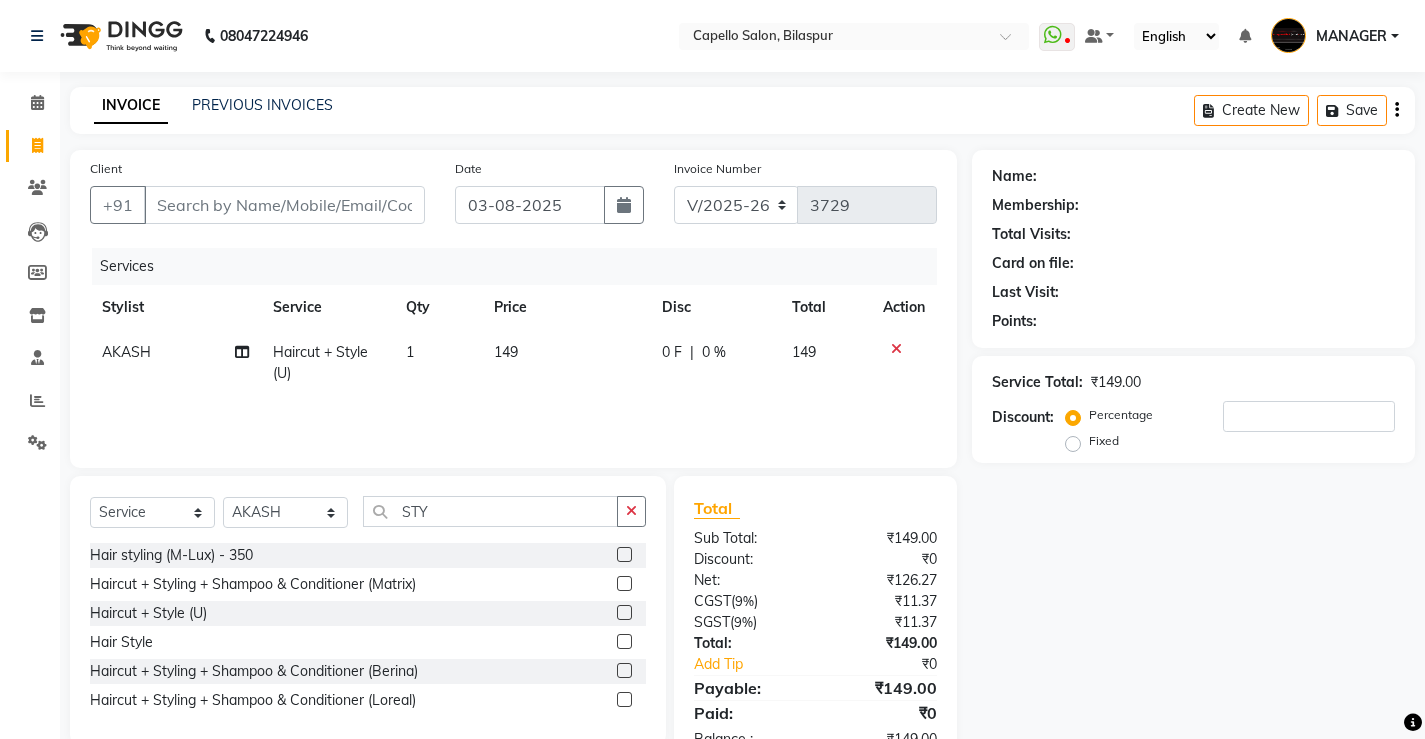checkbox on "false" 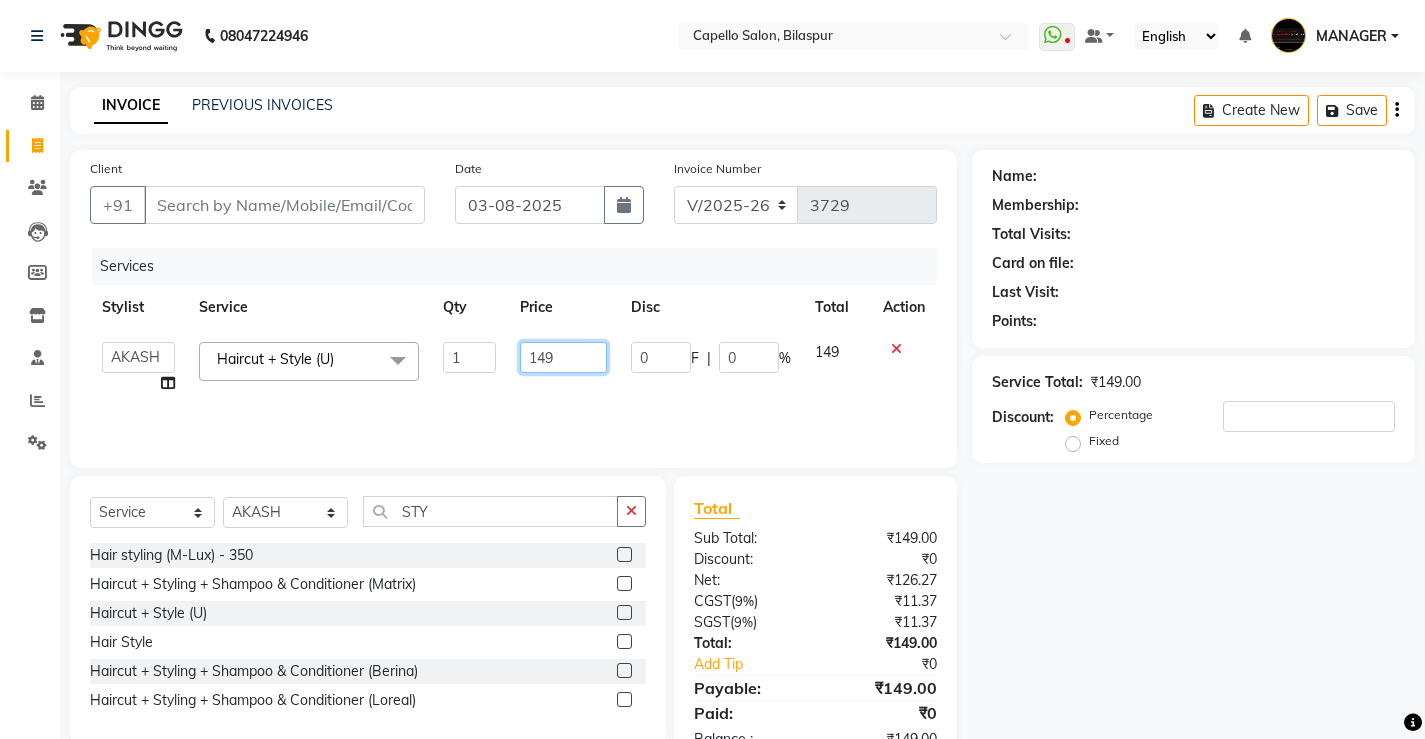 drag, startPoint x: 569, startPoint y: 357, endPoint x: 434, endPoint y: 363, distance: 135.13327 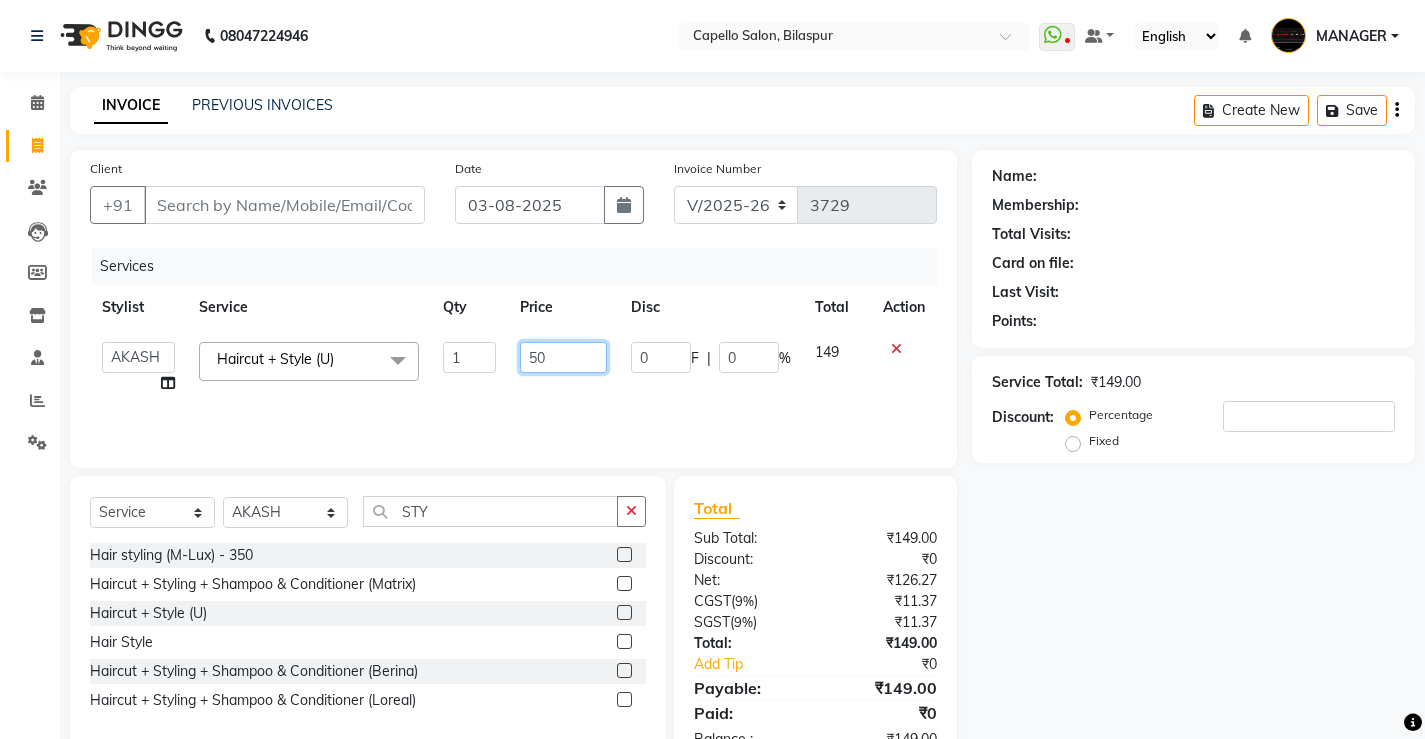 type on "500" 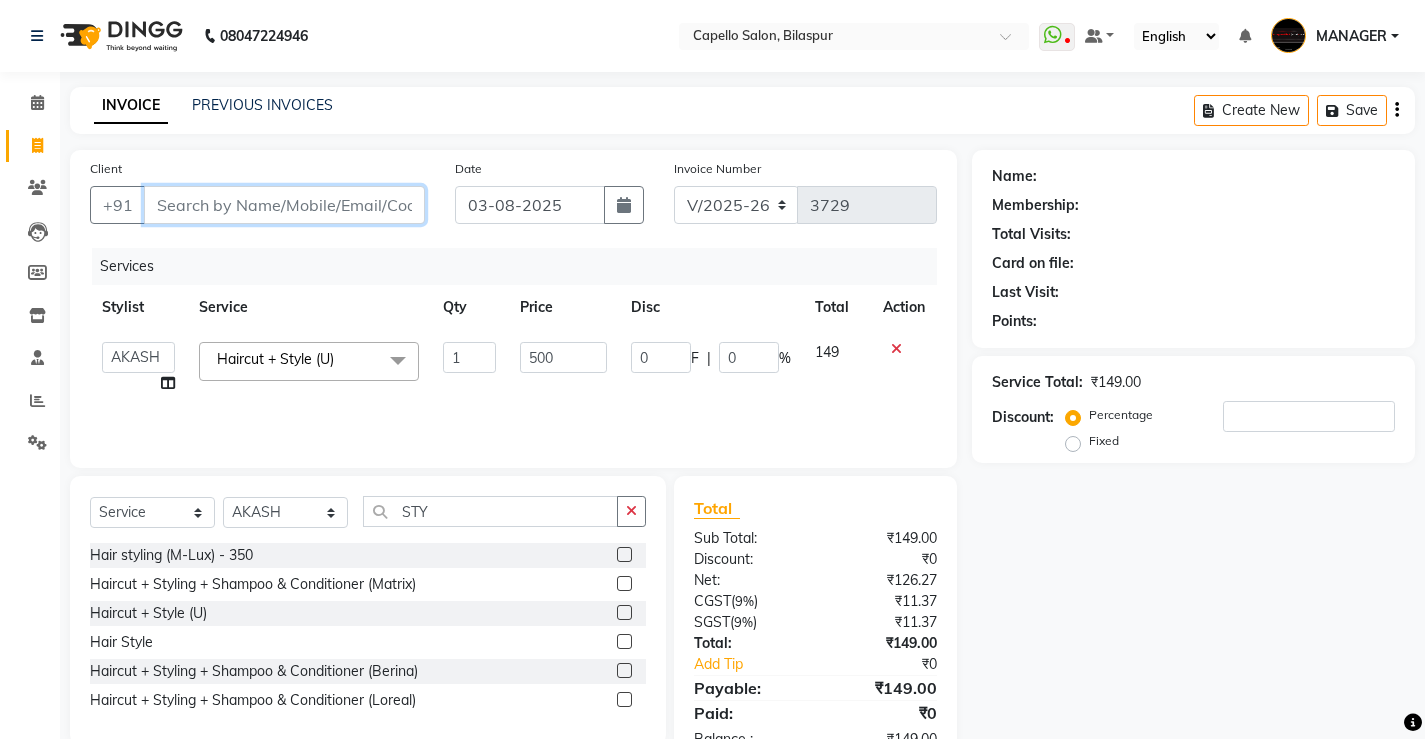 click on "Client" at bounding box center [284, 205] 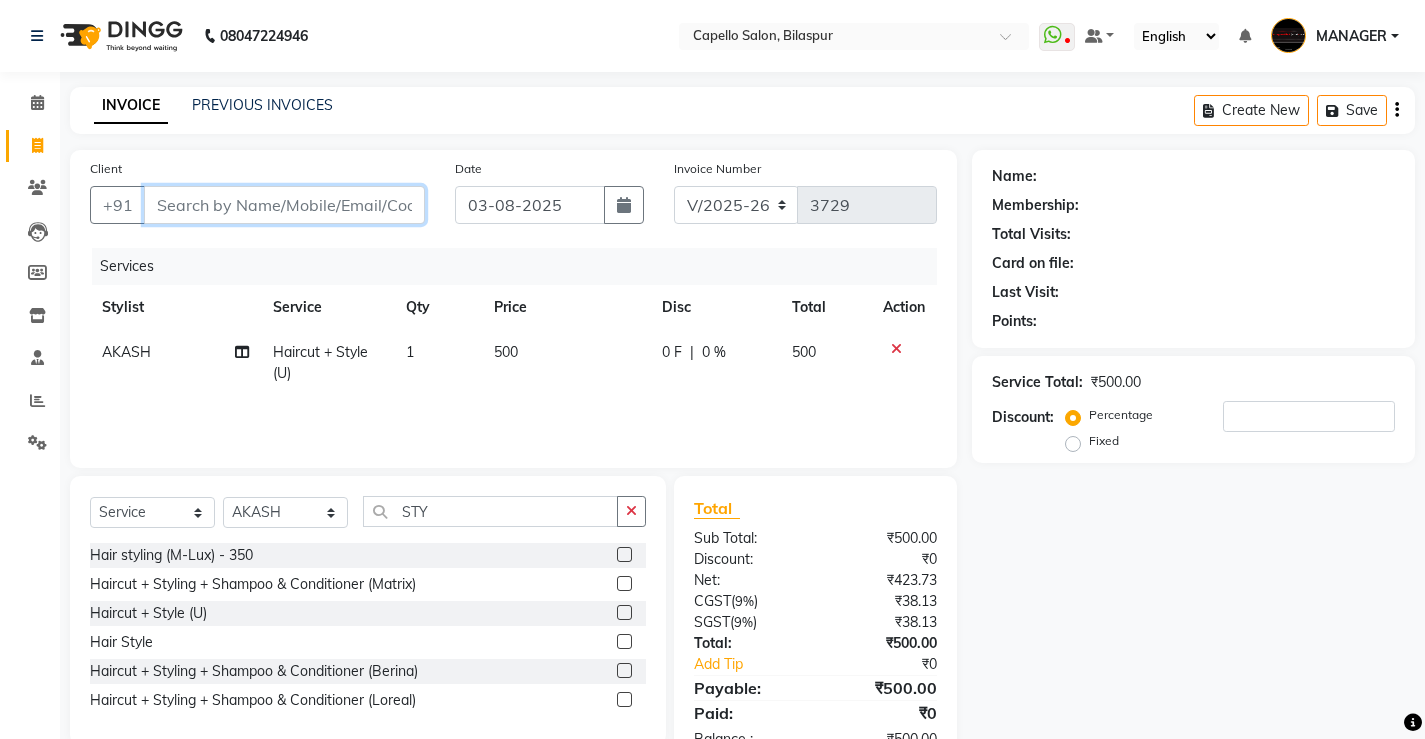 type on "9" 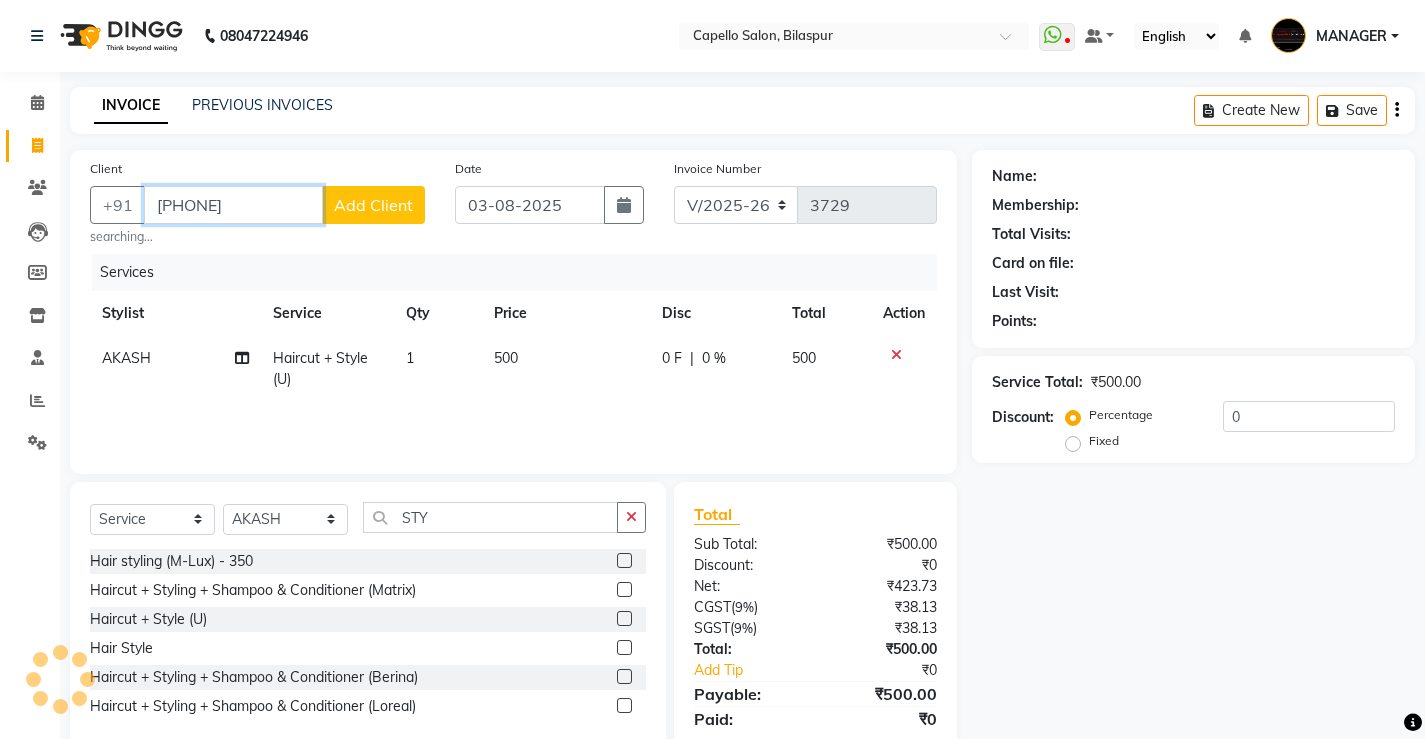 type on "[PHONE]" 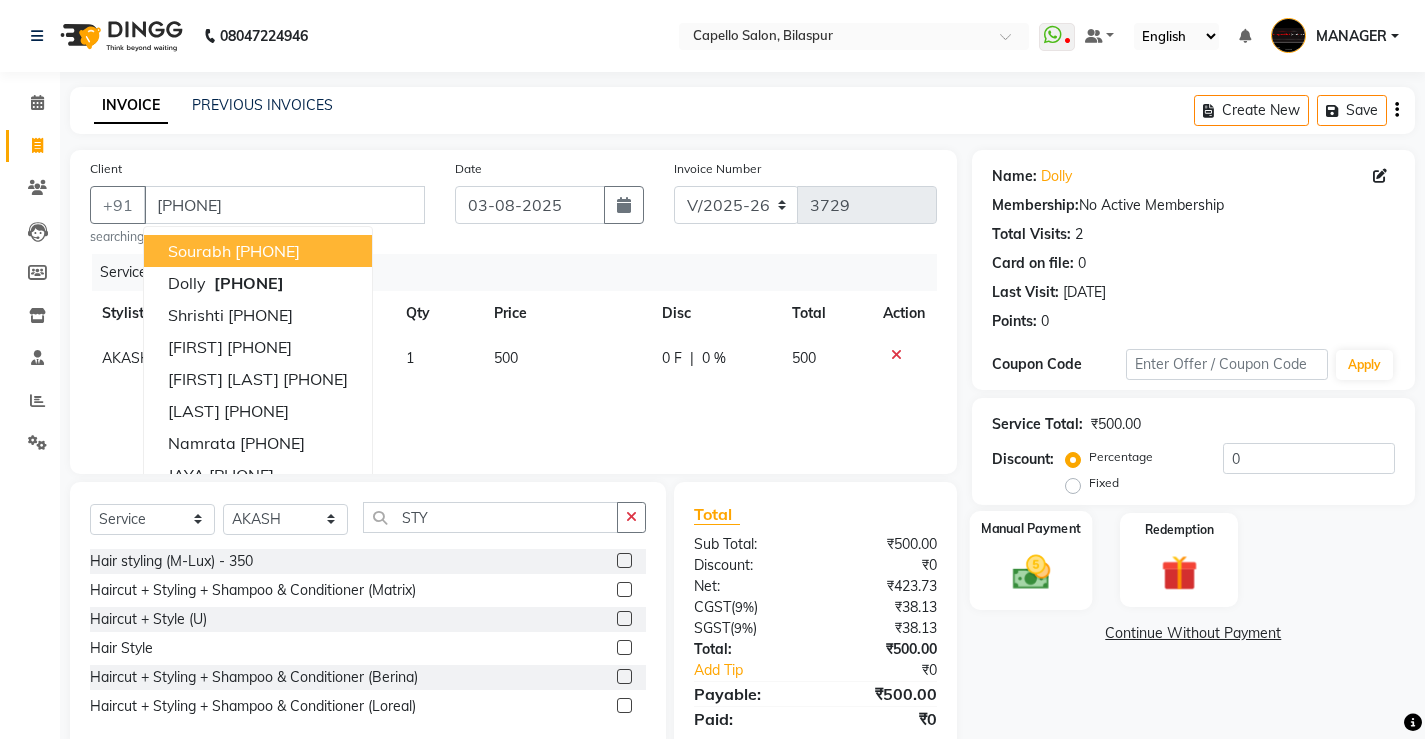 click on "Manual Payment" 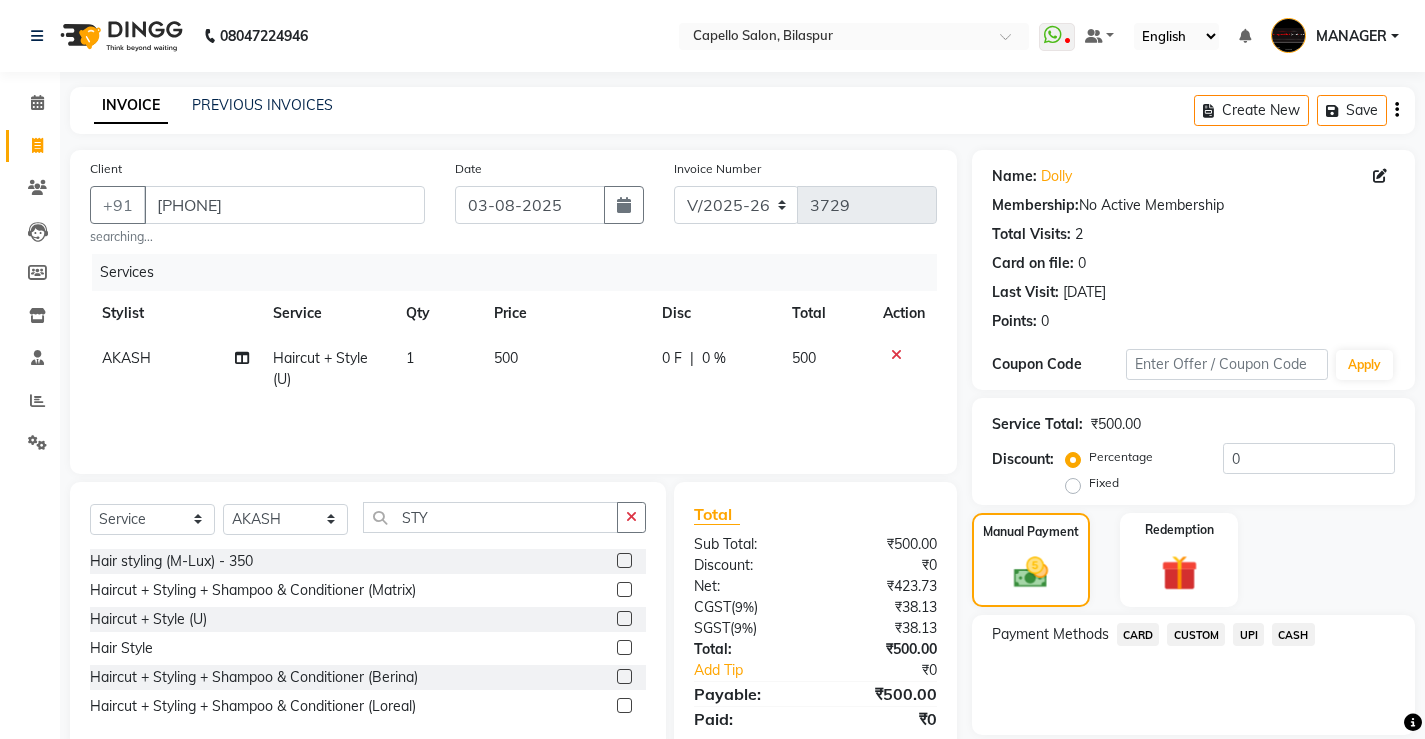 scroll, scrollTop: 67, scrollLeft: 0, axis: vertical 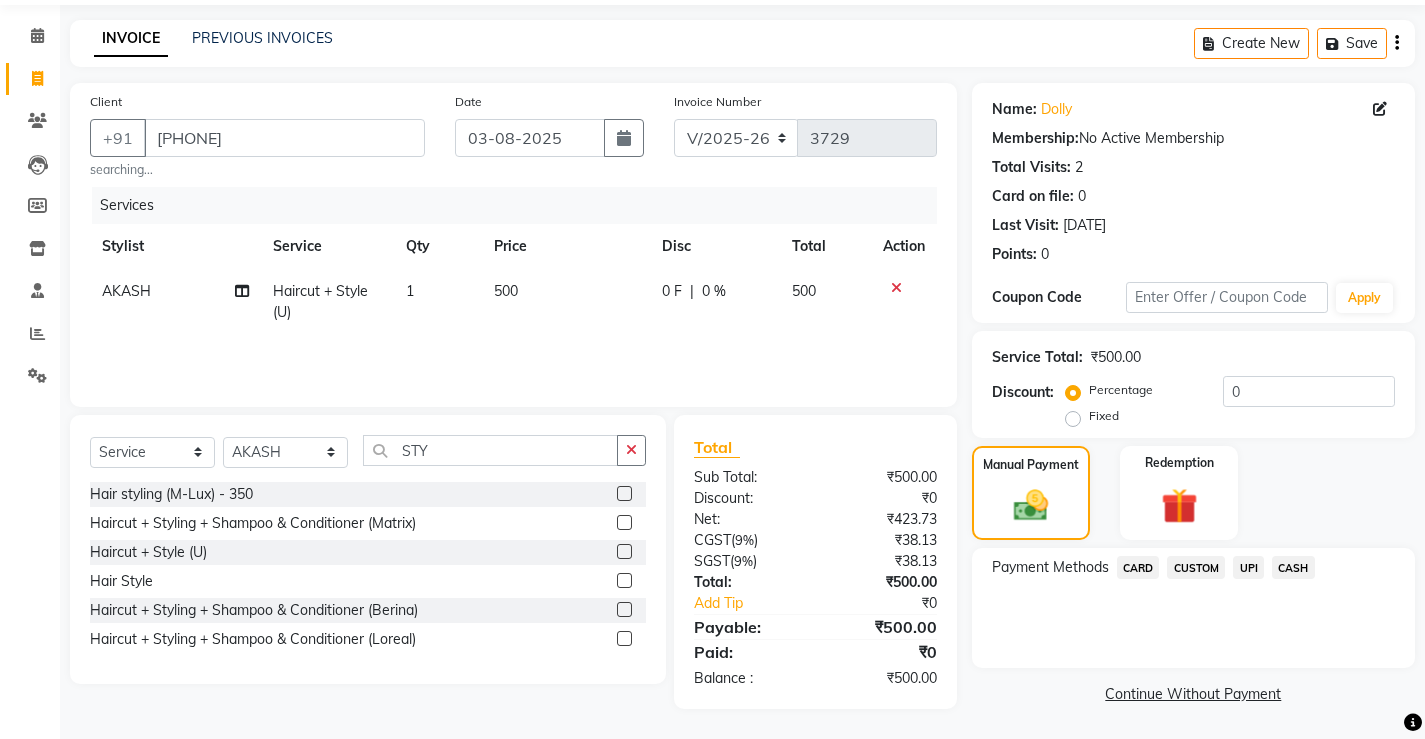 click on "UPI" 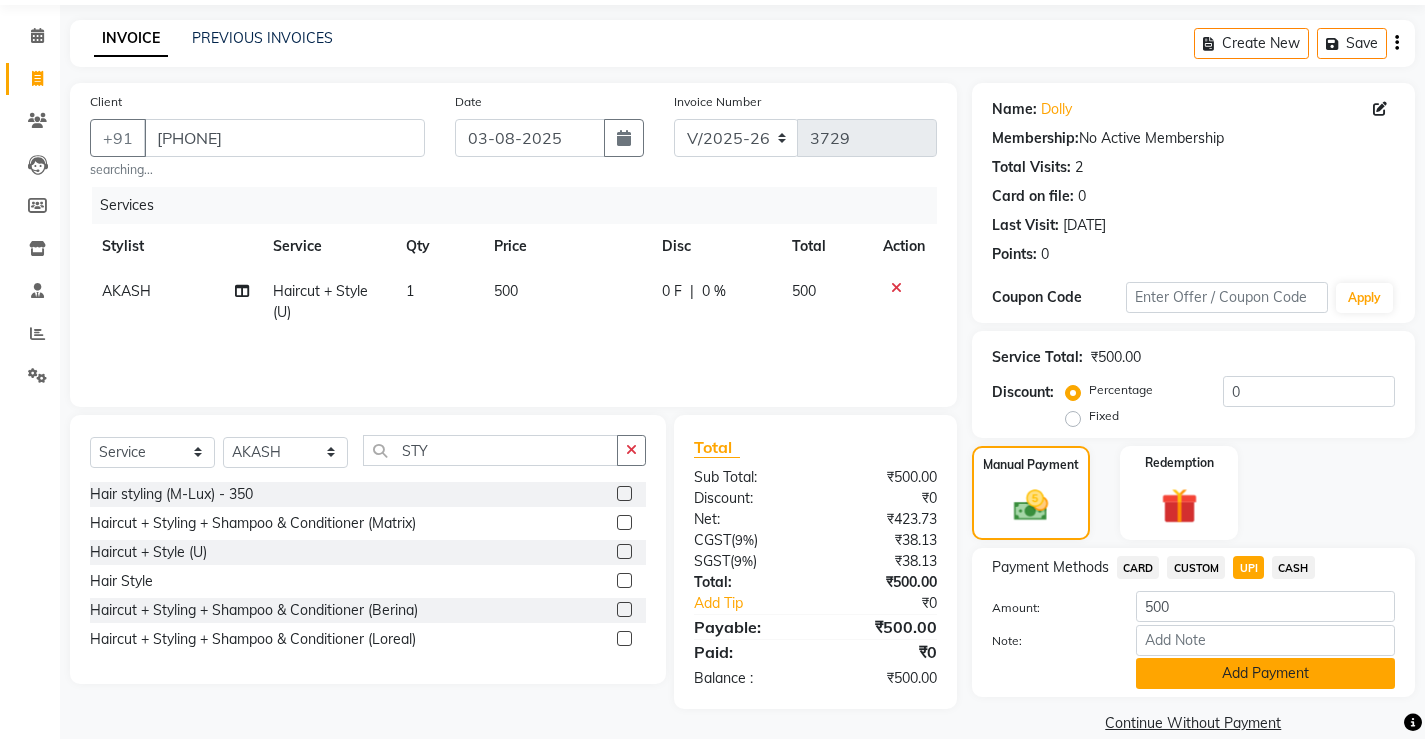 click on "Add Payment" 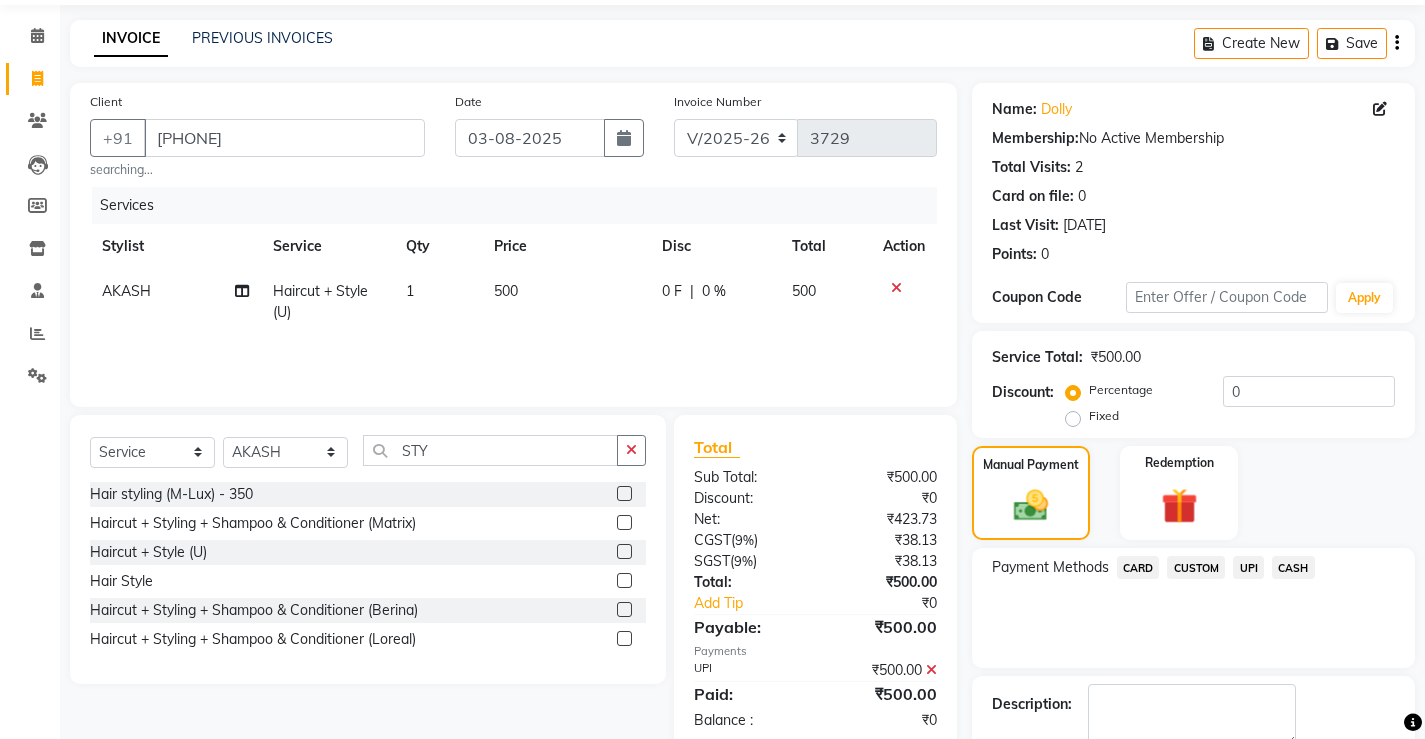 scroll, scrollTop: 167, scrollLeft: 0, axis: vertical 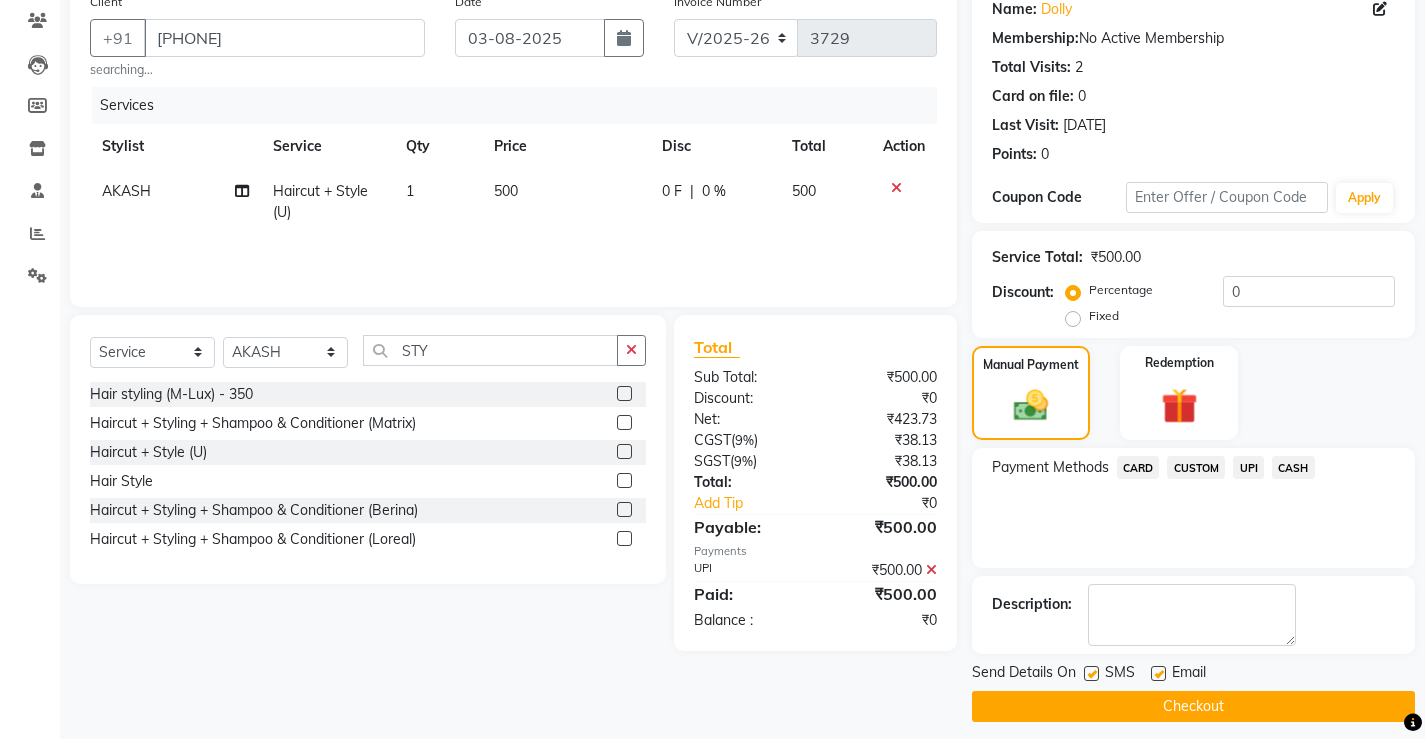 click on "Checkout" 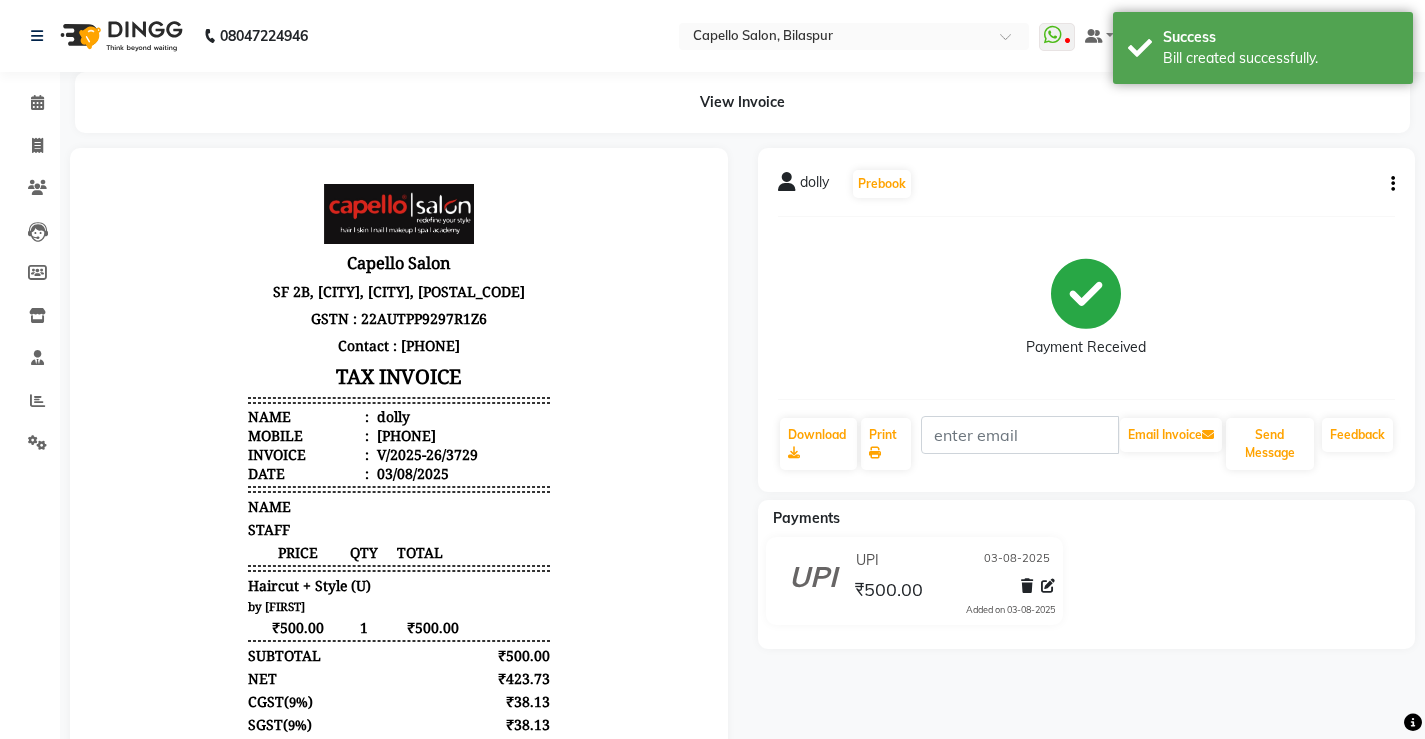 scroll, scrollTop: 0, scrollLeft: 0, axis: both 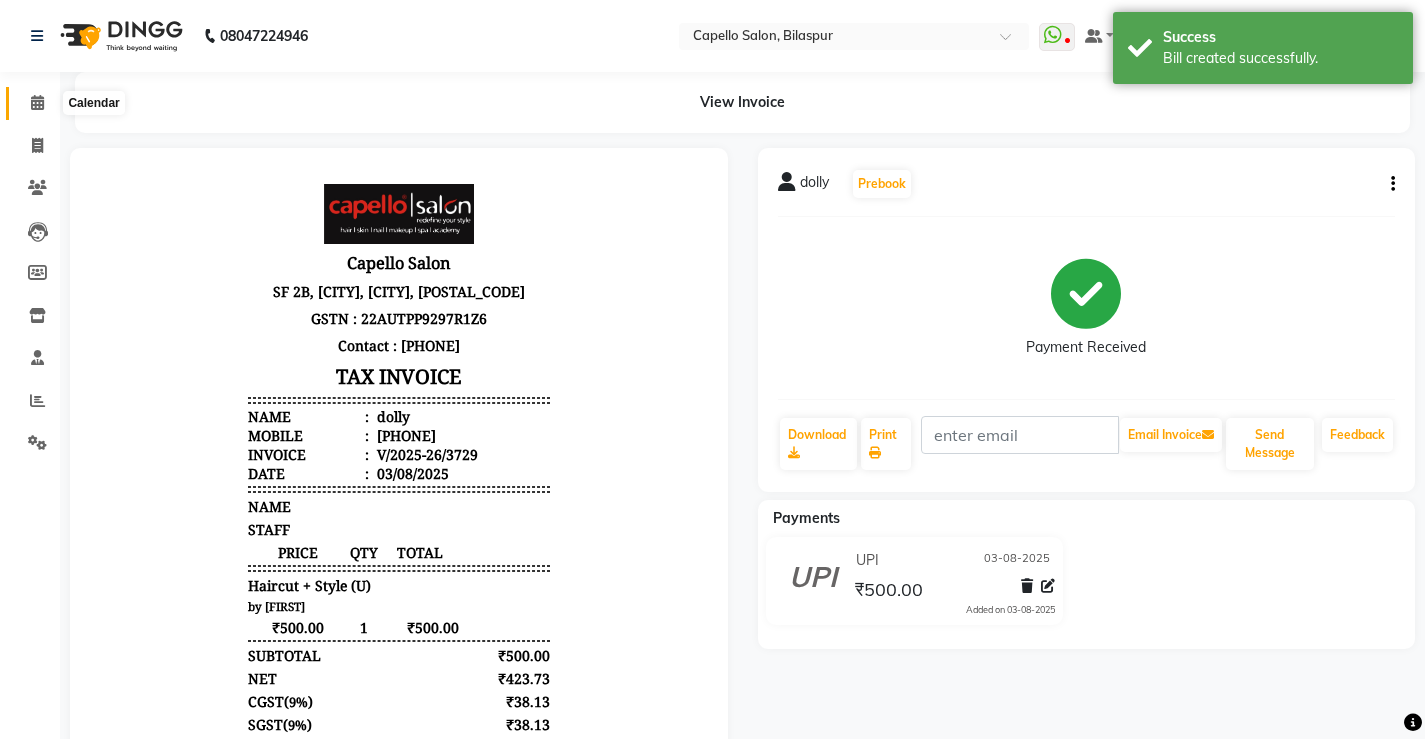 click 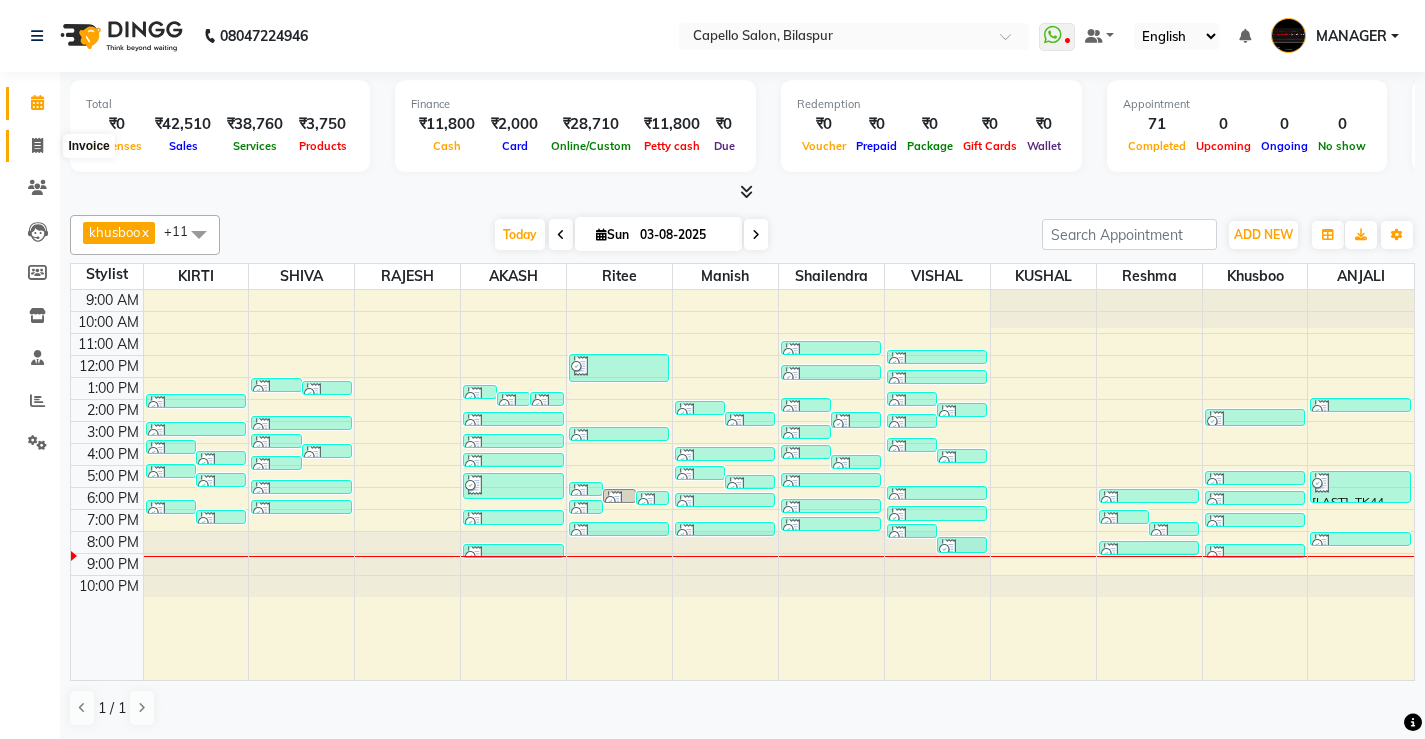 click 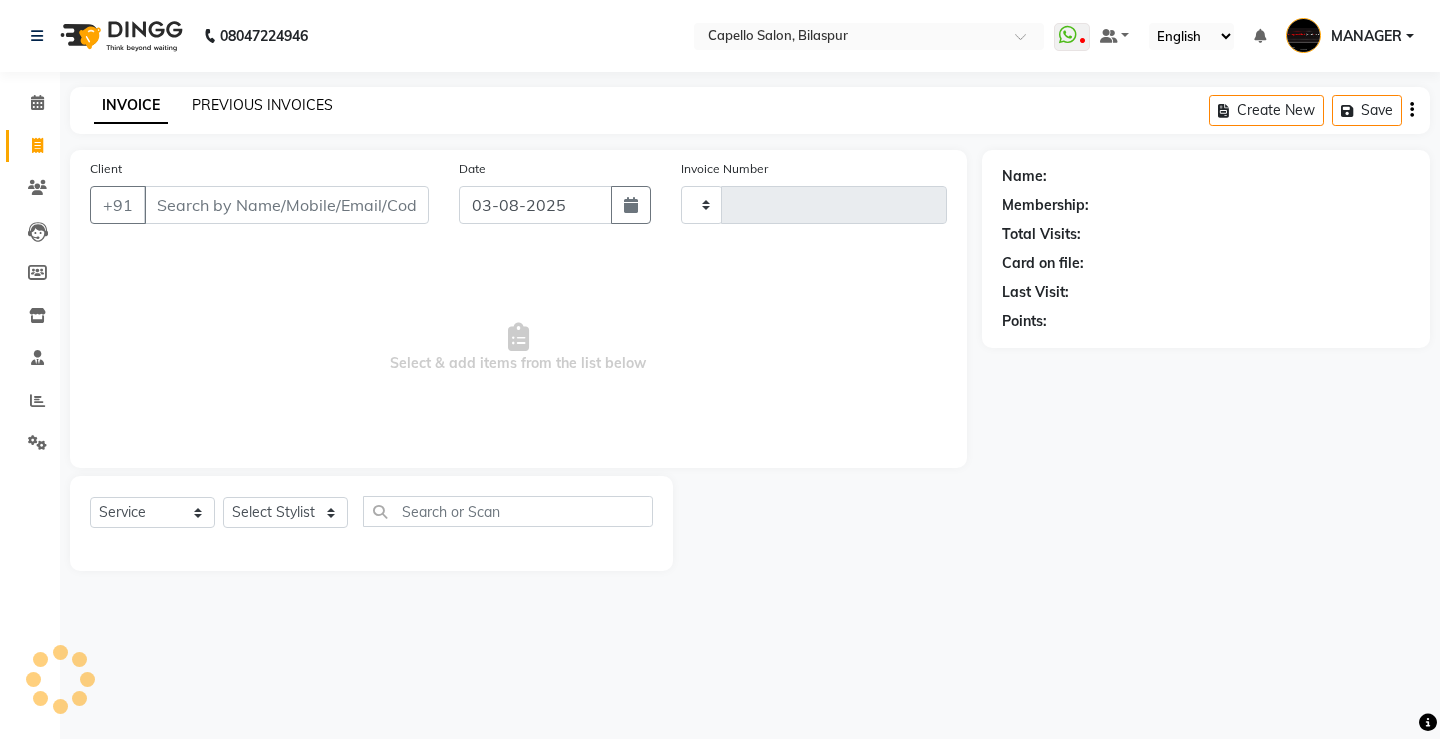 click on "PREVIOUS INVOICES" 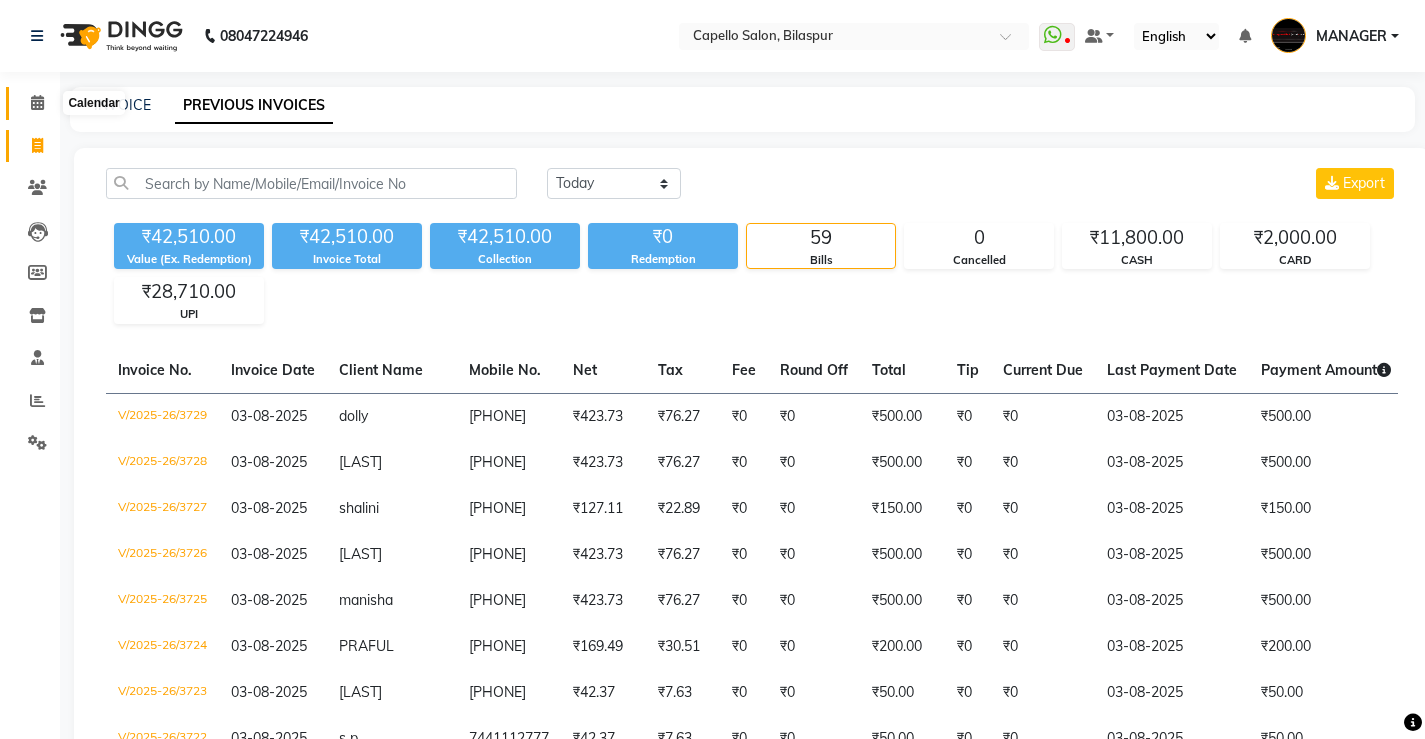 click 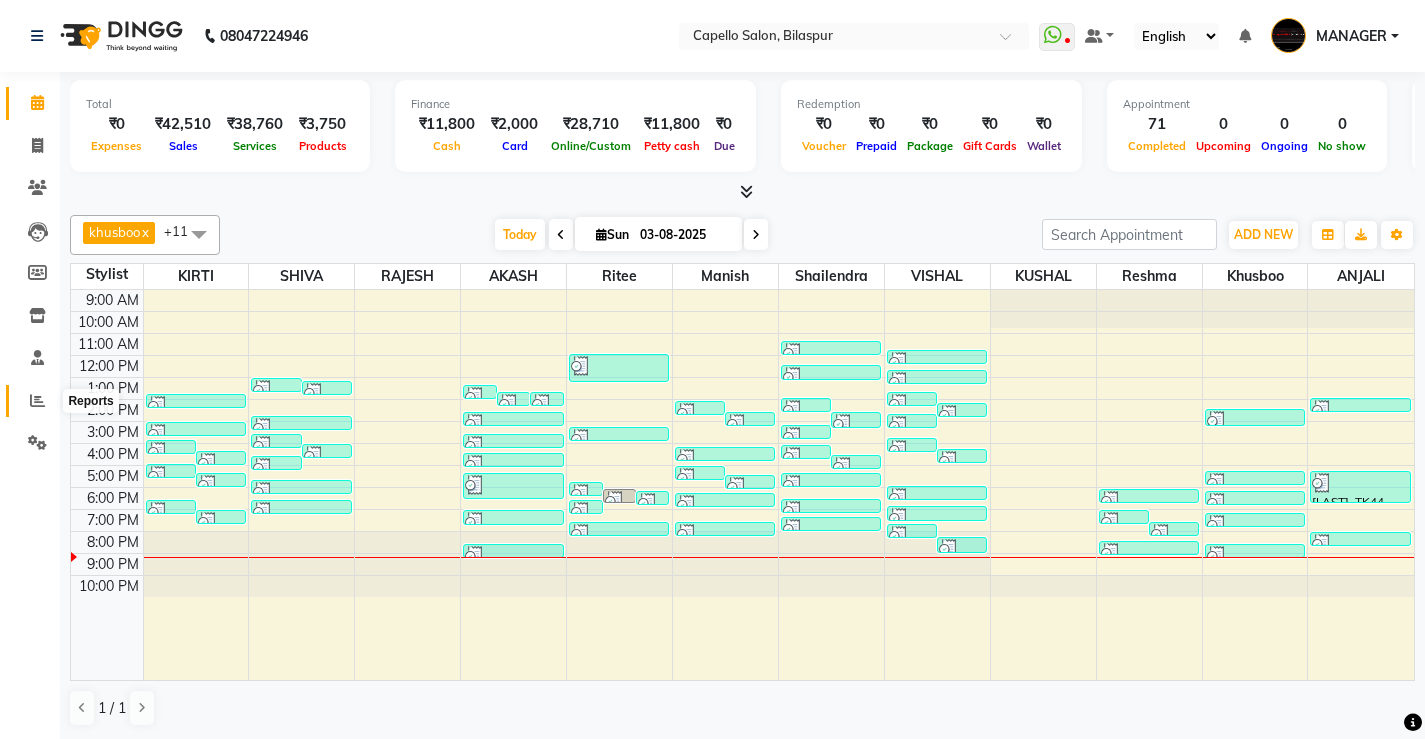 click 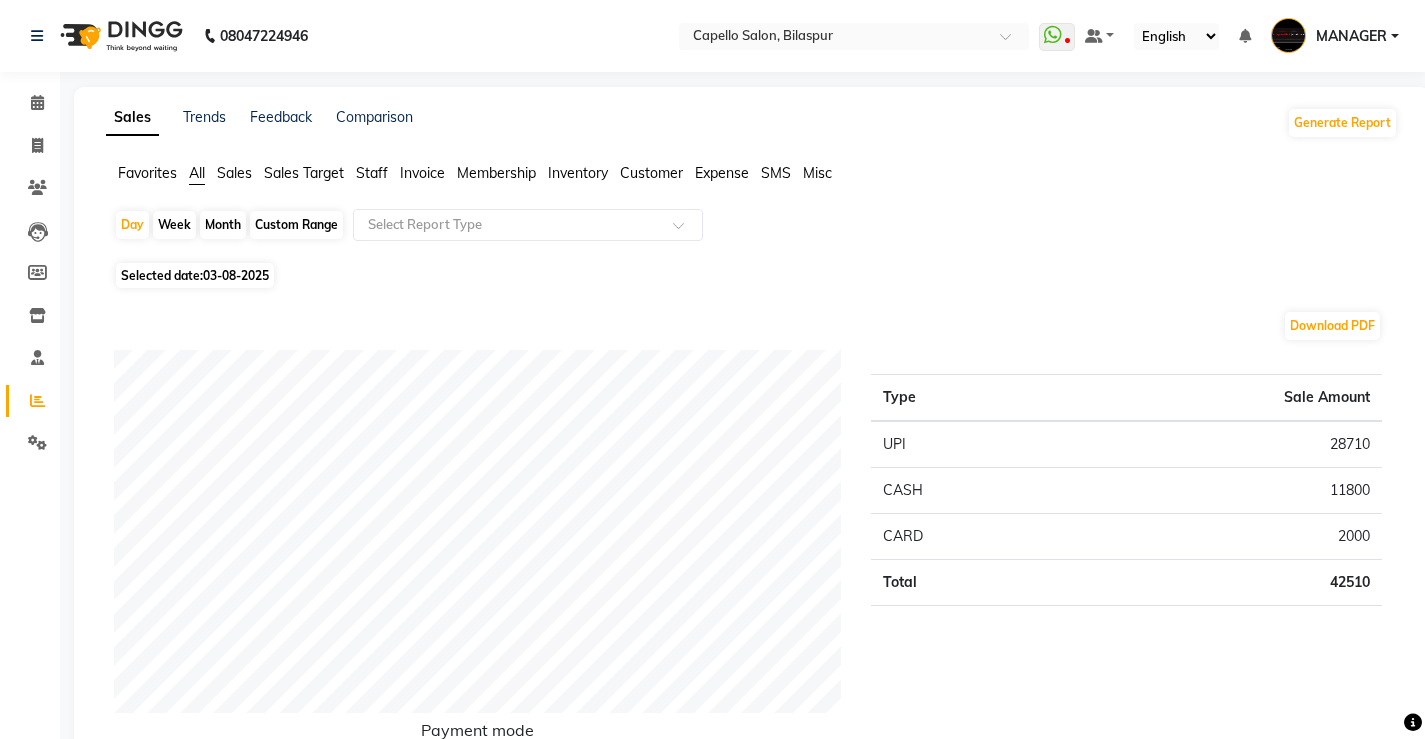 click on "Month" 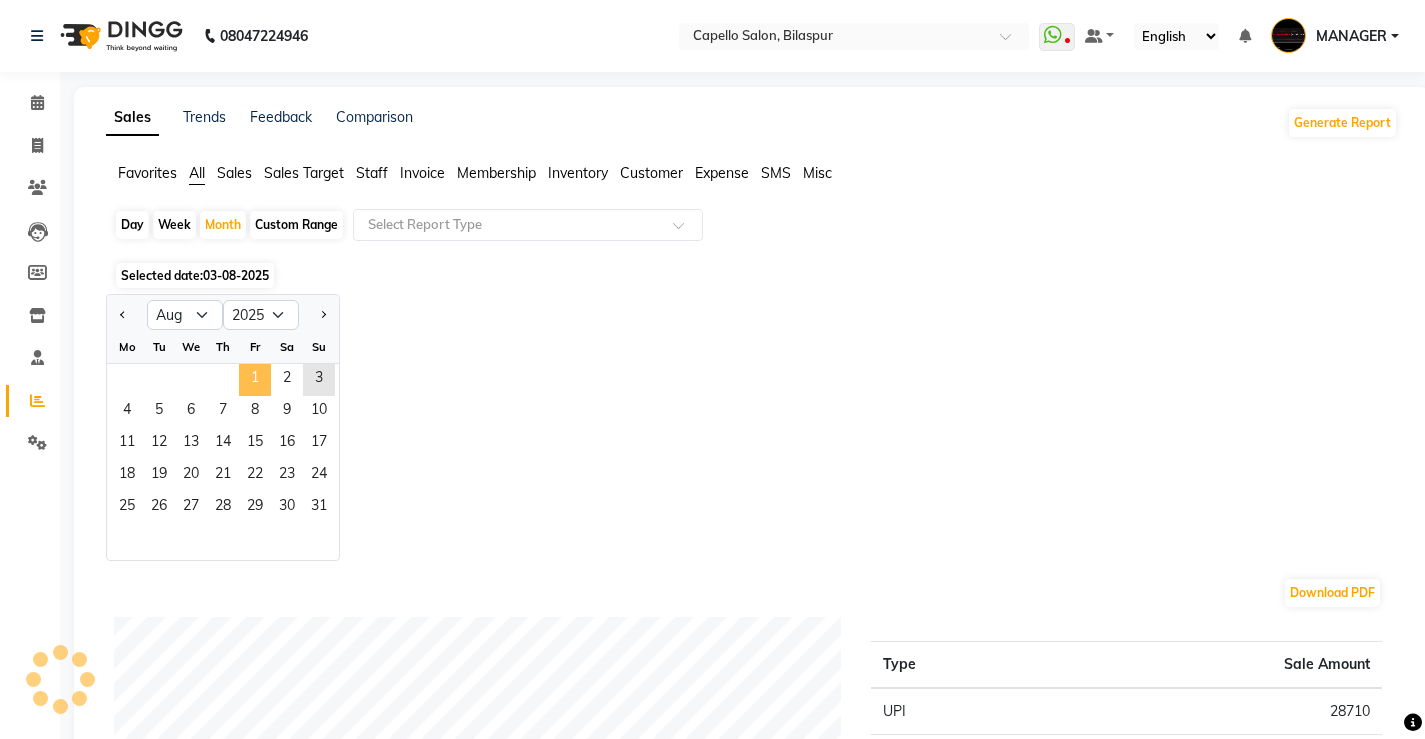 click on "1" 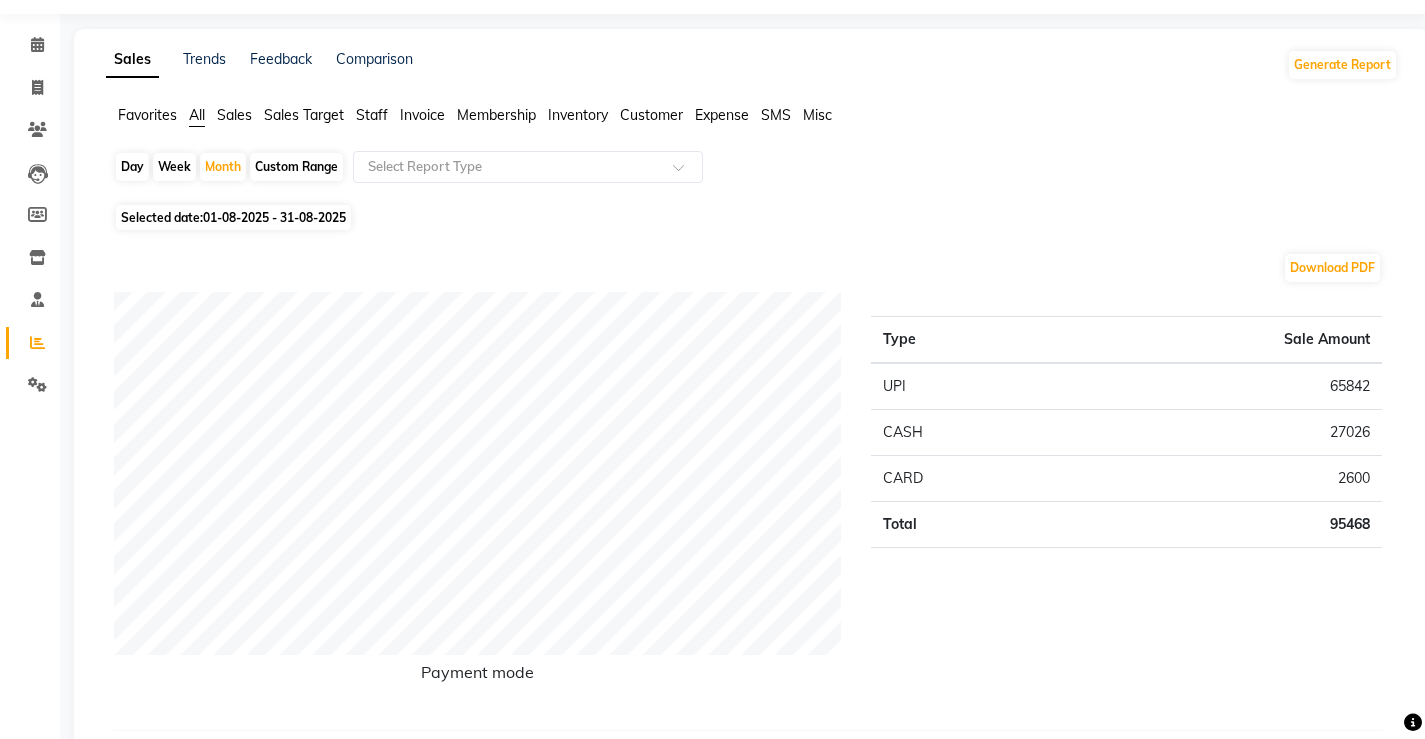 scroll, scrollTop: 0, scrollLeft: 0, axis: both 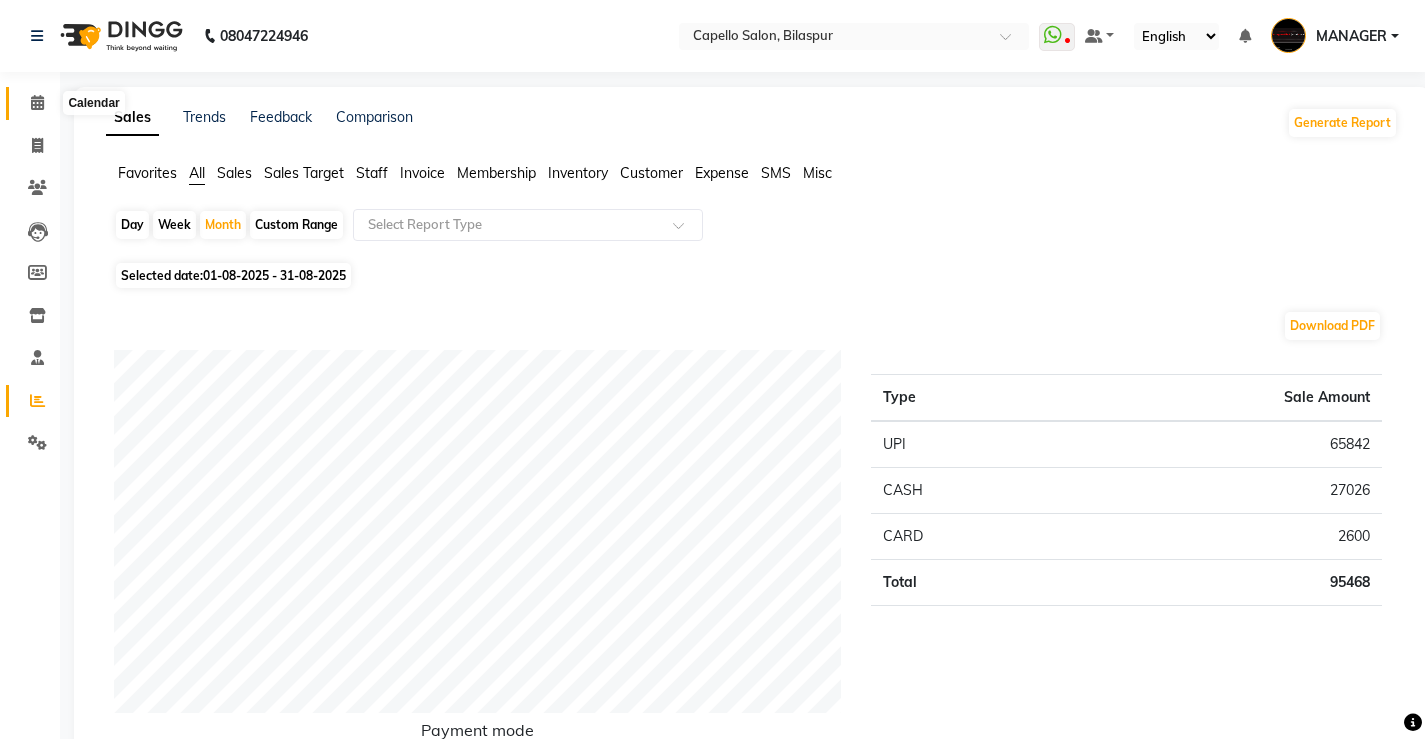 click 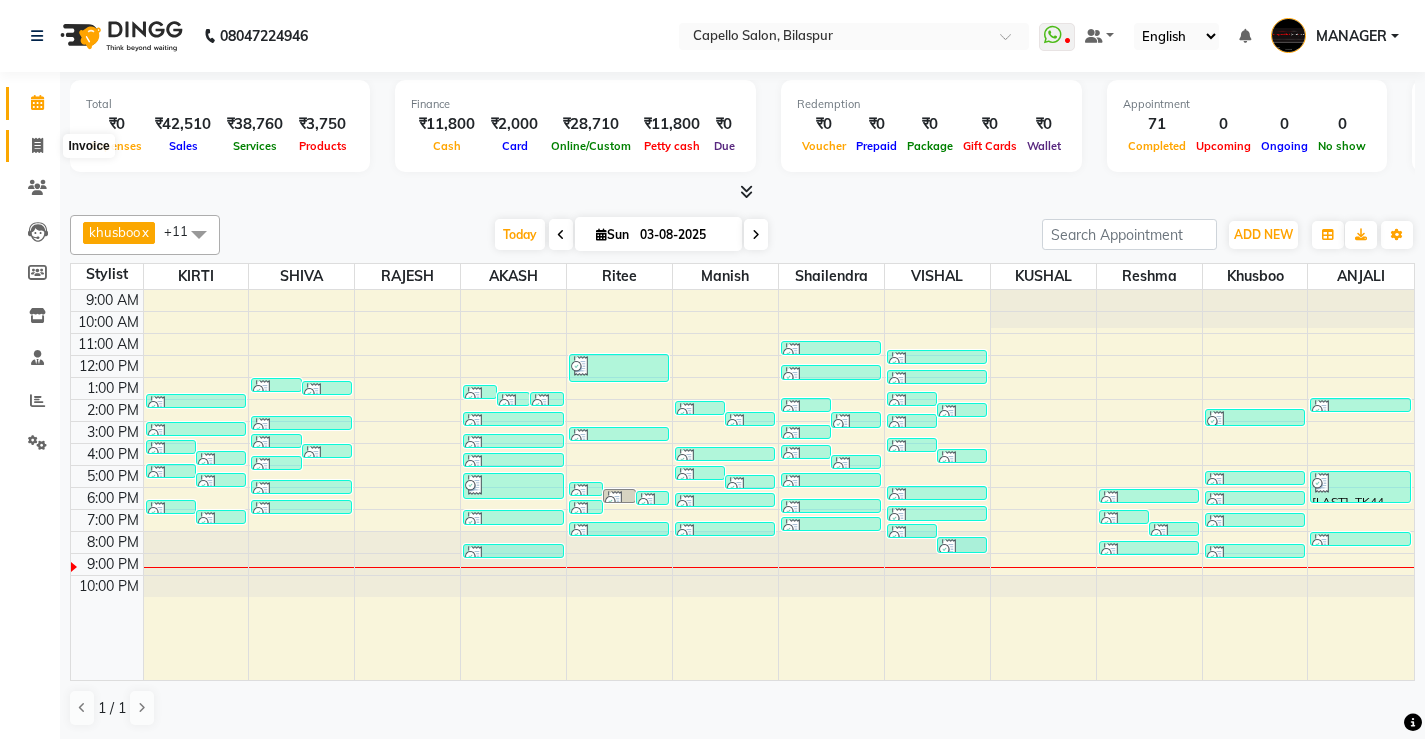 click 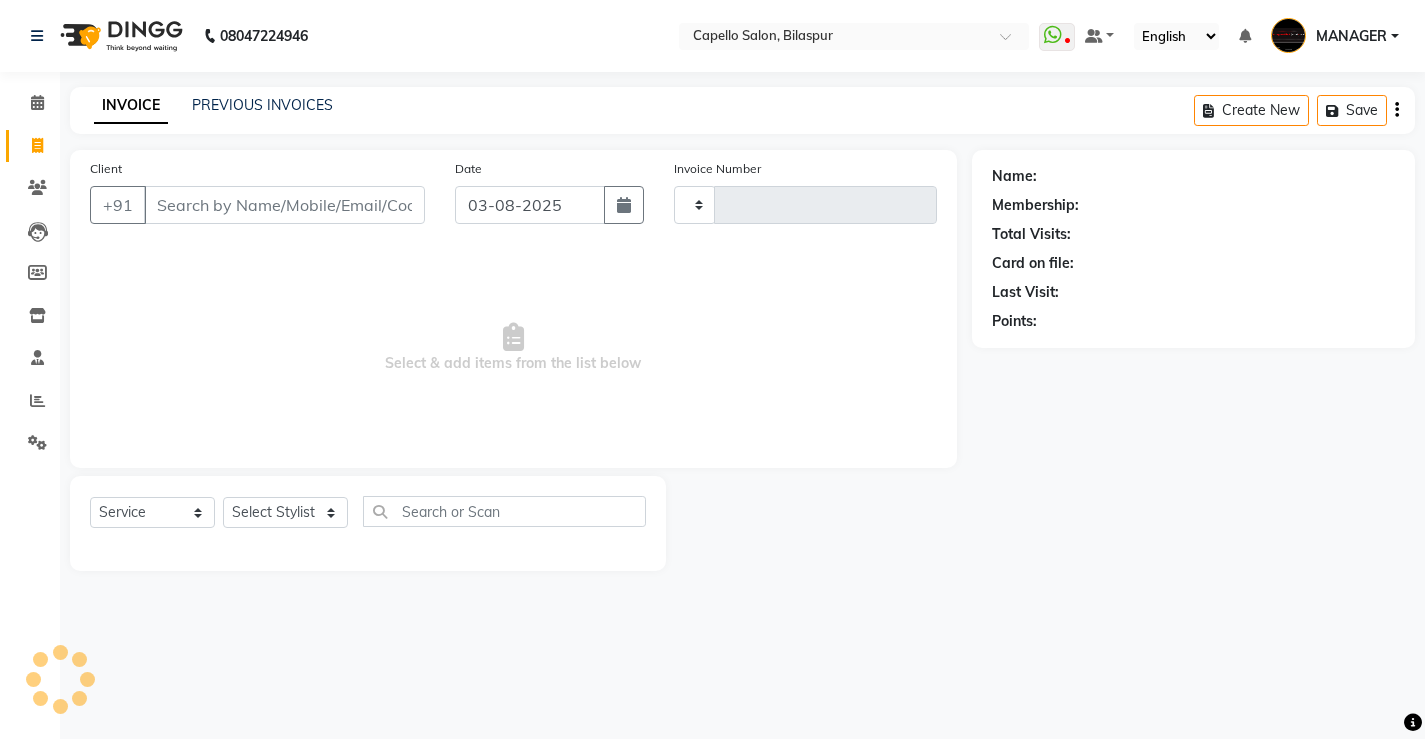 type on "3730" 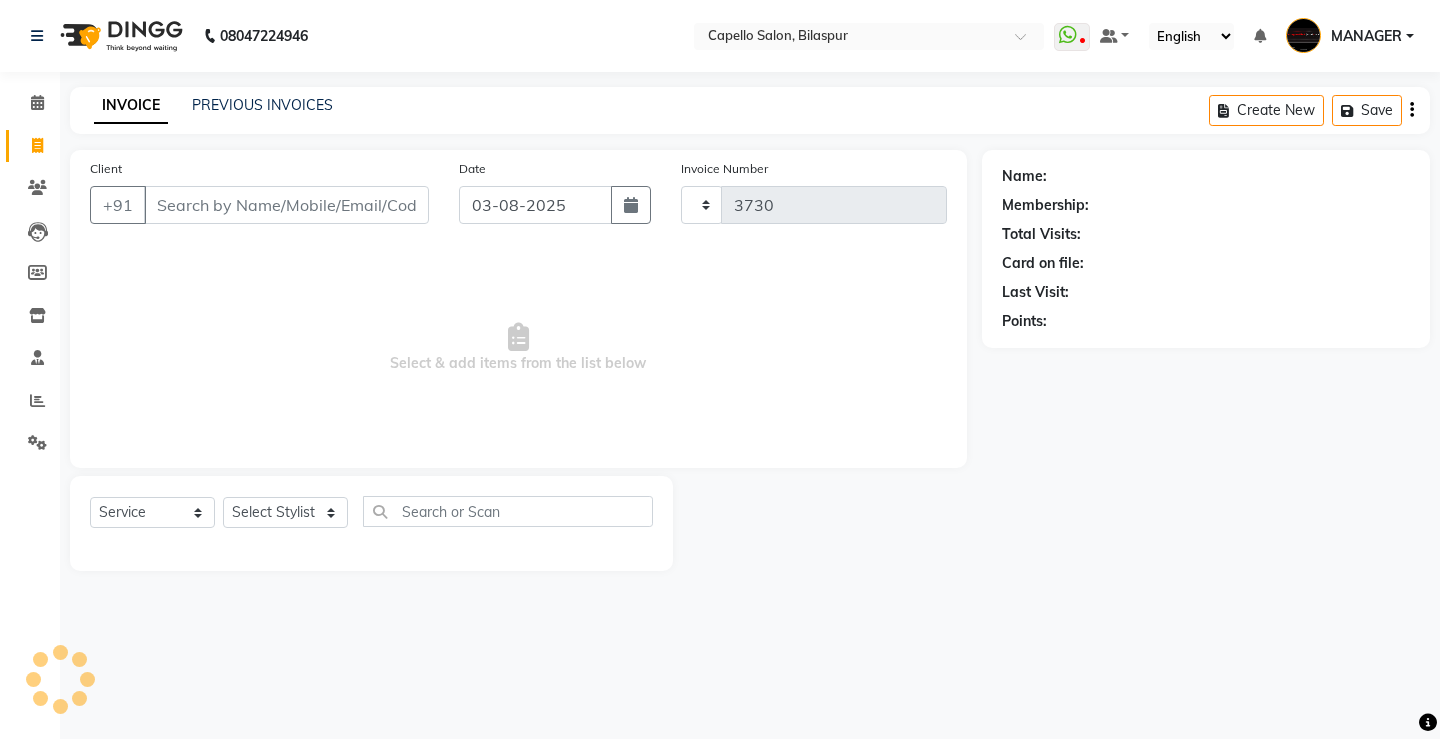 select on "857" 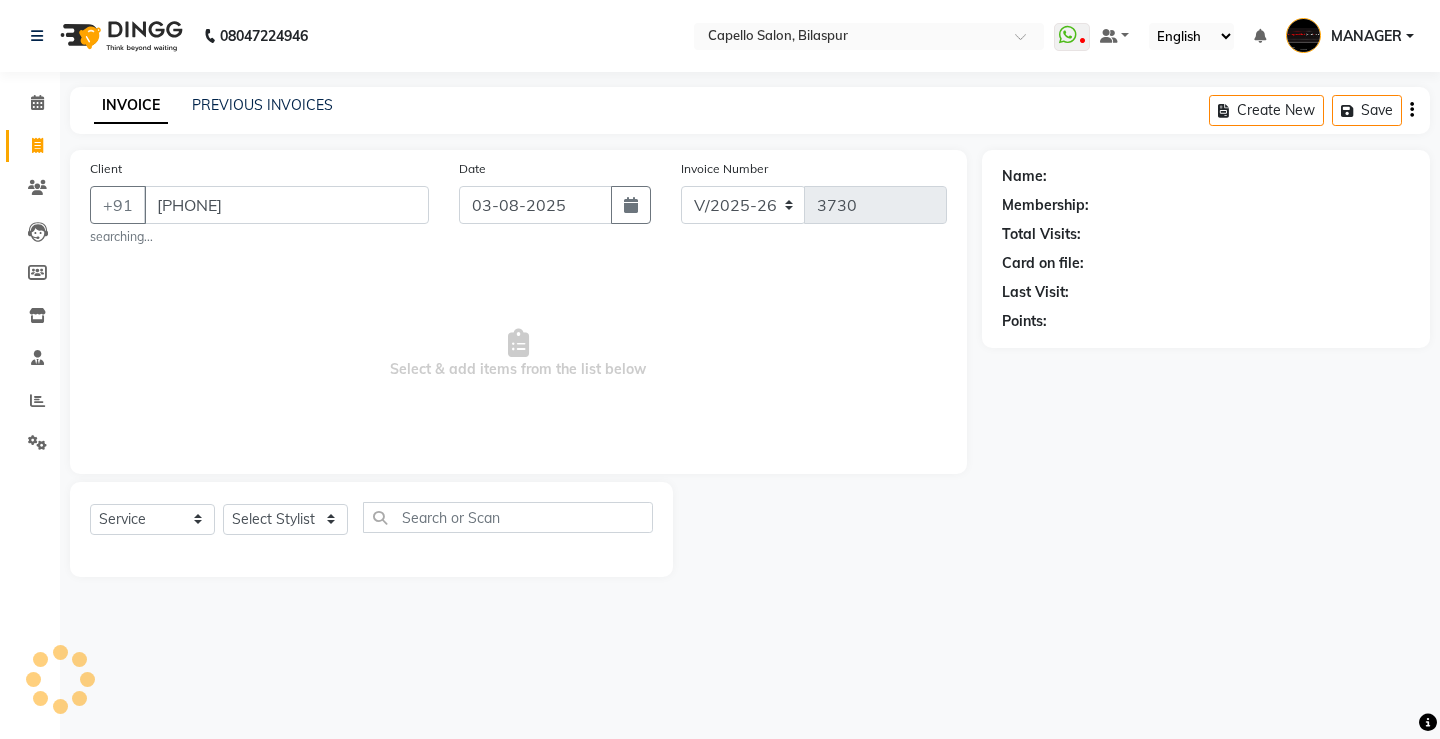 type on "[PHONE]" 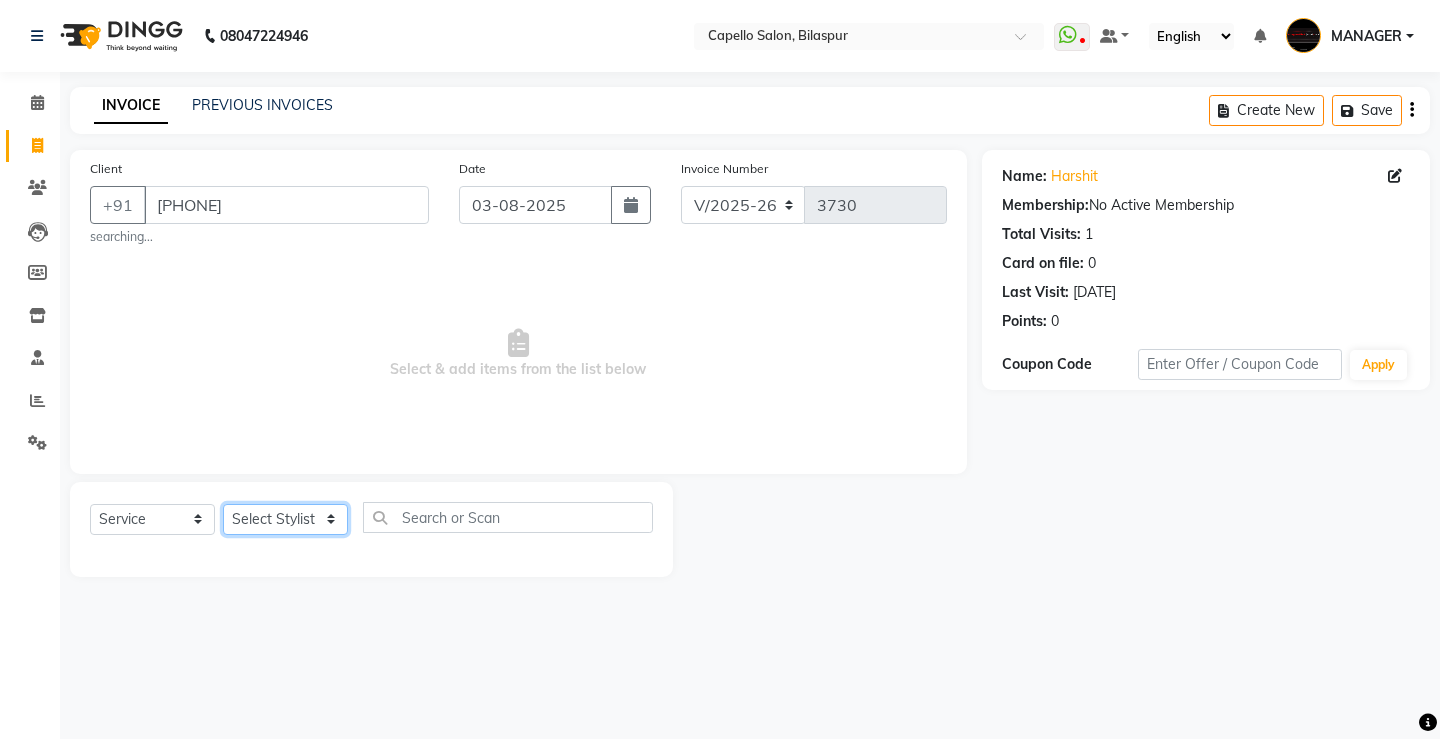 click on "Select Stylist ADMIN AKASH ANJALI khusboo KIRTI KUSHAL MANAGER Manish  RAJESH reshma ritee shailendra SHIVA VISHAL" 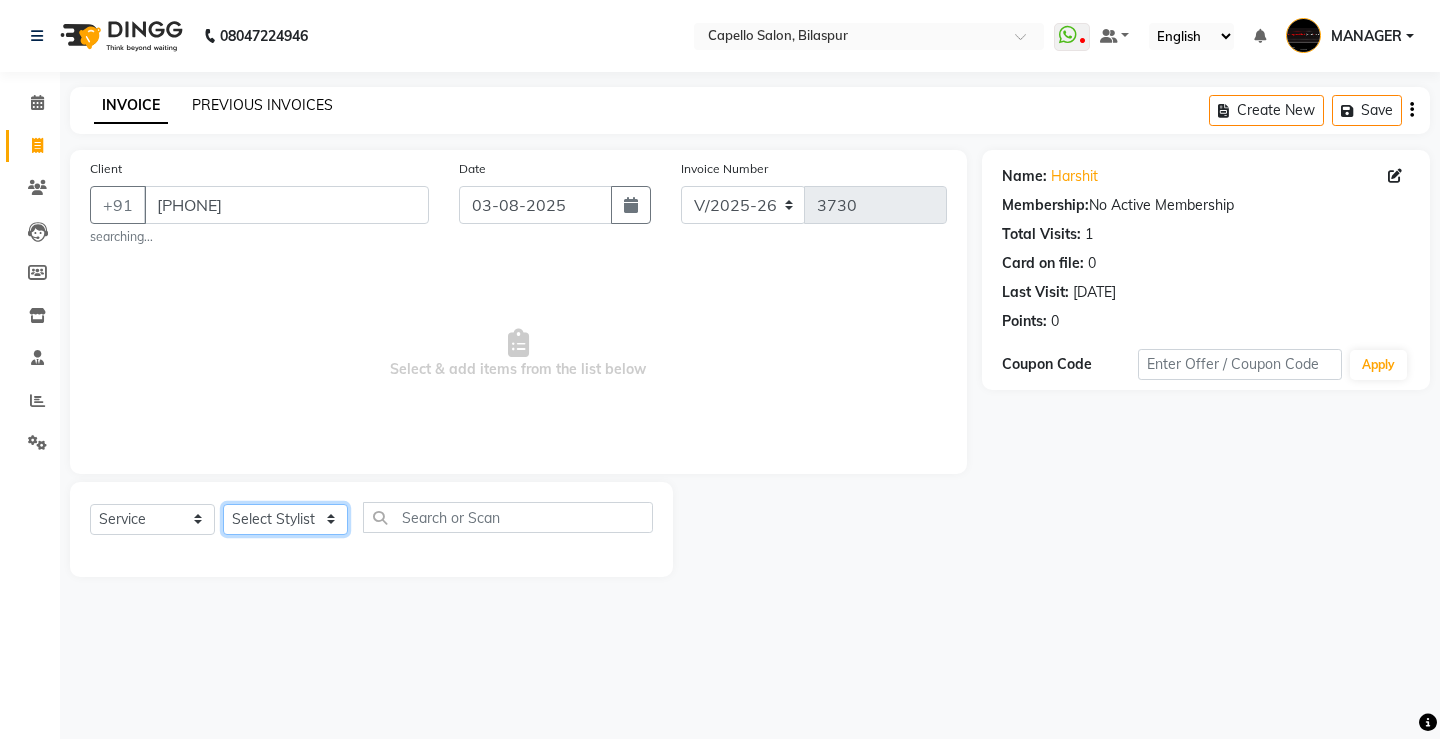 select on "61307" 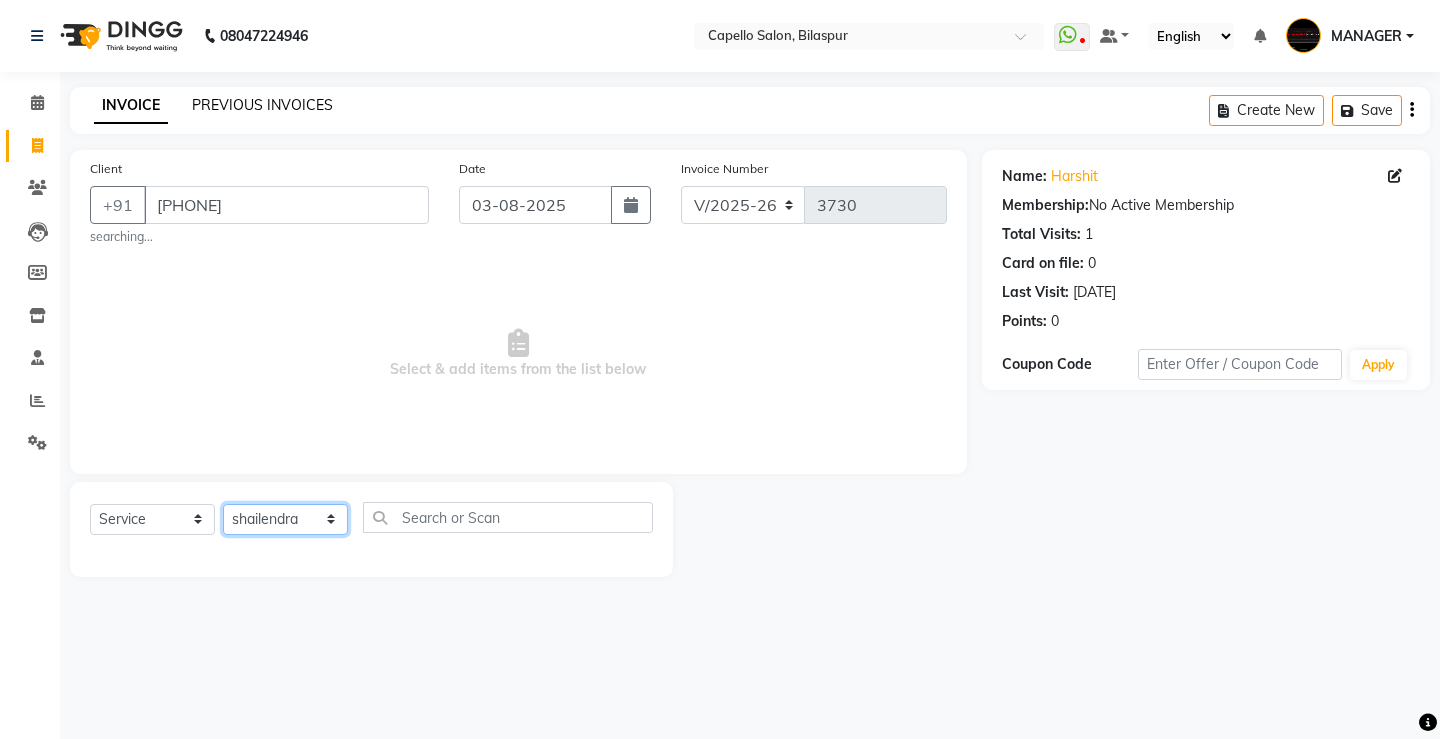 click on "Select Stylist ADMIN AKASH ANJALI khusboo KIRTI KUSHAL MANAGER Manish  RAJESH reshma ritee shailendra SHIVA VISHAL" 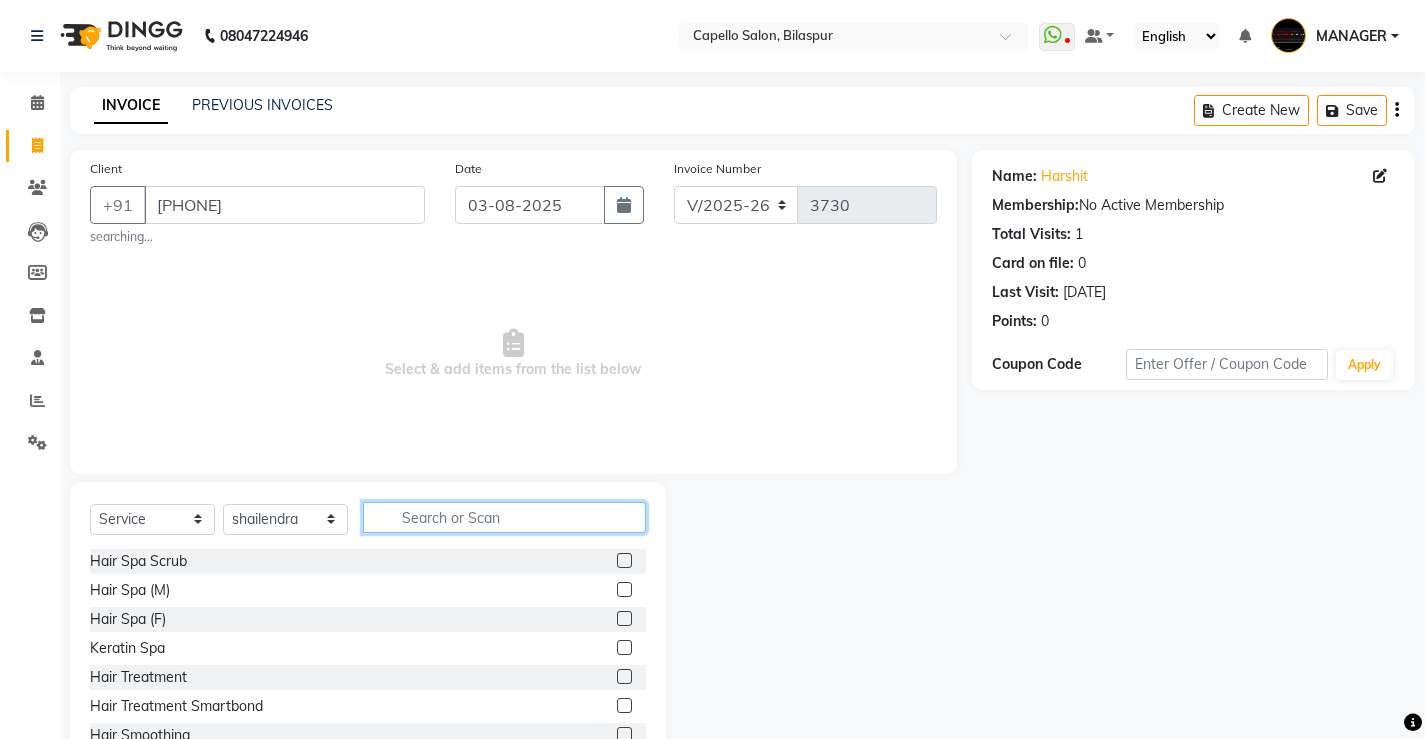 click 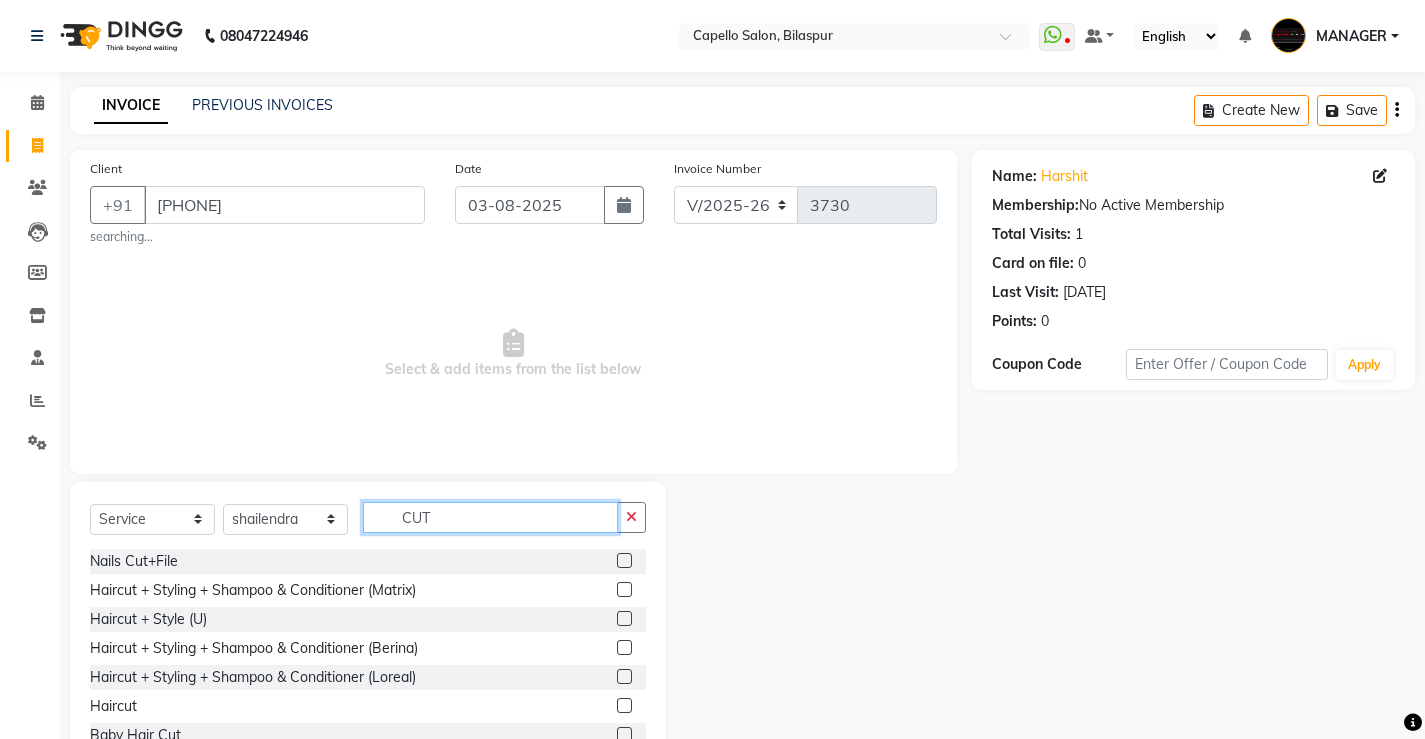 type on "CUT" 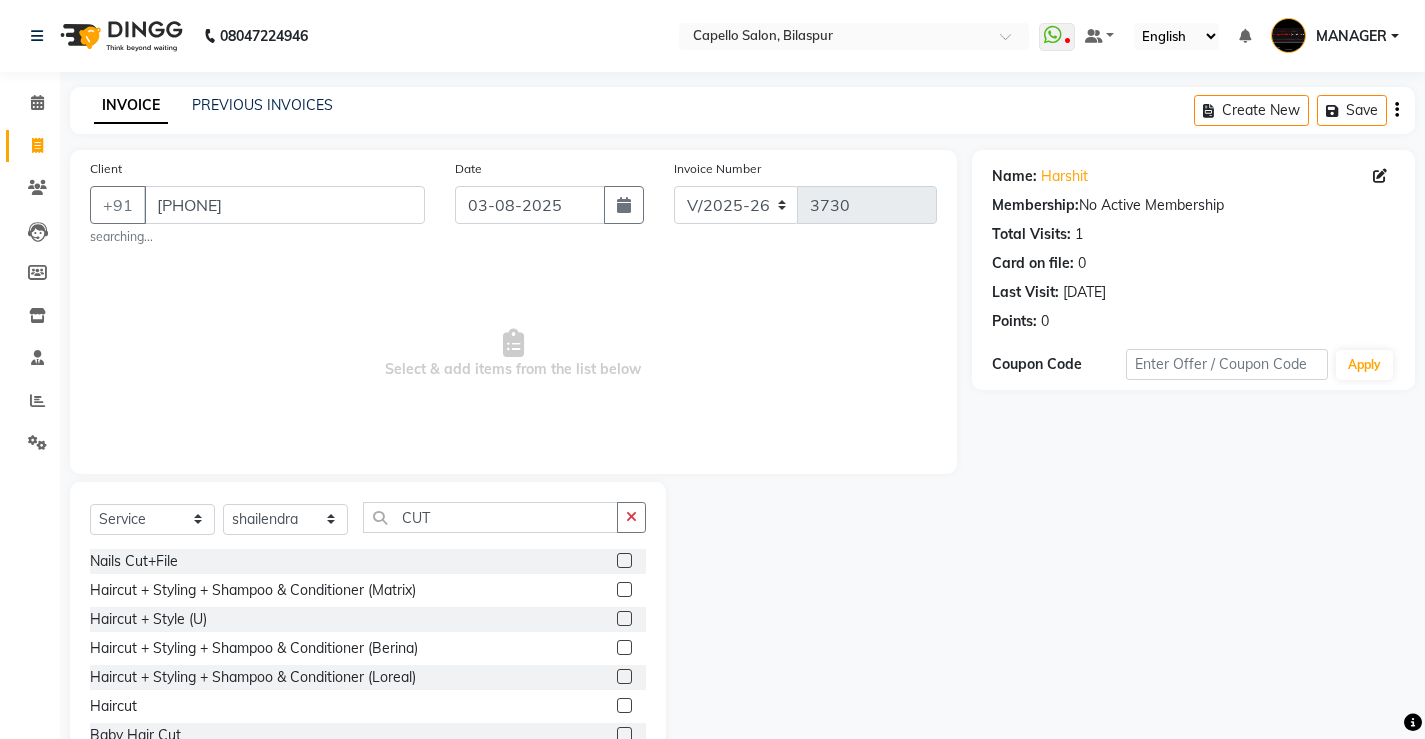 click 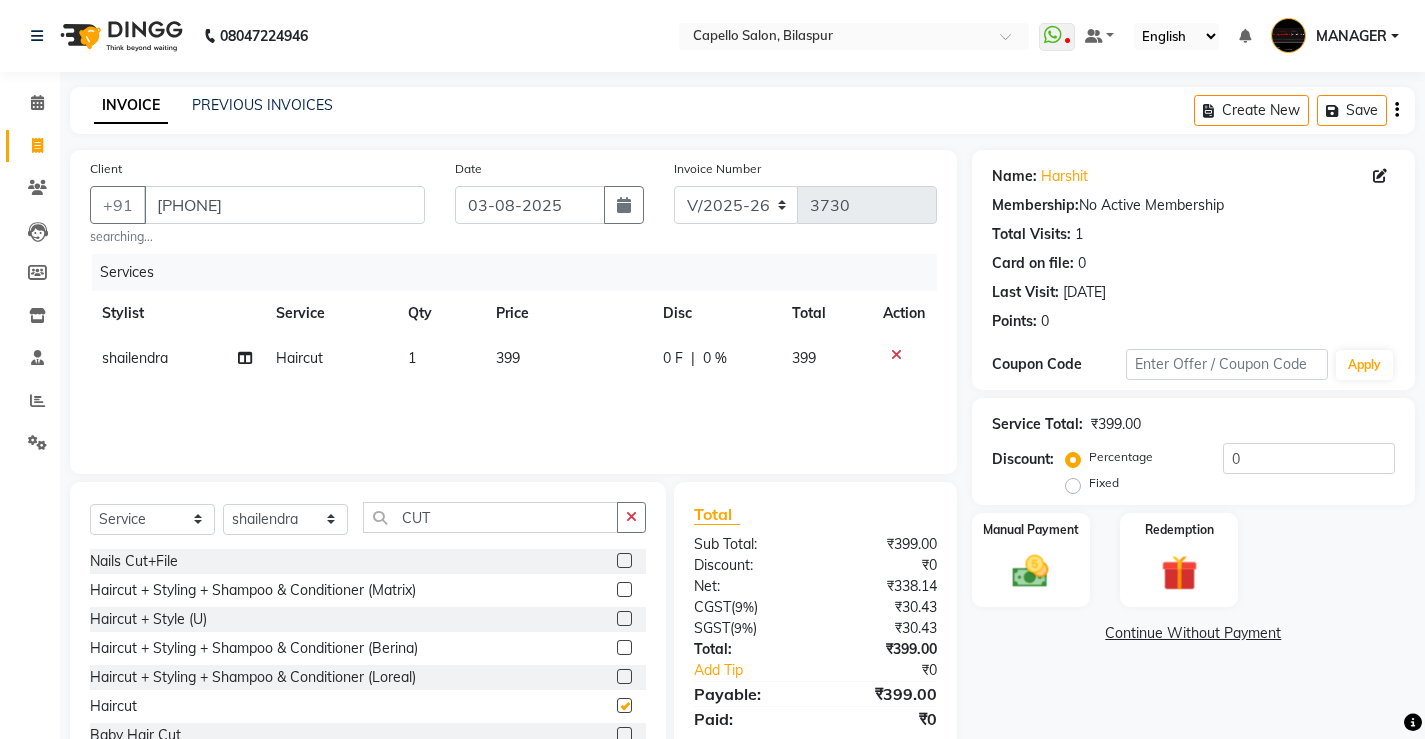 checkbox on "false" 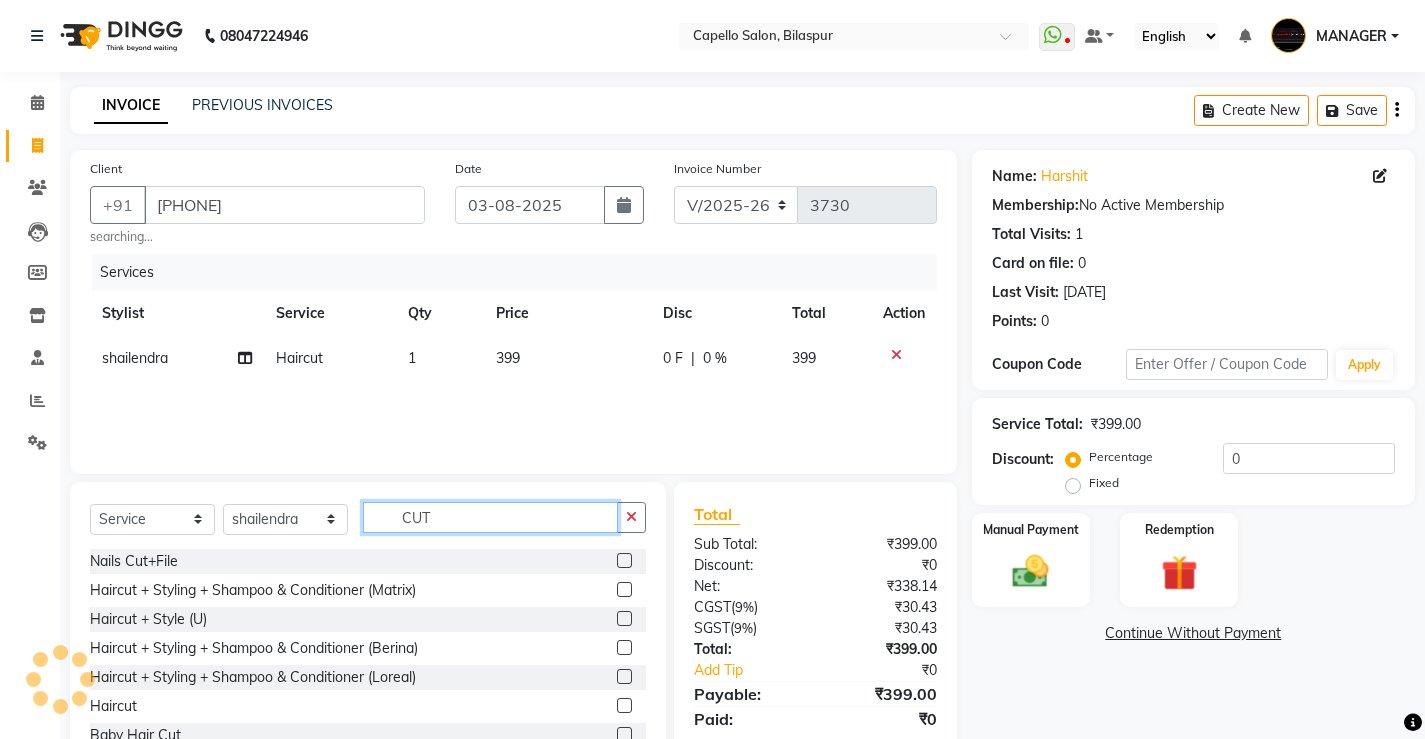 click on "CUT" 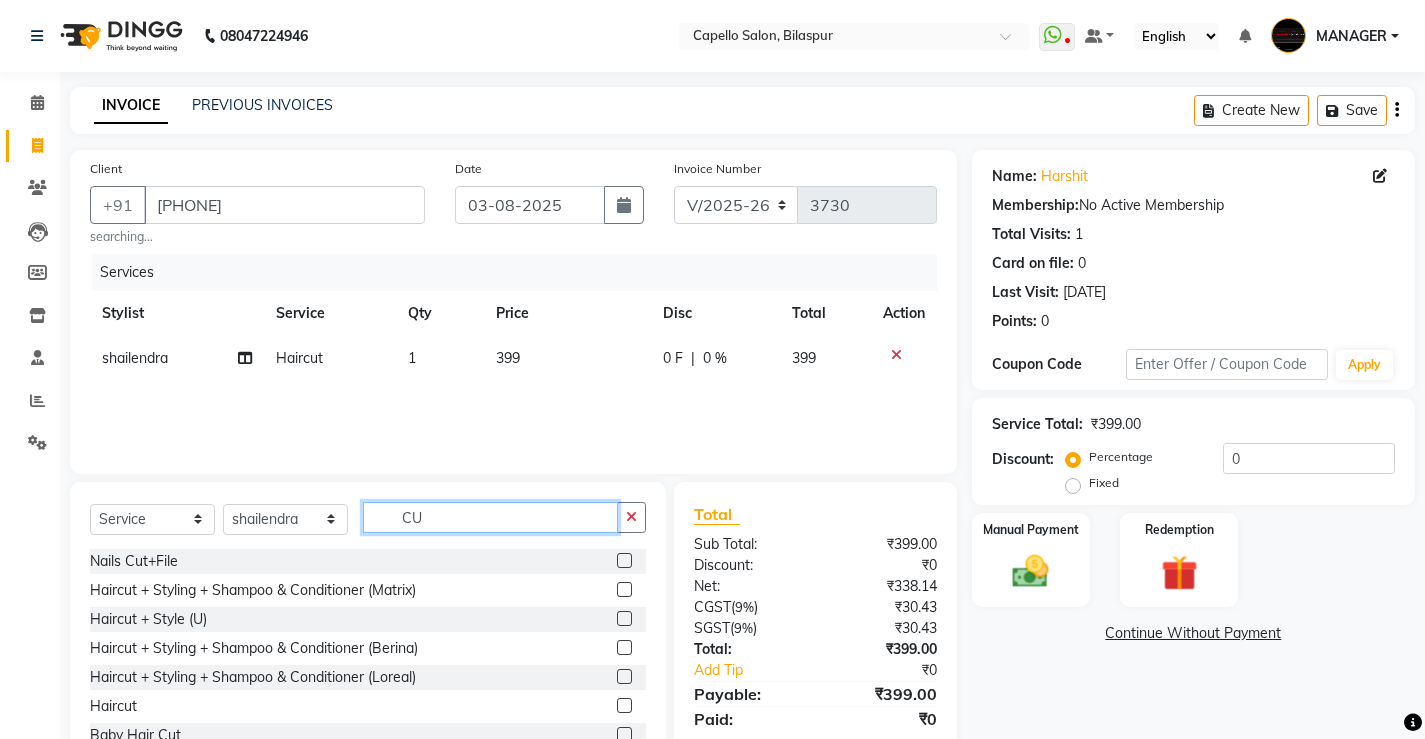 type on "C" 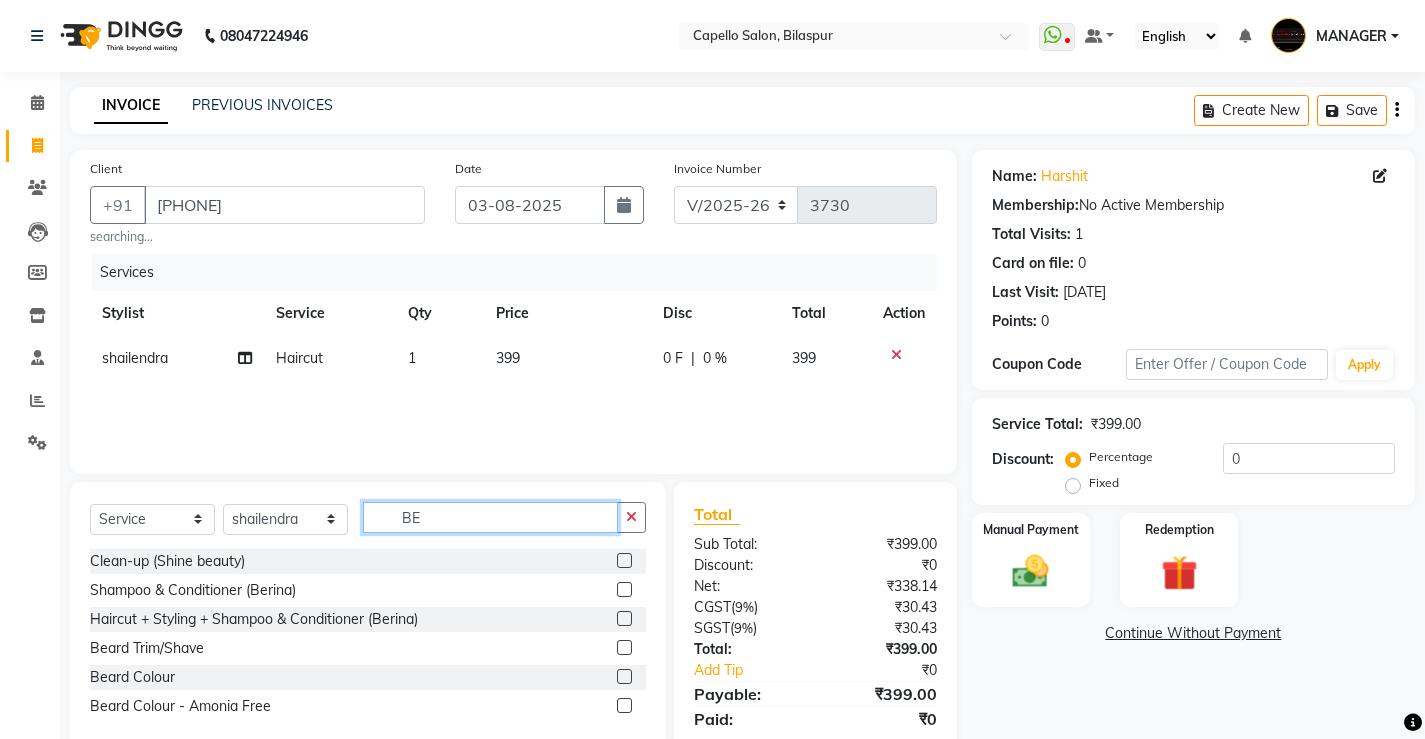 type on "BE" 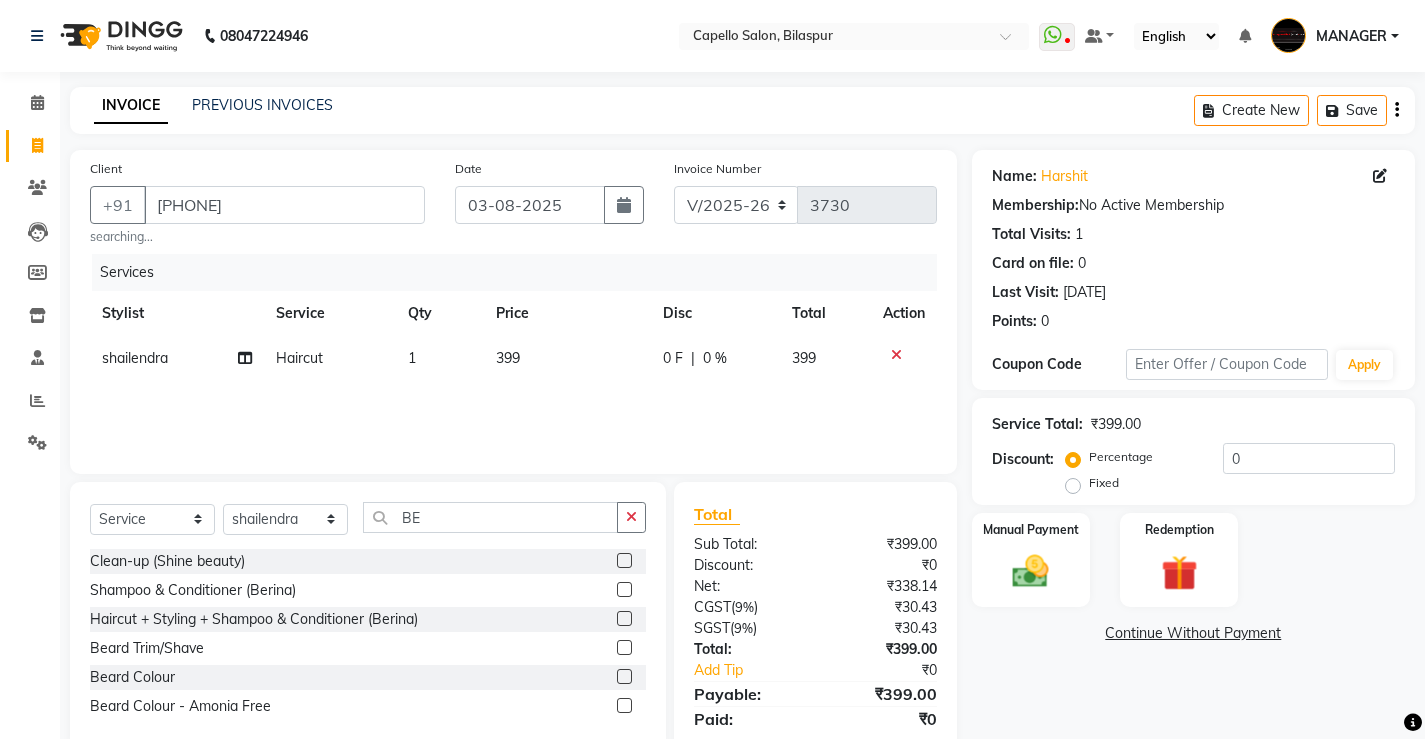 click 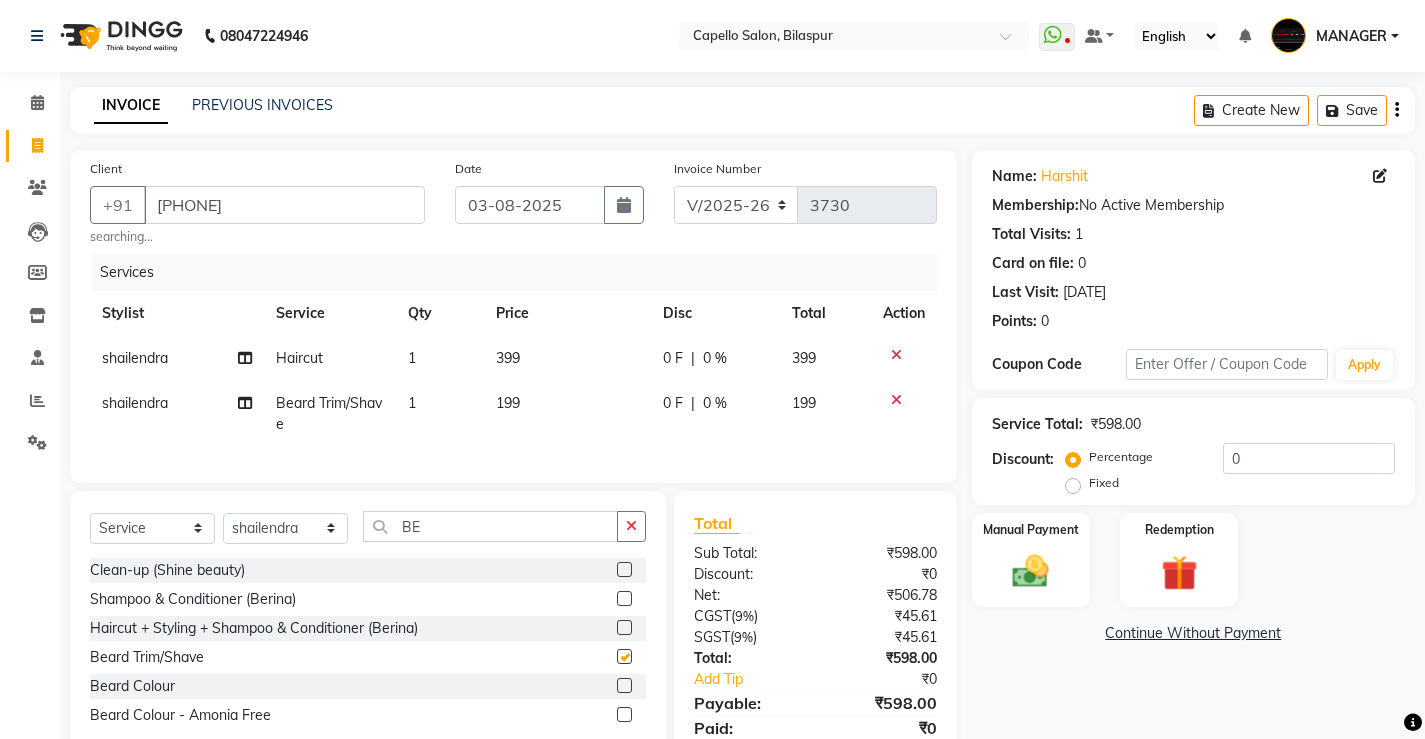 checkbox on "false" 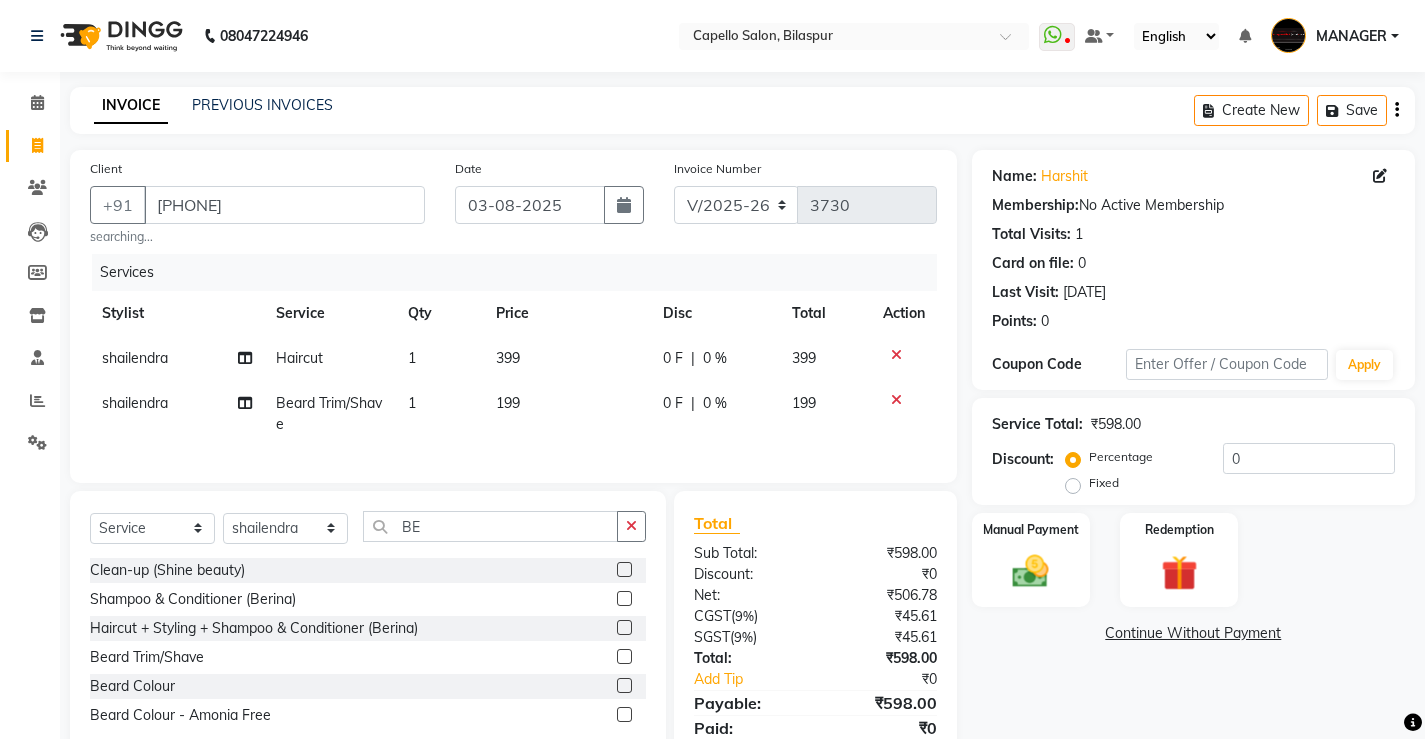 click on "199" 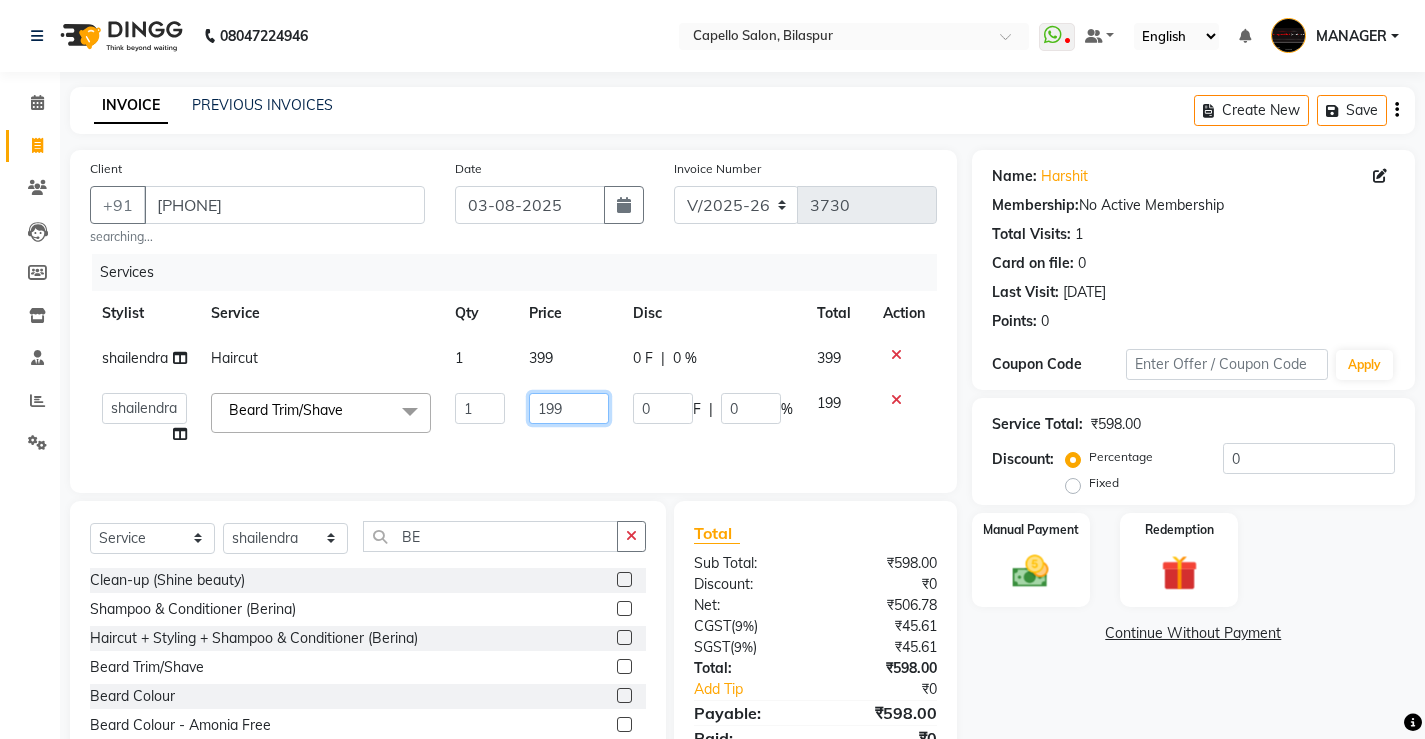 drag, startPoint x: 567, startPoint y: 411, endPoint x: 486, endPoint y: 450, distance: 89.89995 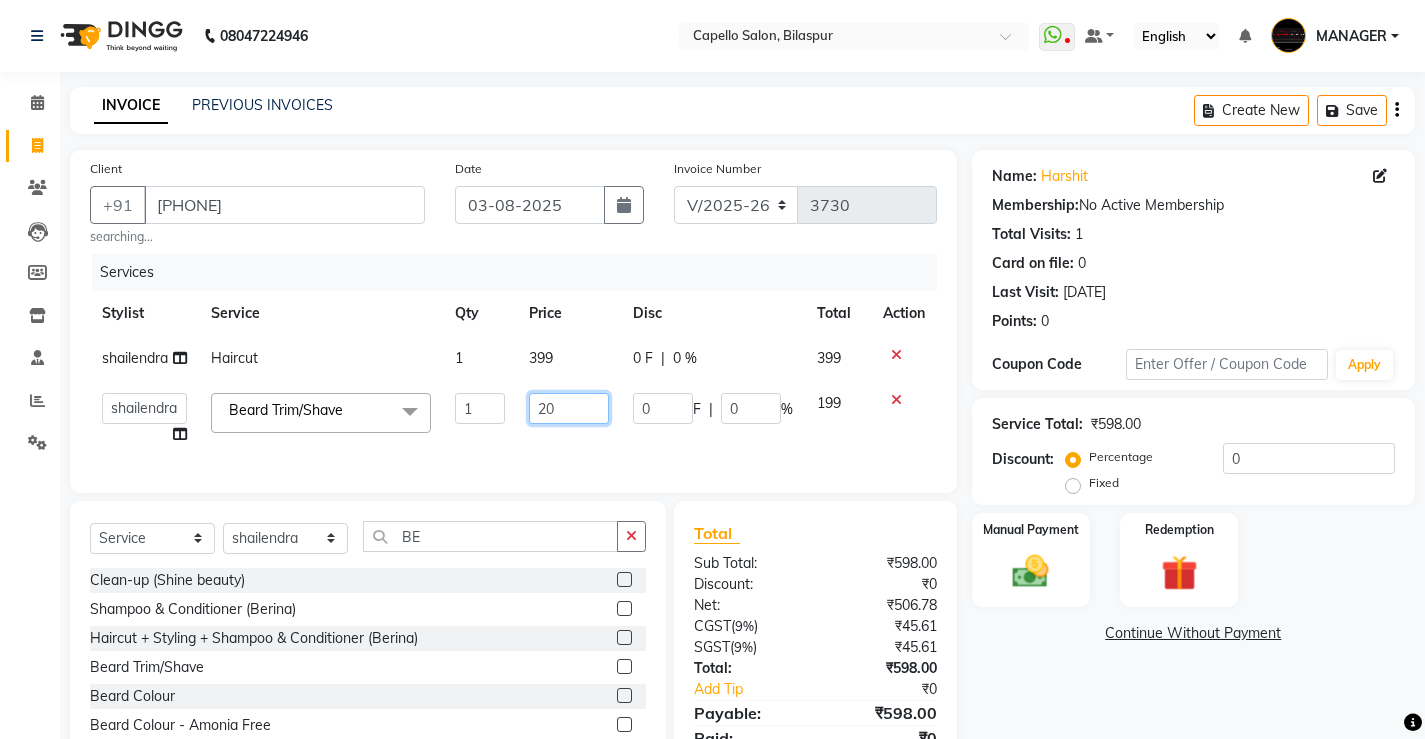 type on "200" 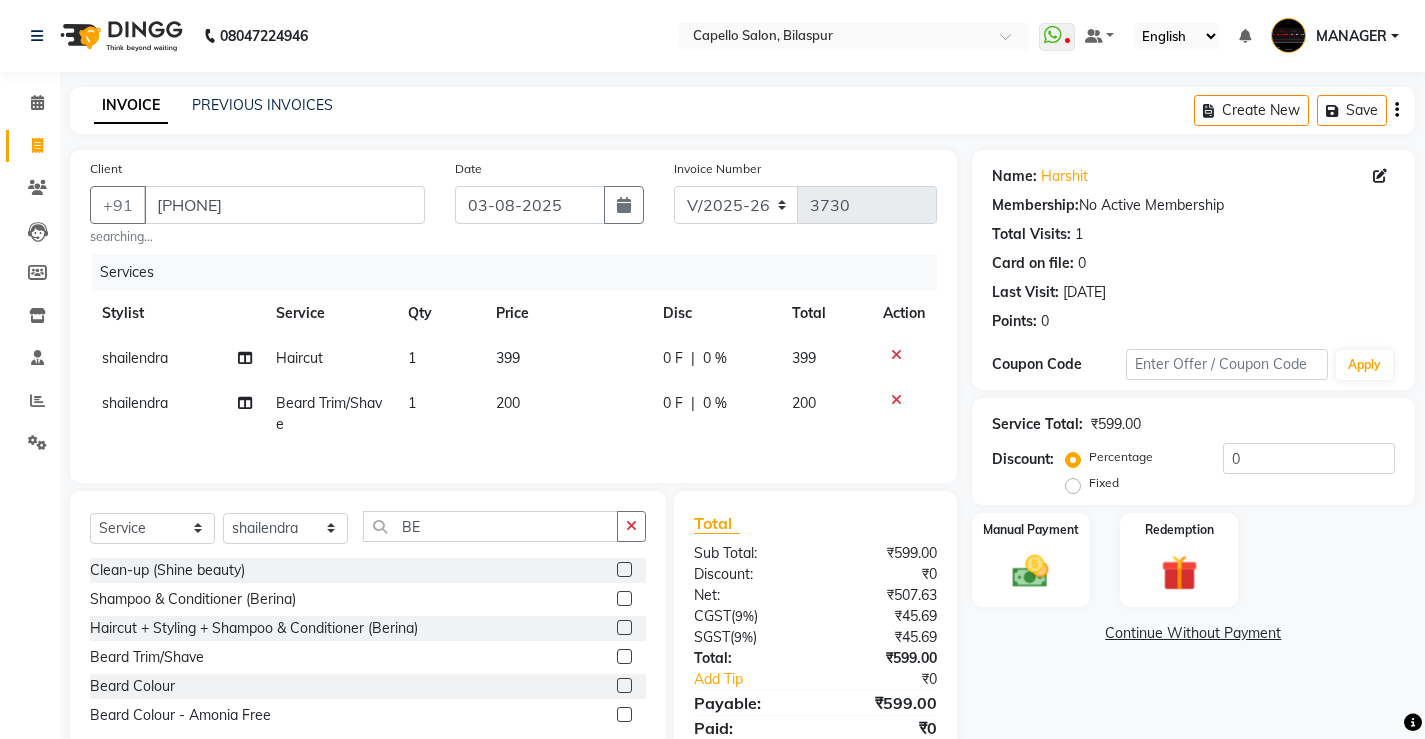 click on "399" 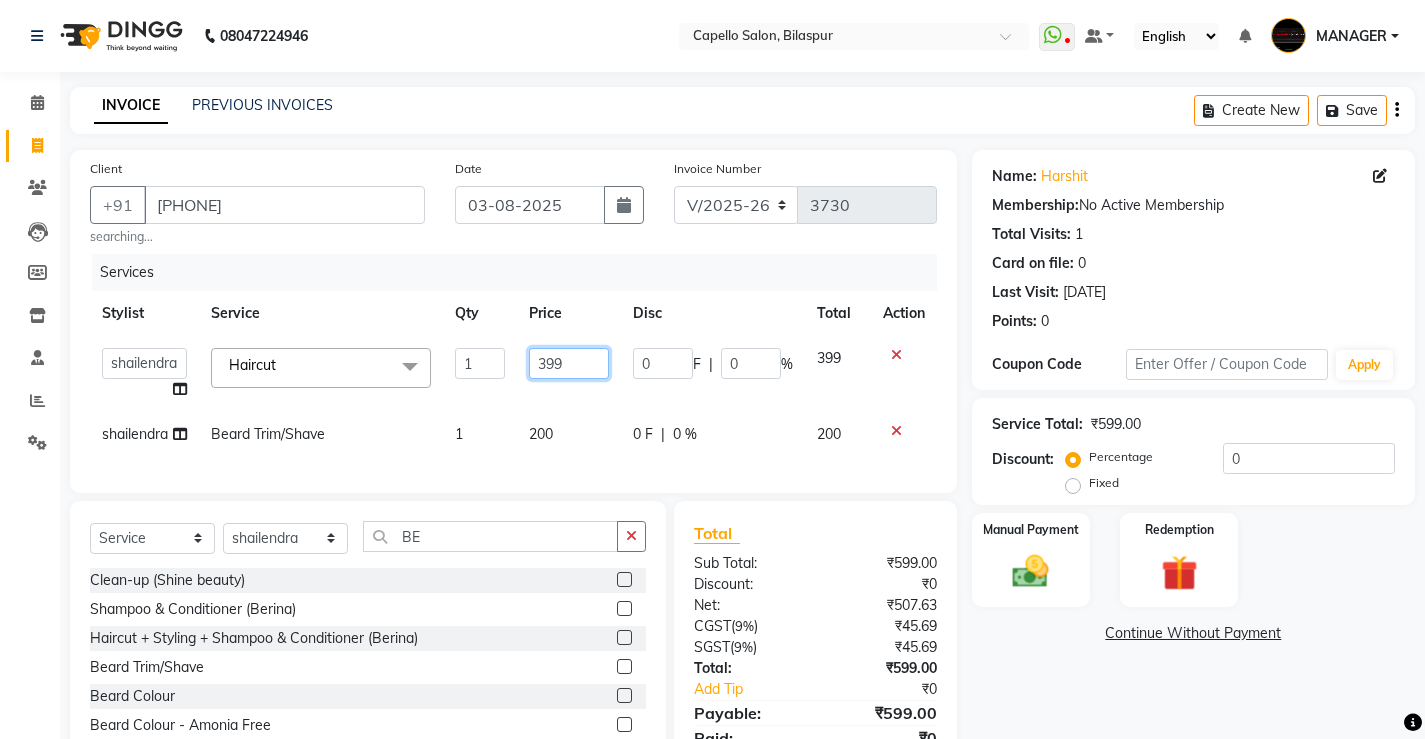 drag, startPoint x: 577, startPoint y: 360, endPoint x: 456, endPoint y: 369, distance: 121.33425 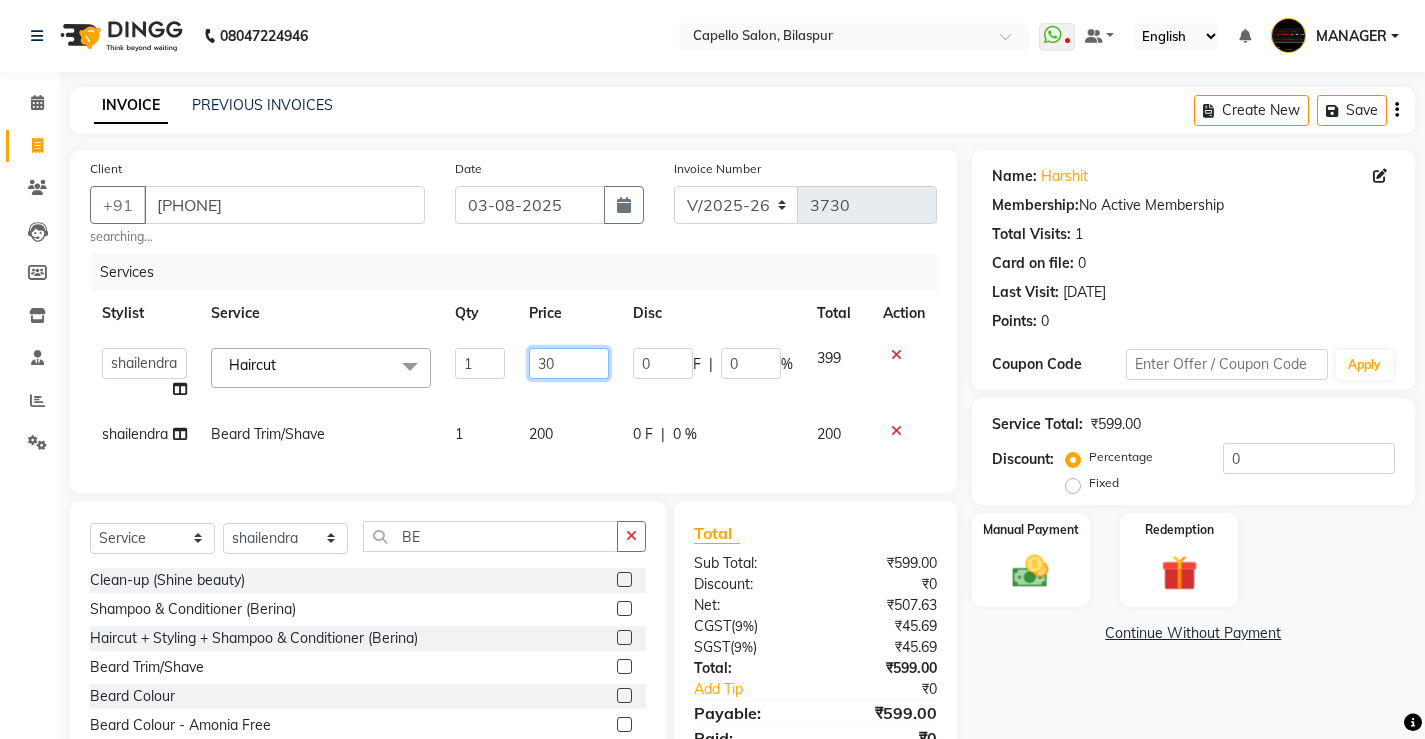 type on "300" 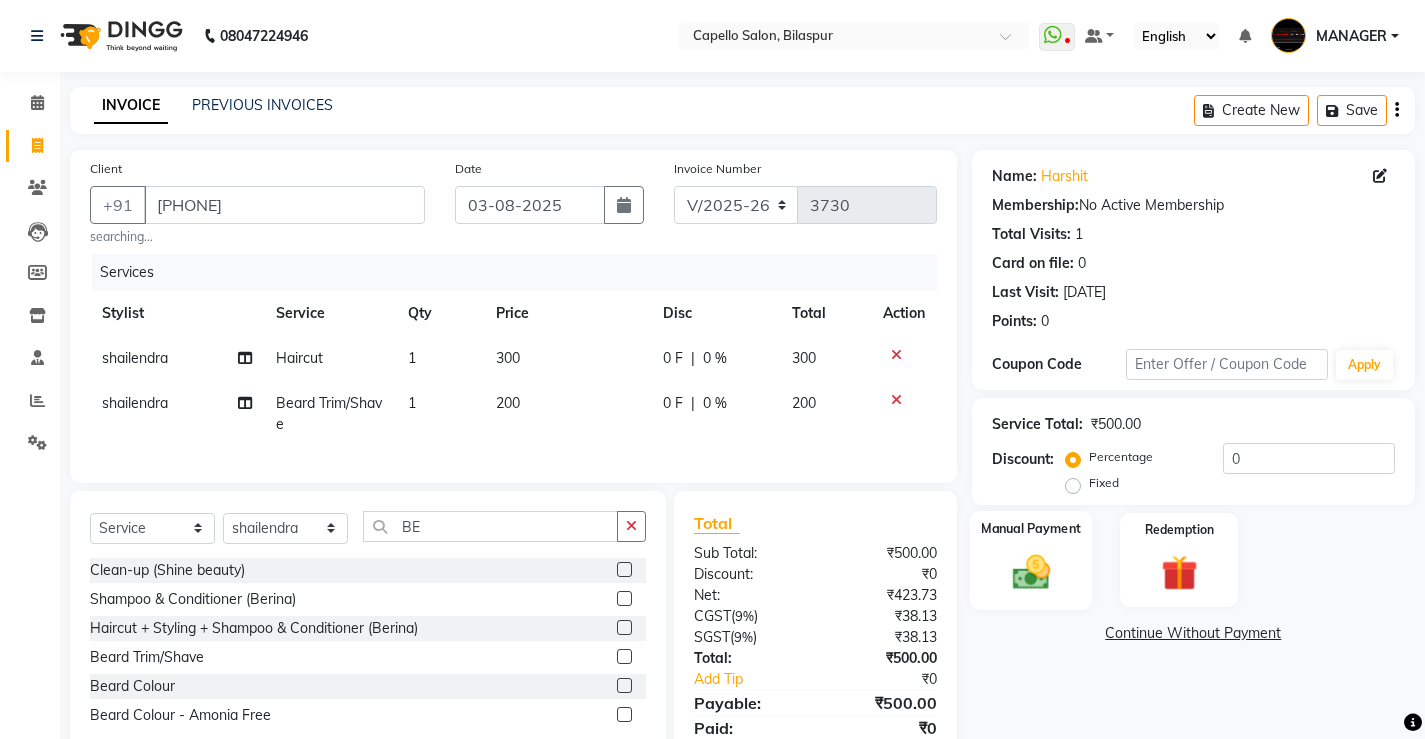 drag, startPoint x: 1068, startPoint y: 565, endPoint x: 1072, endPoint y: 531, distance: 34.234486 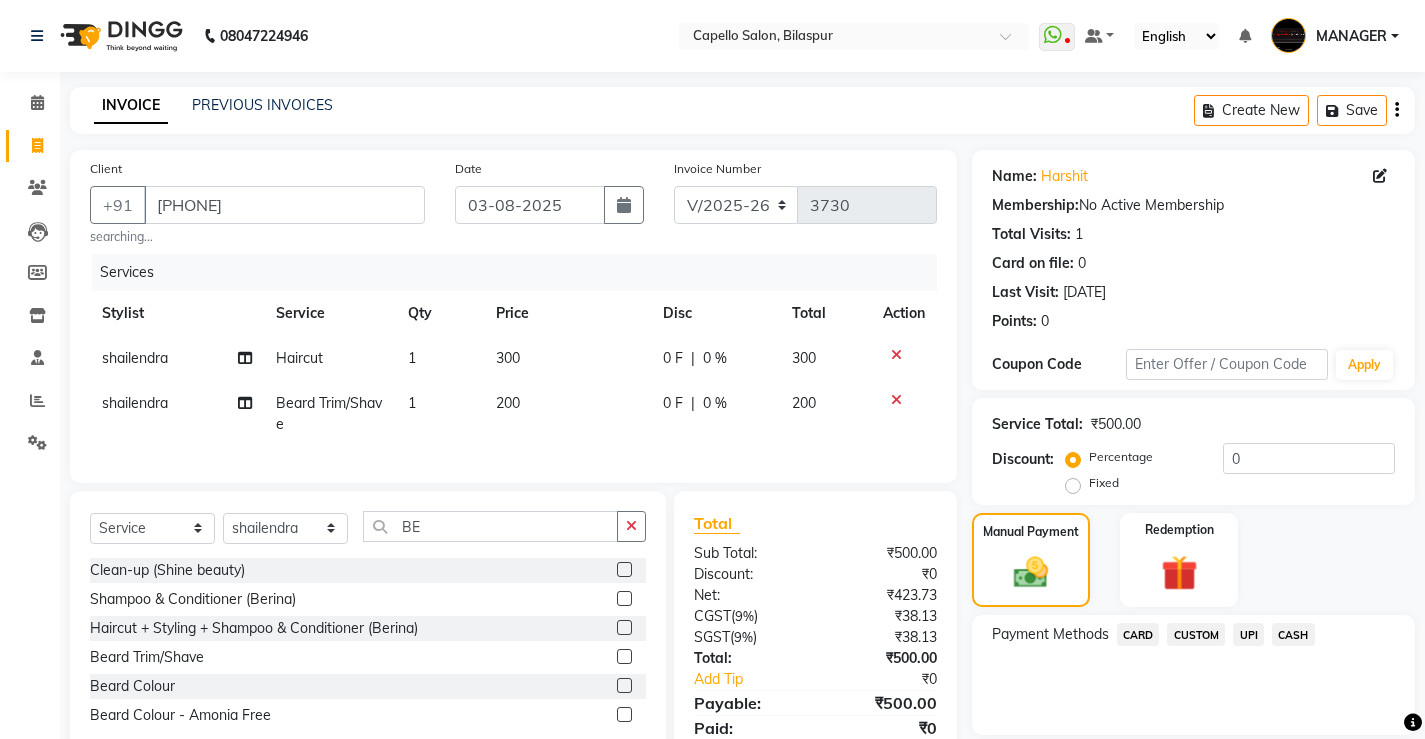 scroll, scrollTop: 91, scrollLeft: 0, axis: vertical 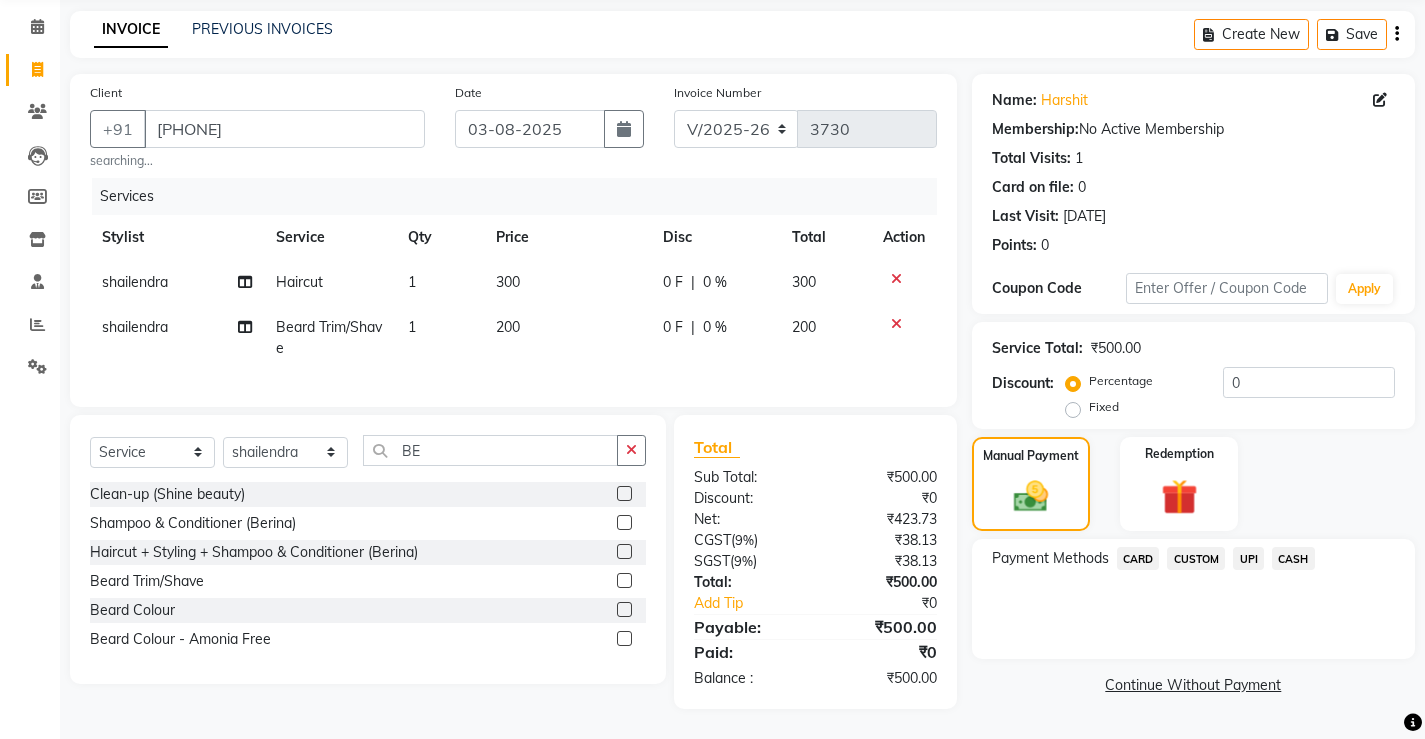 click on "CASH" 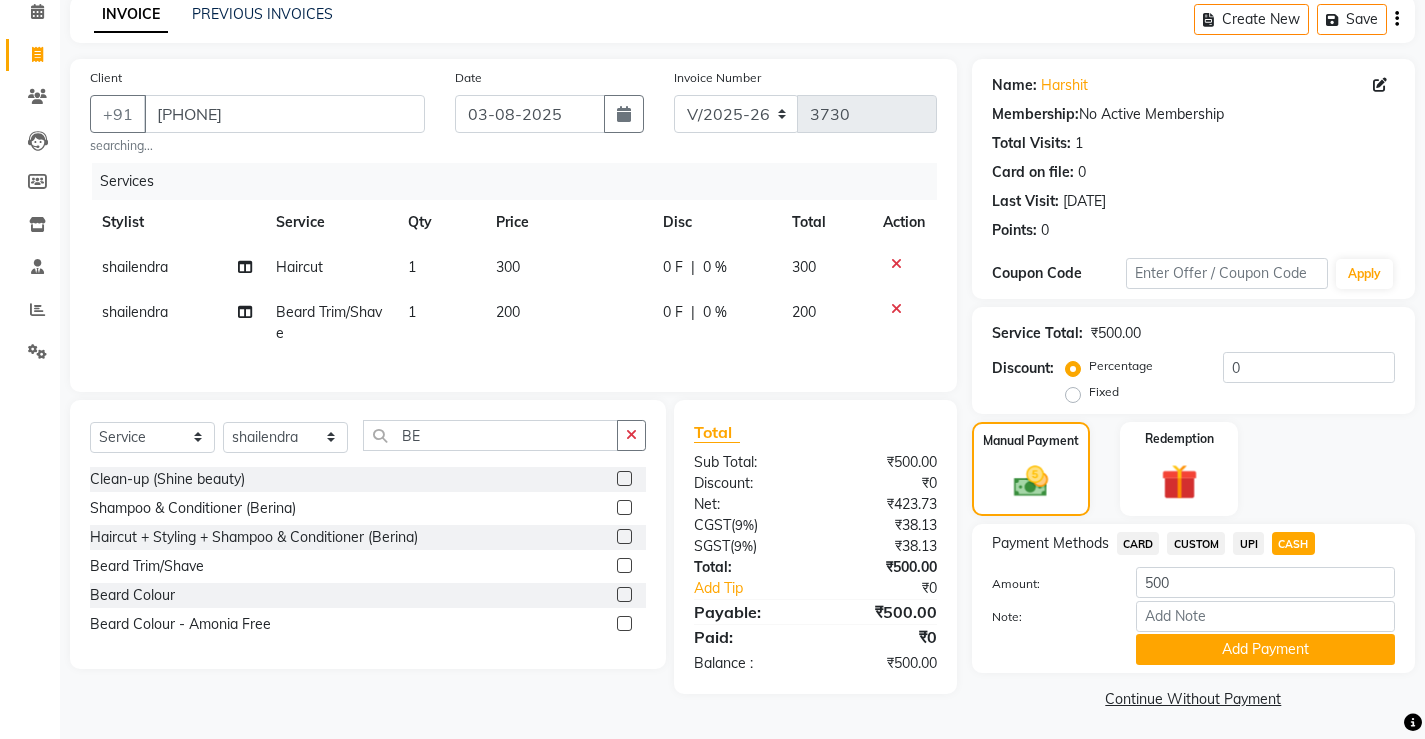 scroll, scrollTop: 96, scrollLeft: 0, axis: vertical 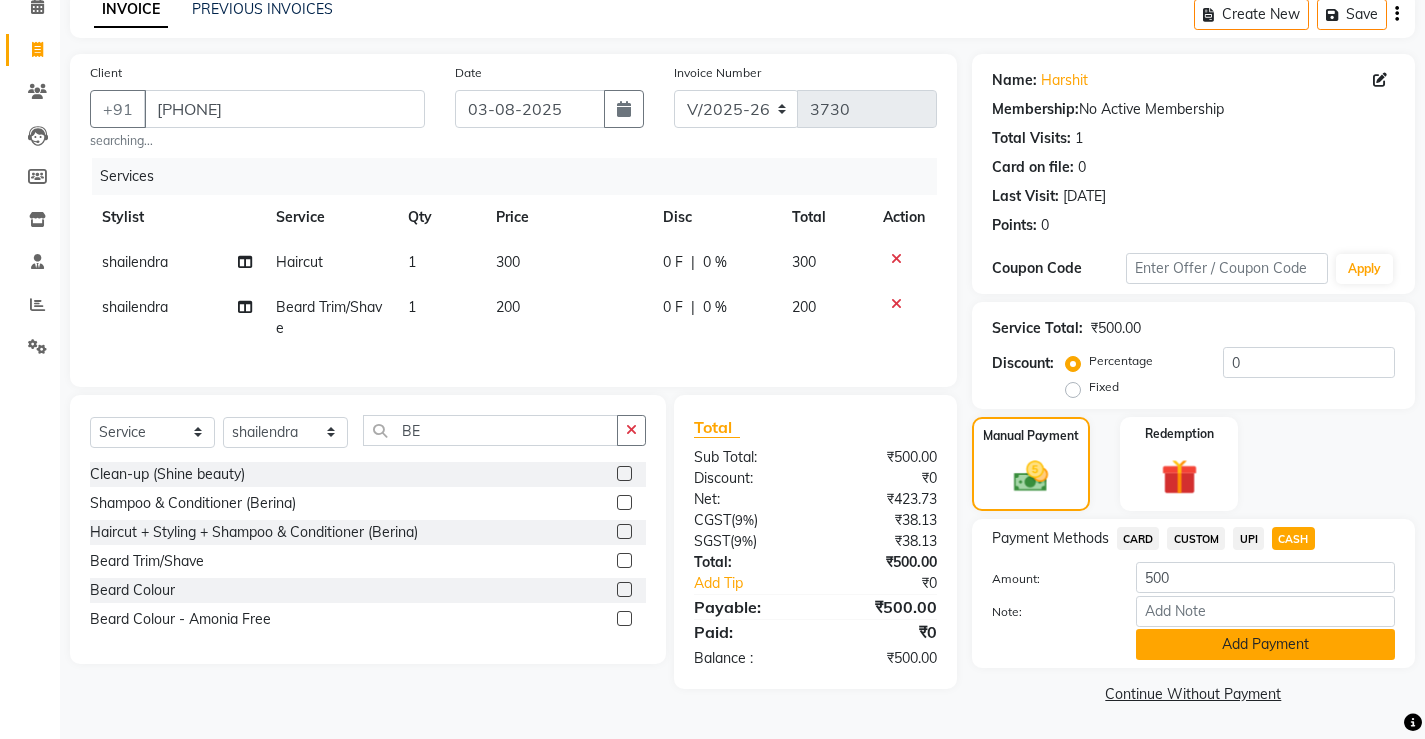 click on "Add Payment" 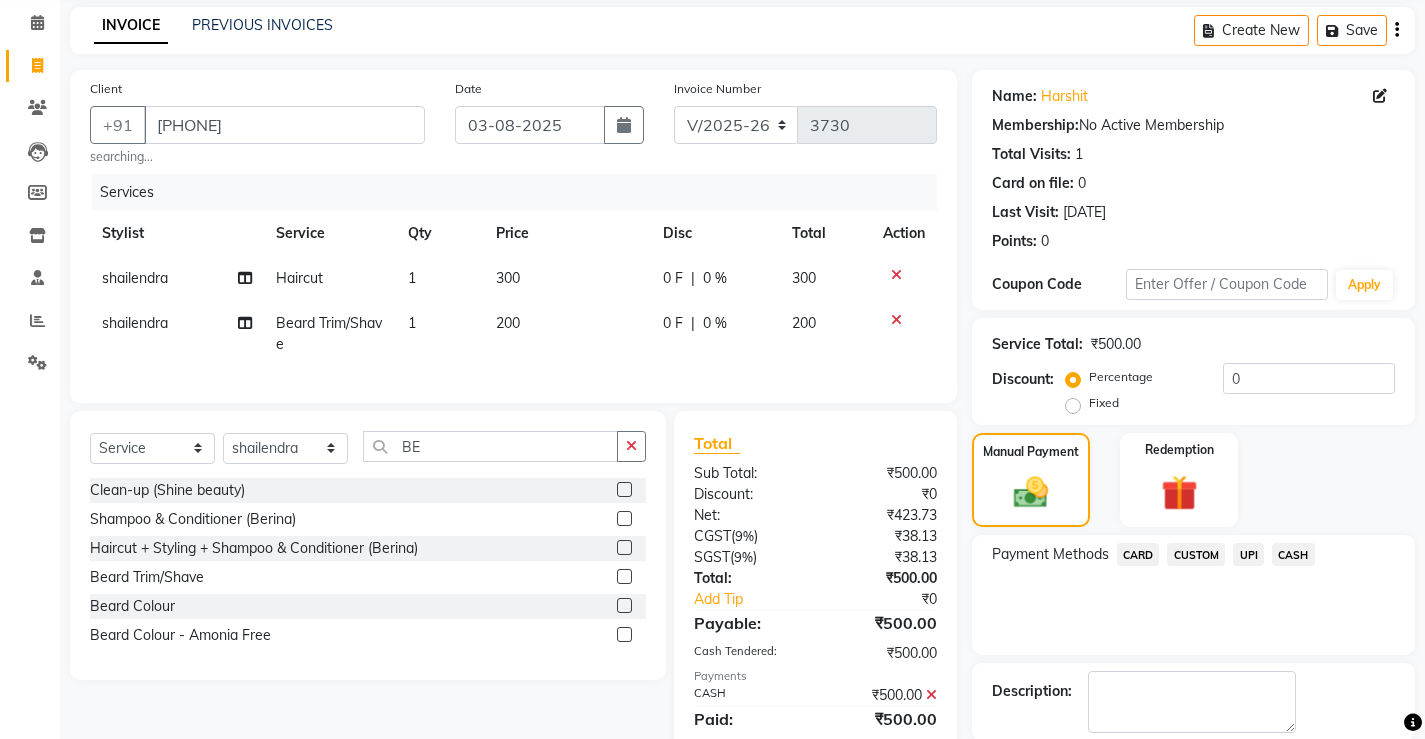 scroll, scrollTop: 180, scrollLeft: 0, axis: vertical 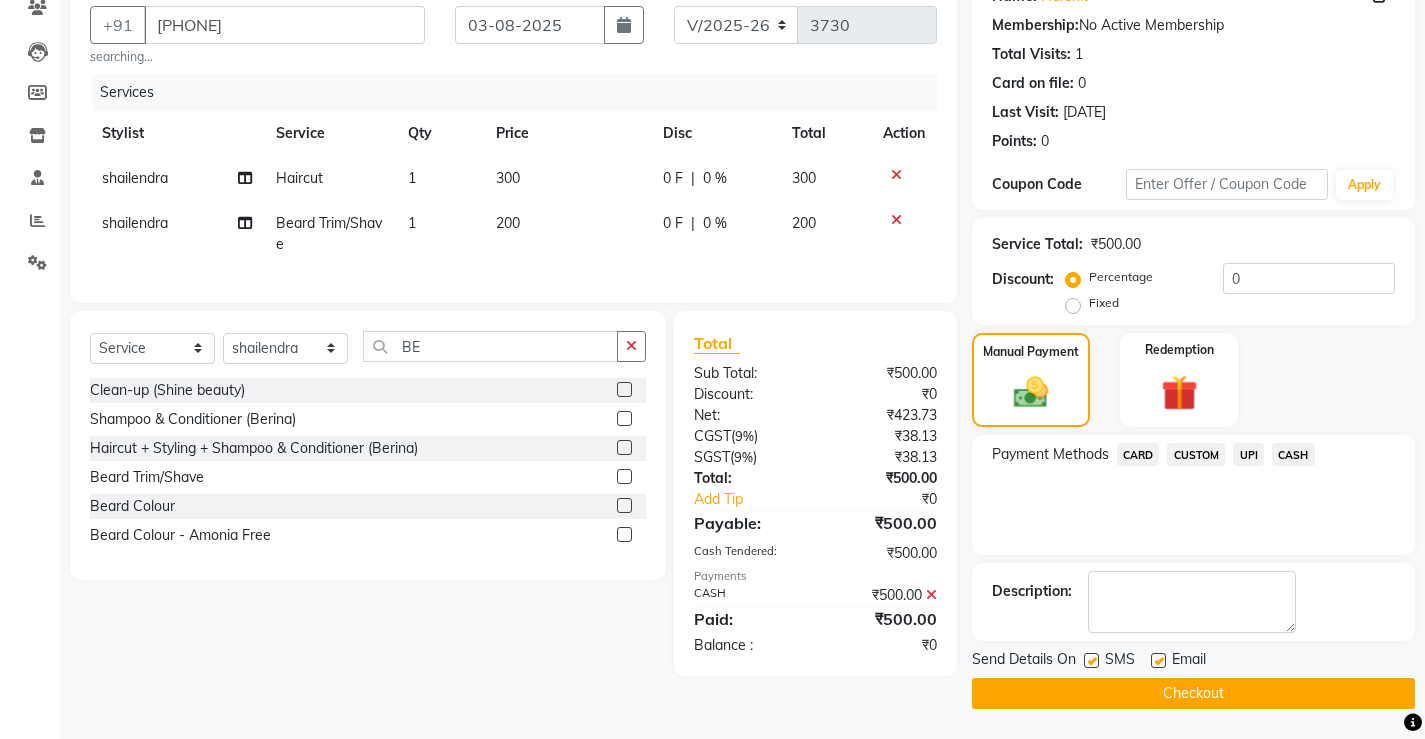 click on "Checkout" 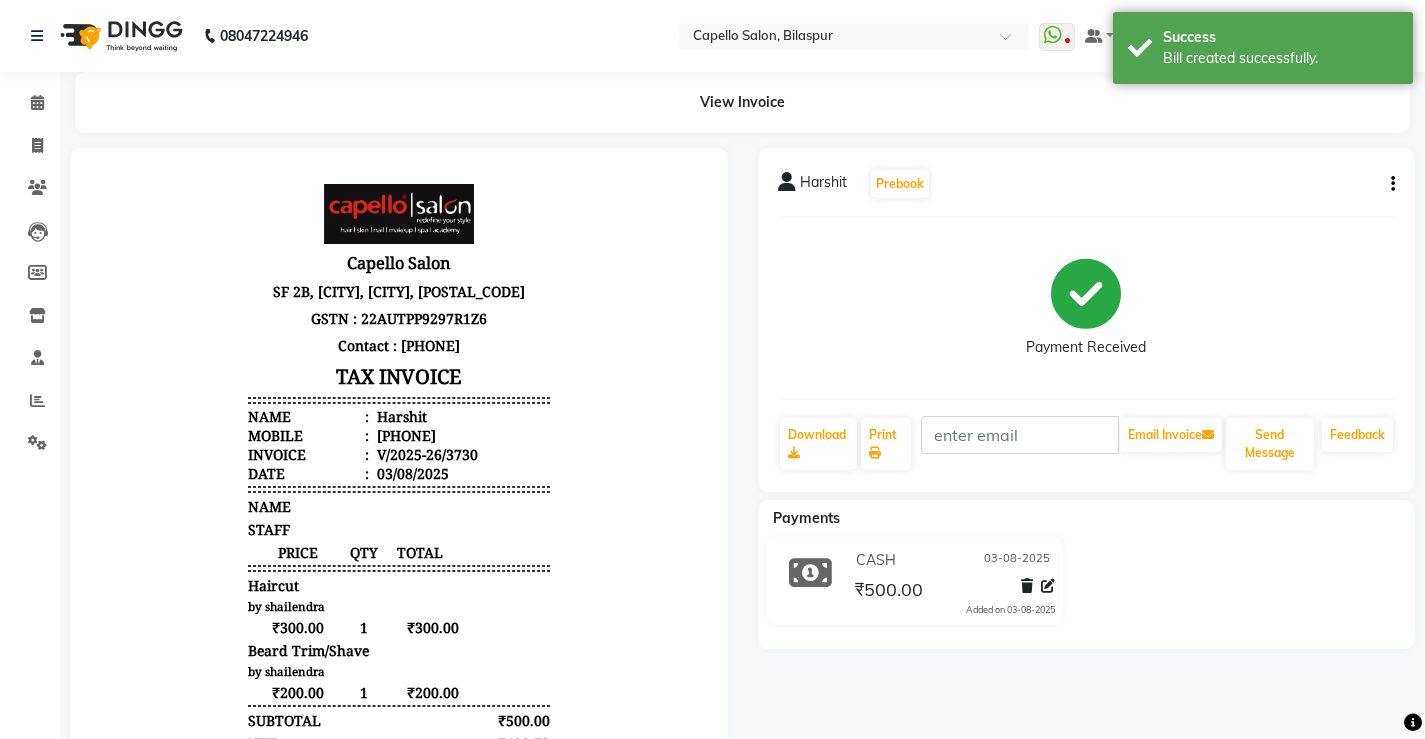 scroll, scrollTop: 0, scrollLeft: 0, axis: both 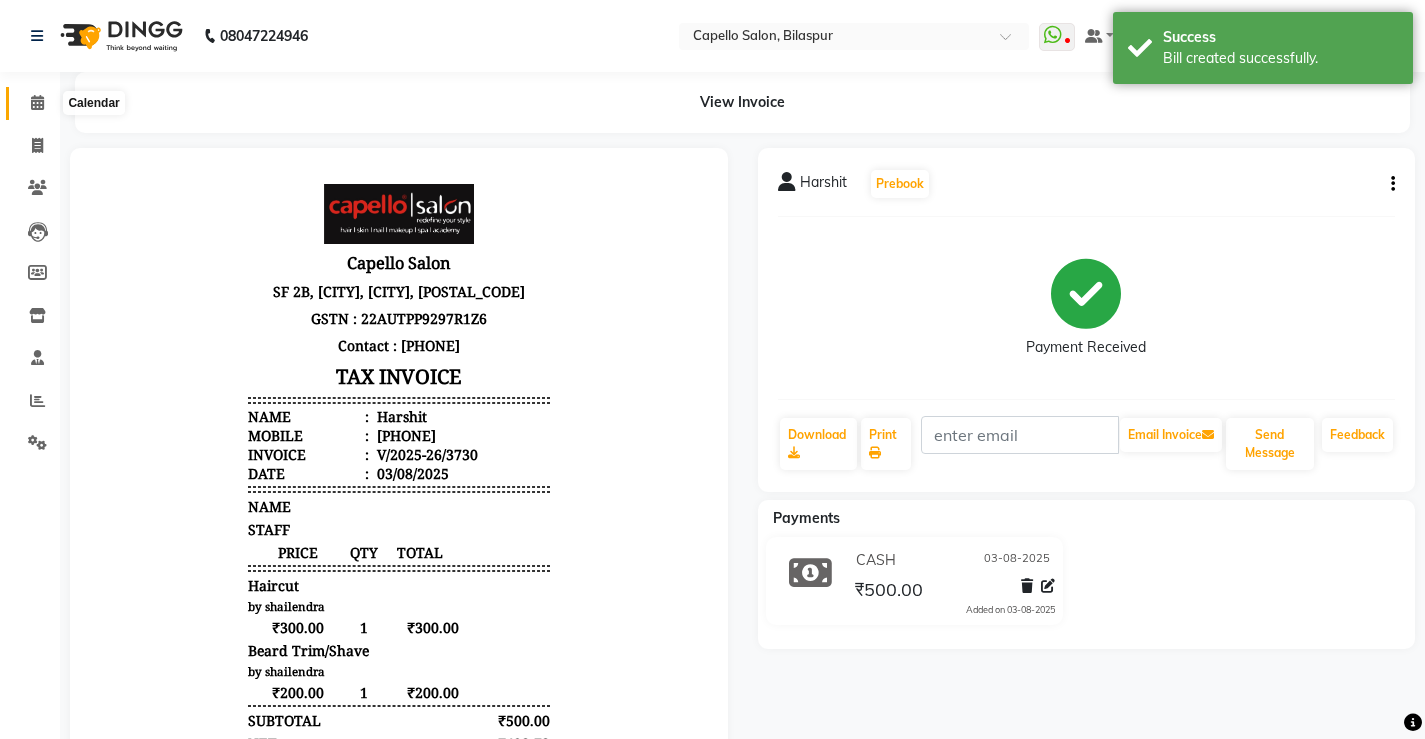 click 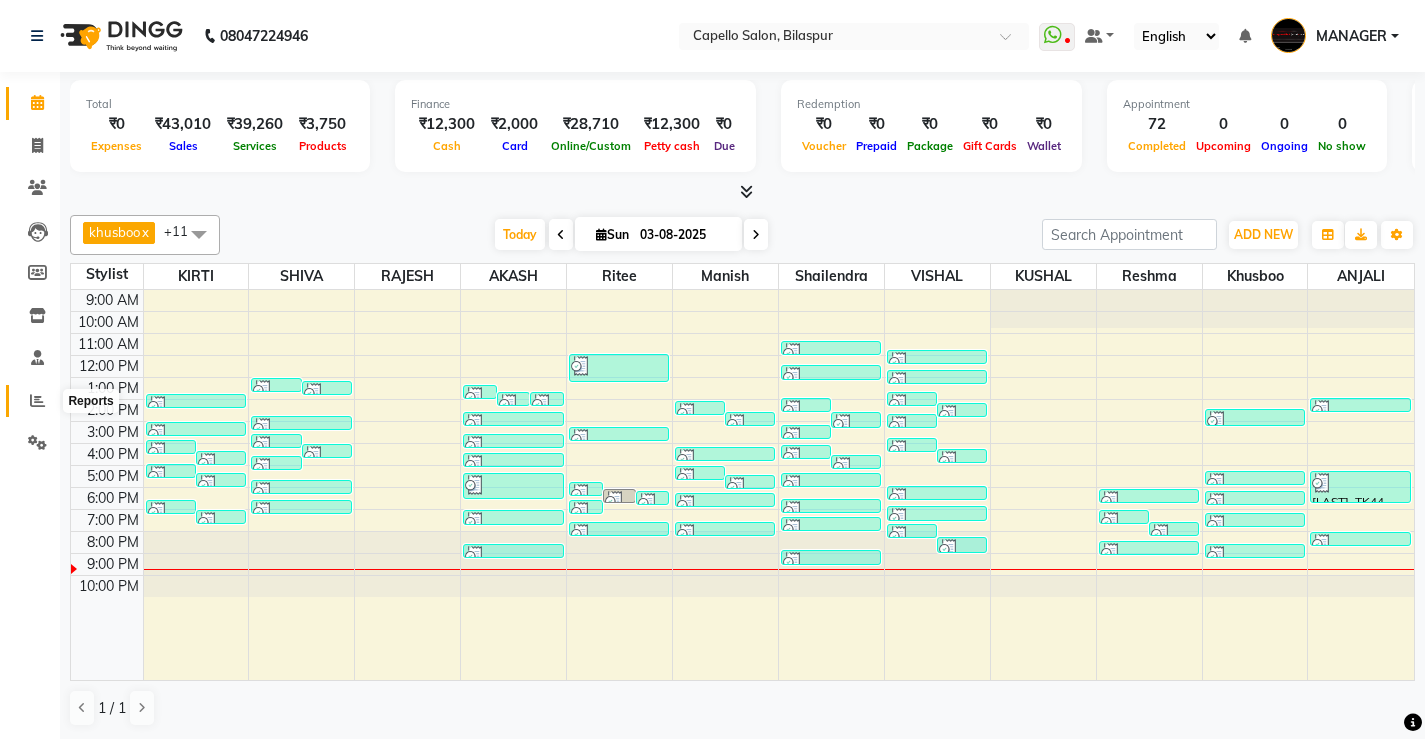 click 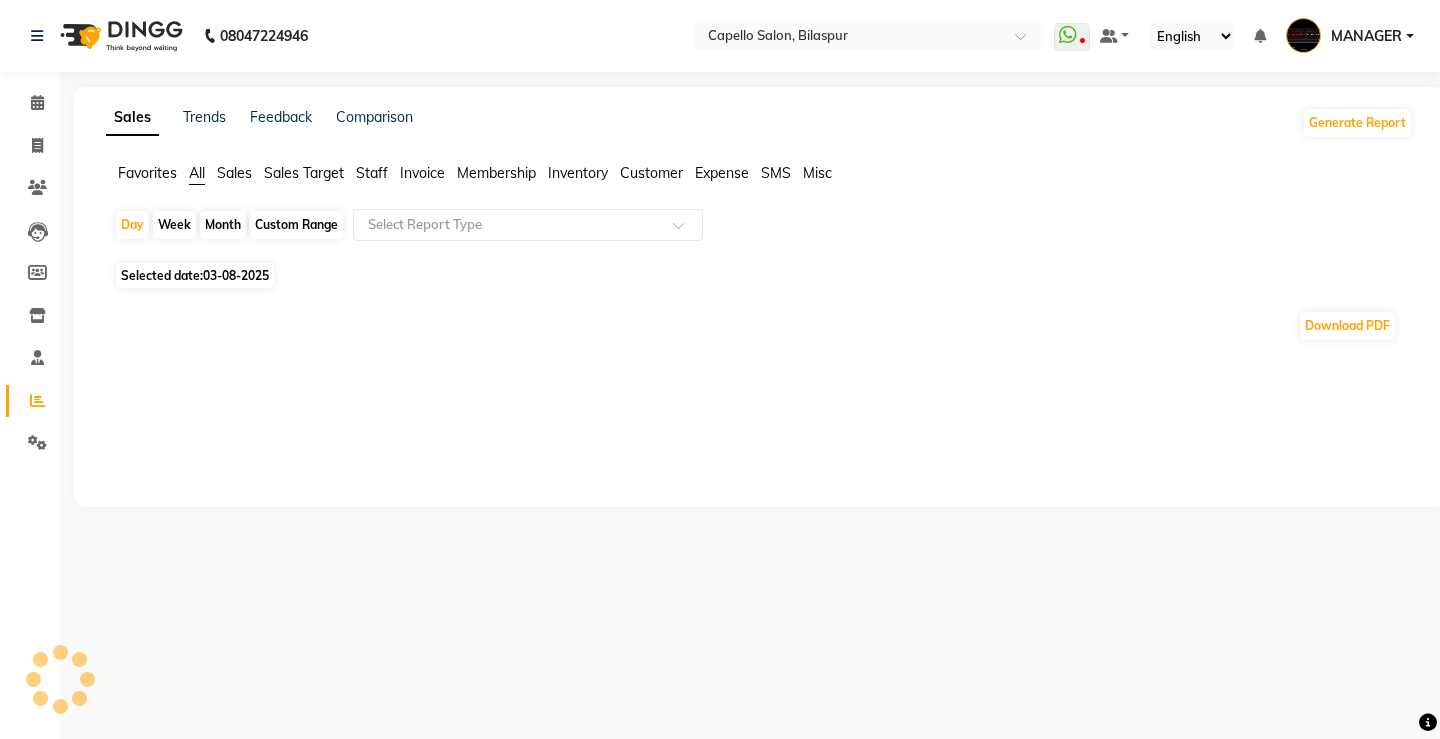 click on "Staff" 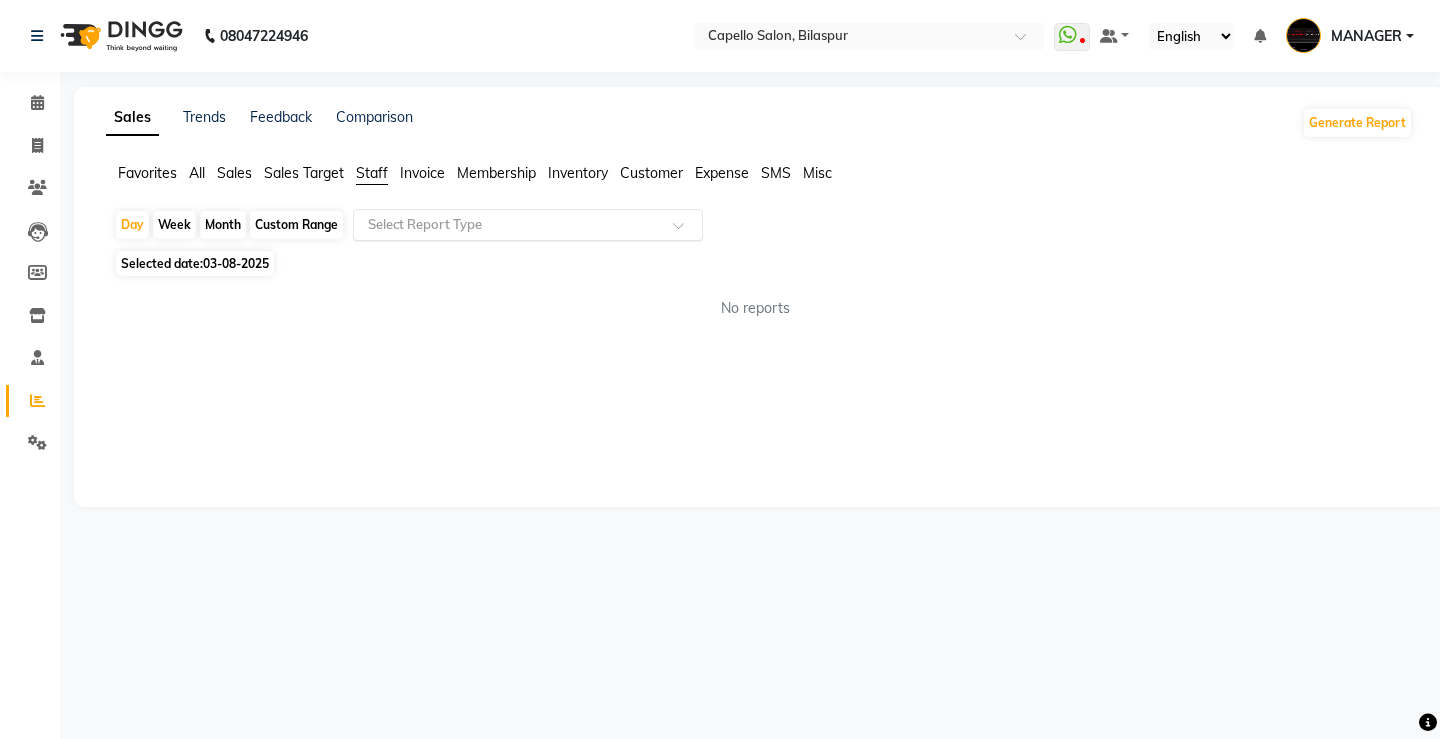 click on "Select Report Type" 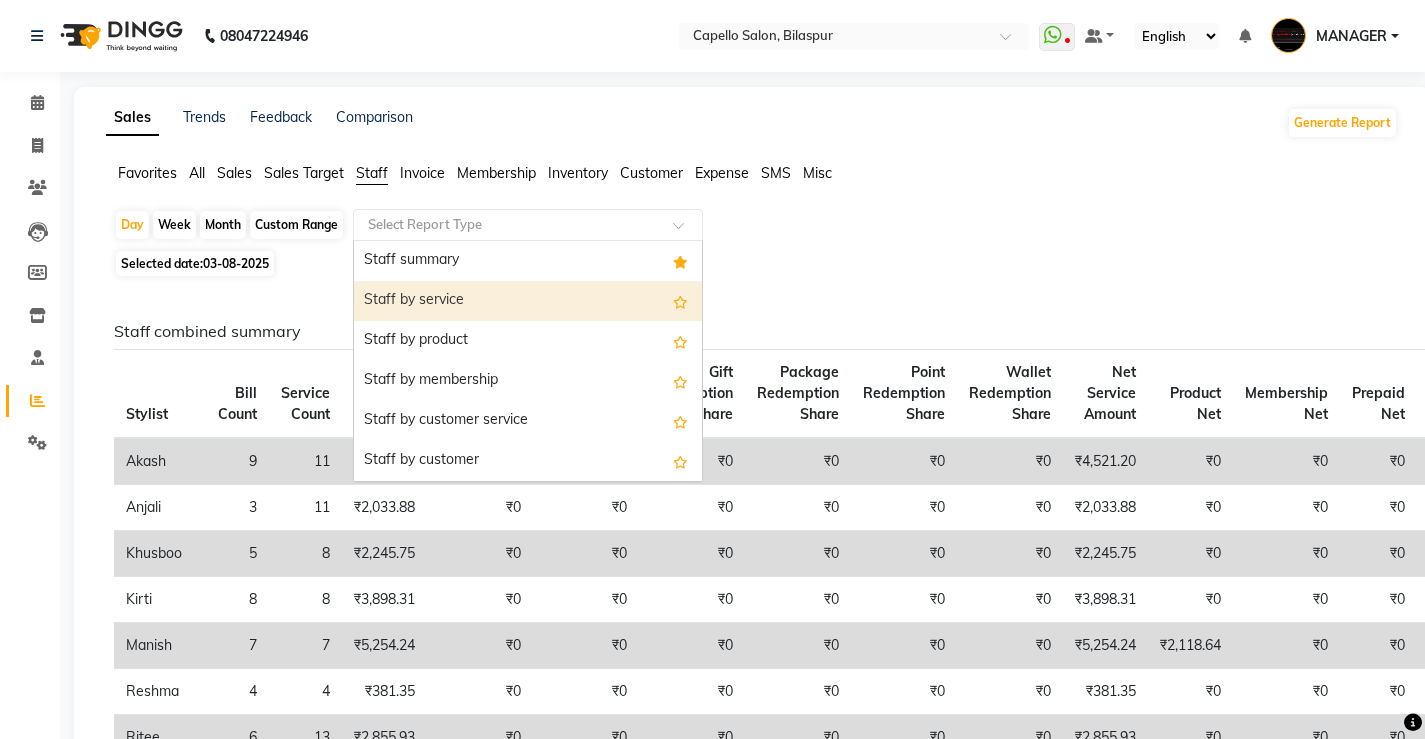click on "Staff by service" at bounding box center (528, 301) 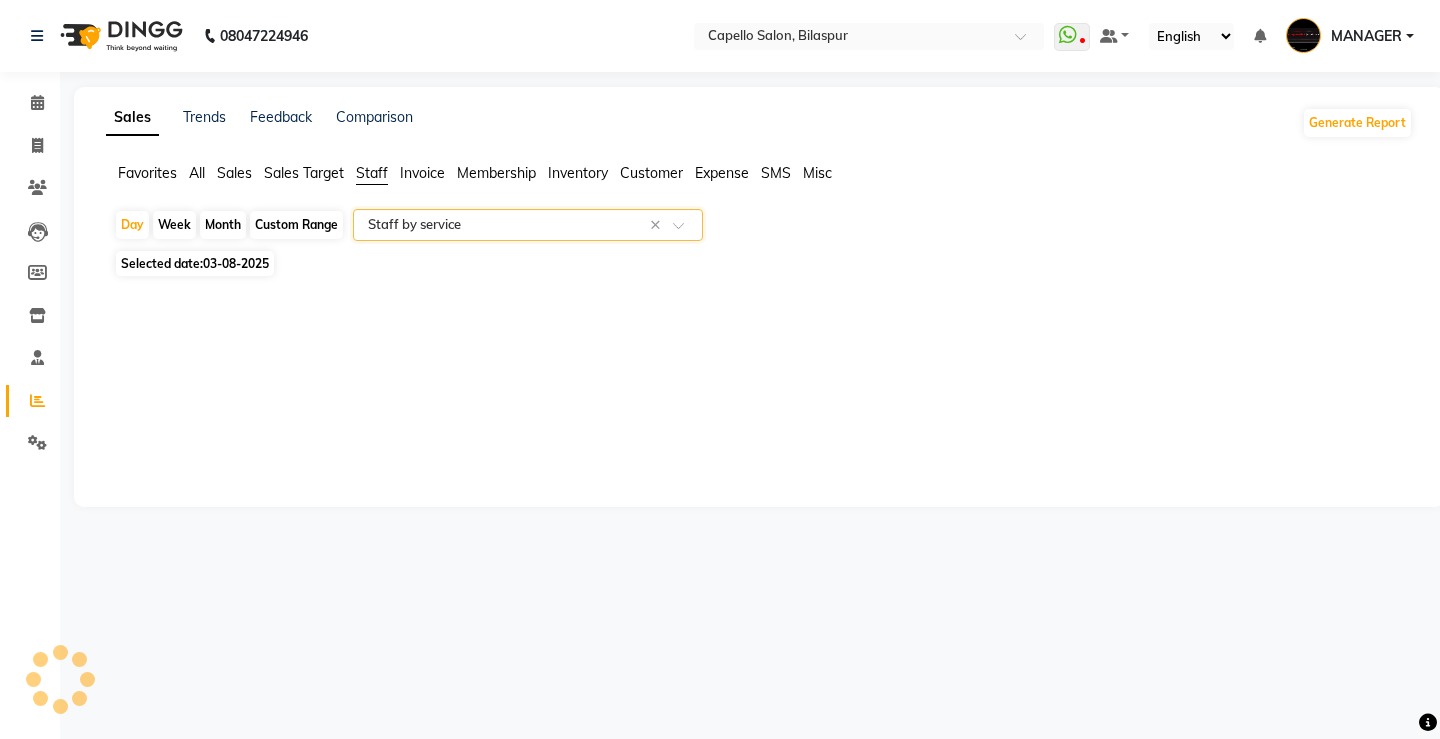 select on "full_report" 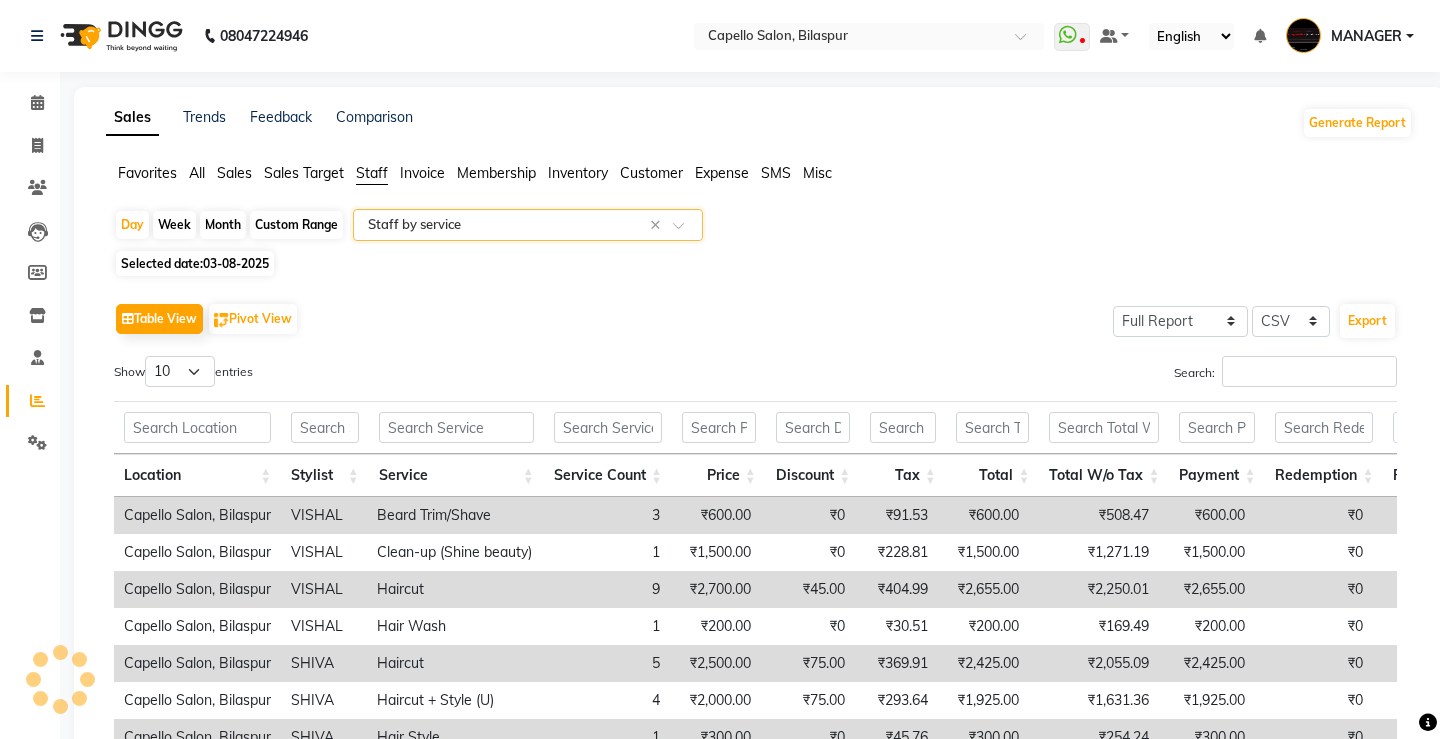 click on "Custom Range" 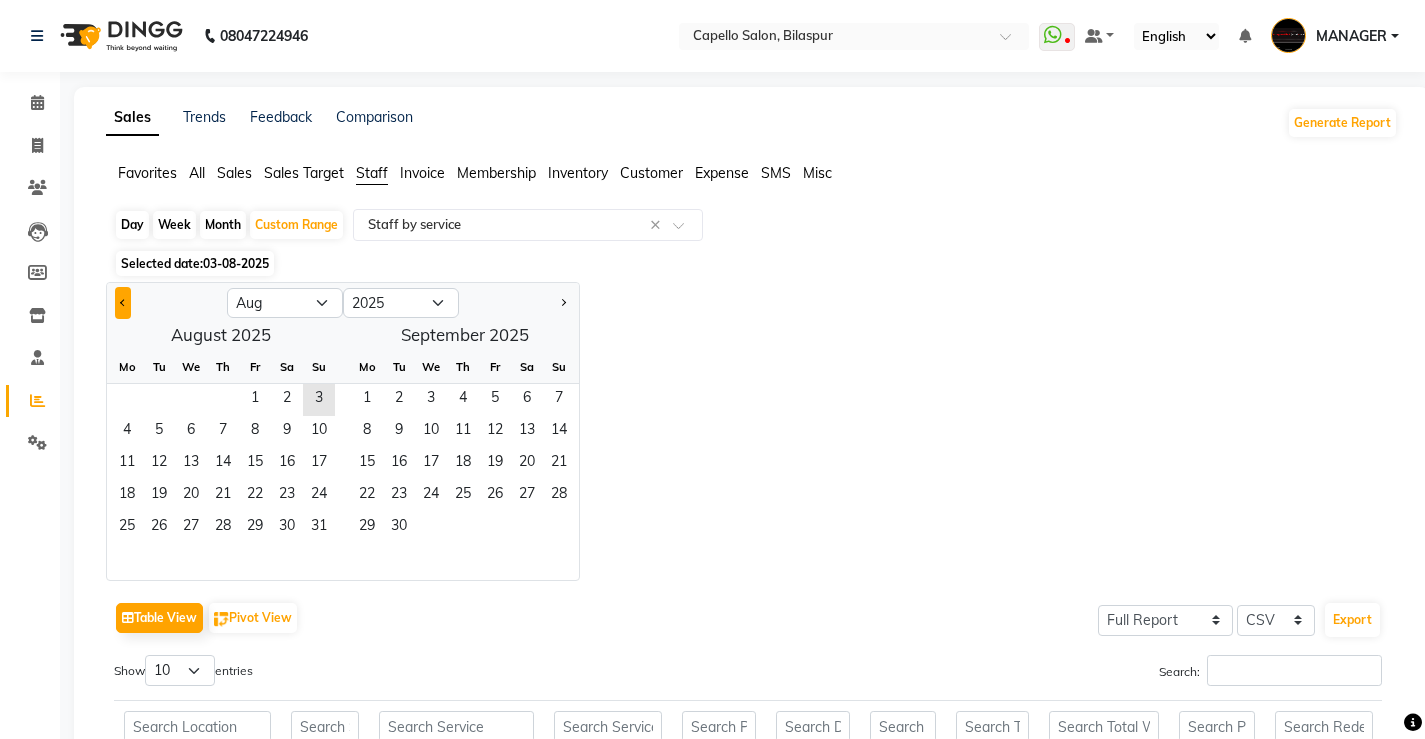 click 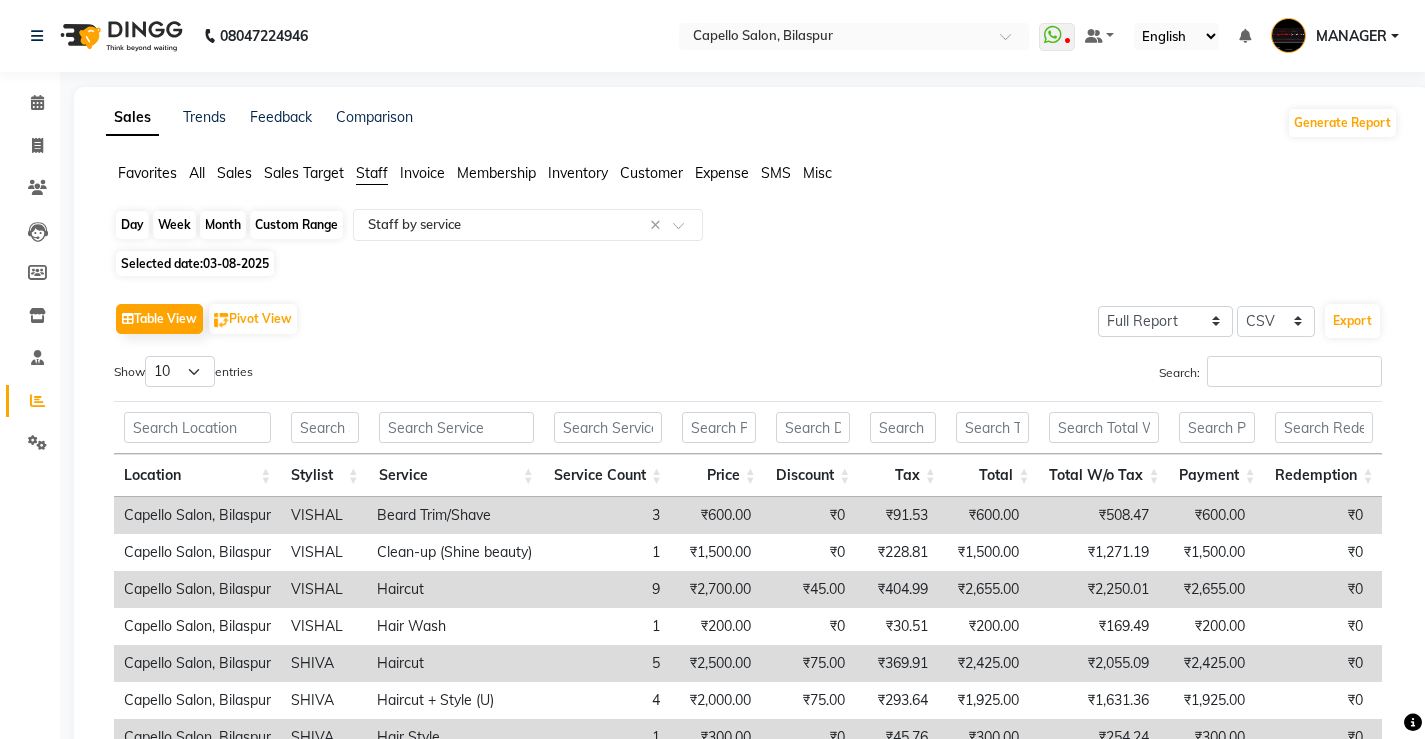 click on "Custom Range" 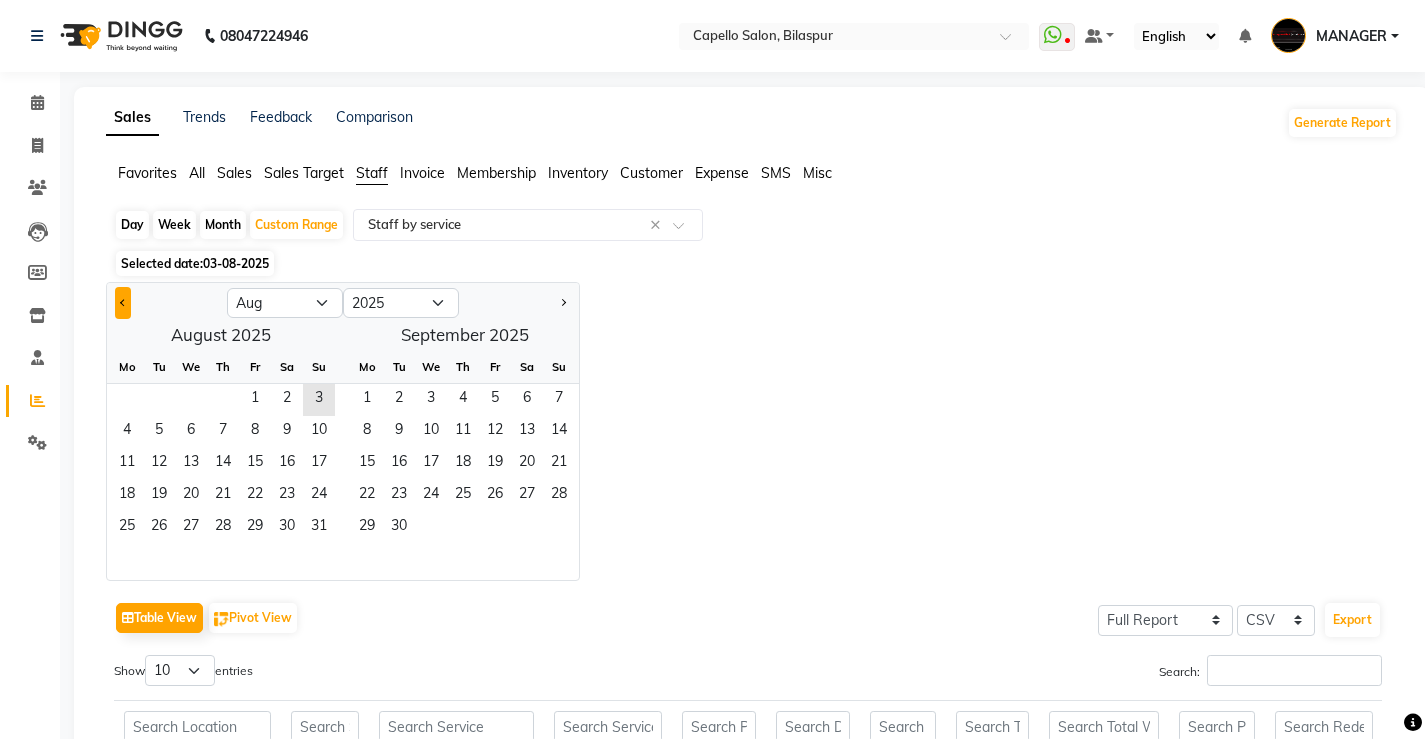 click 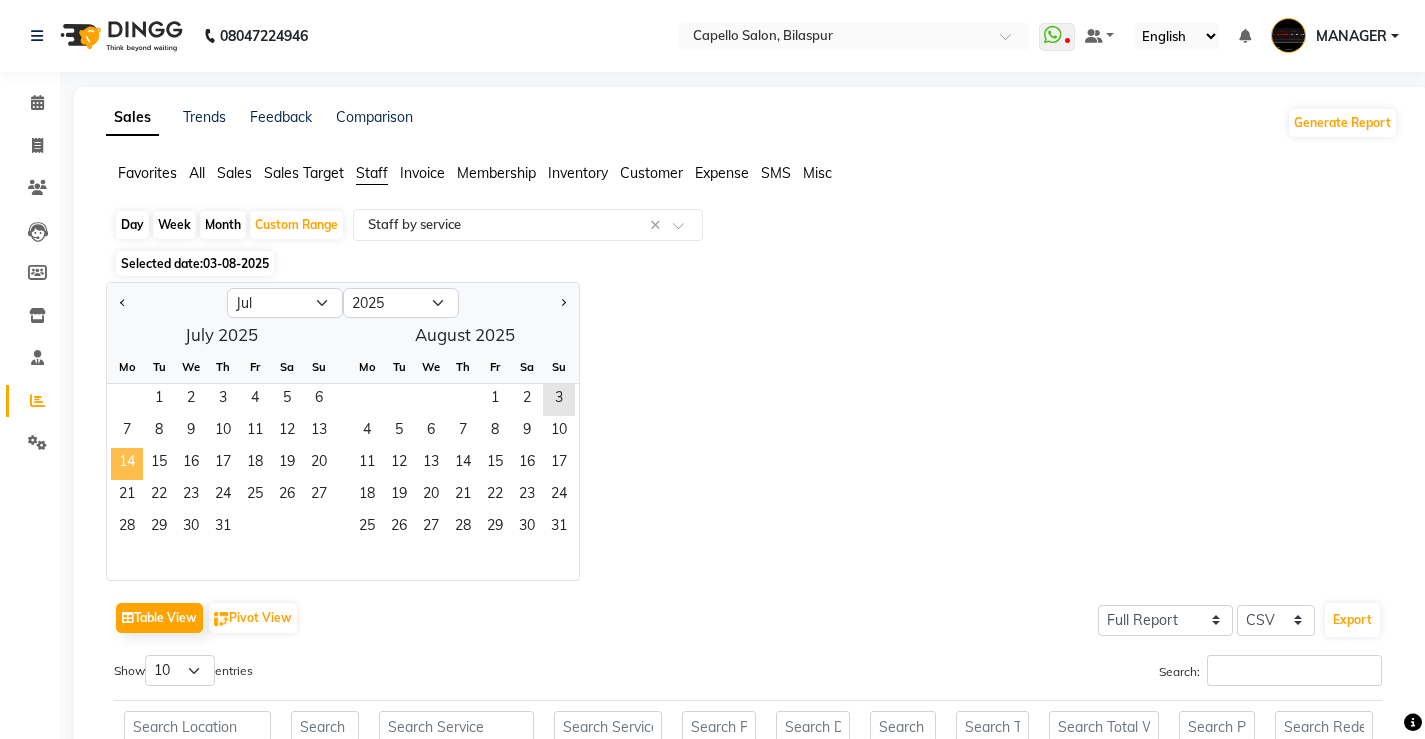 click on "14" 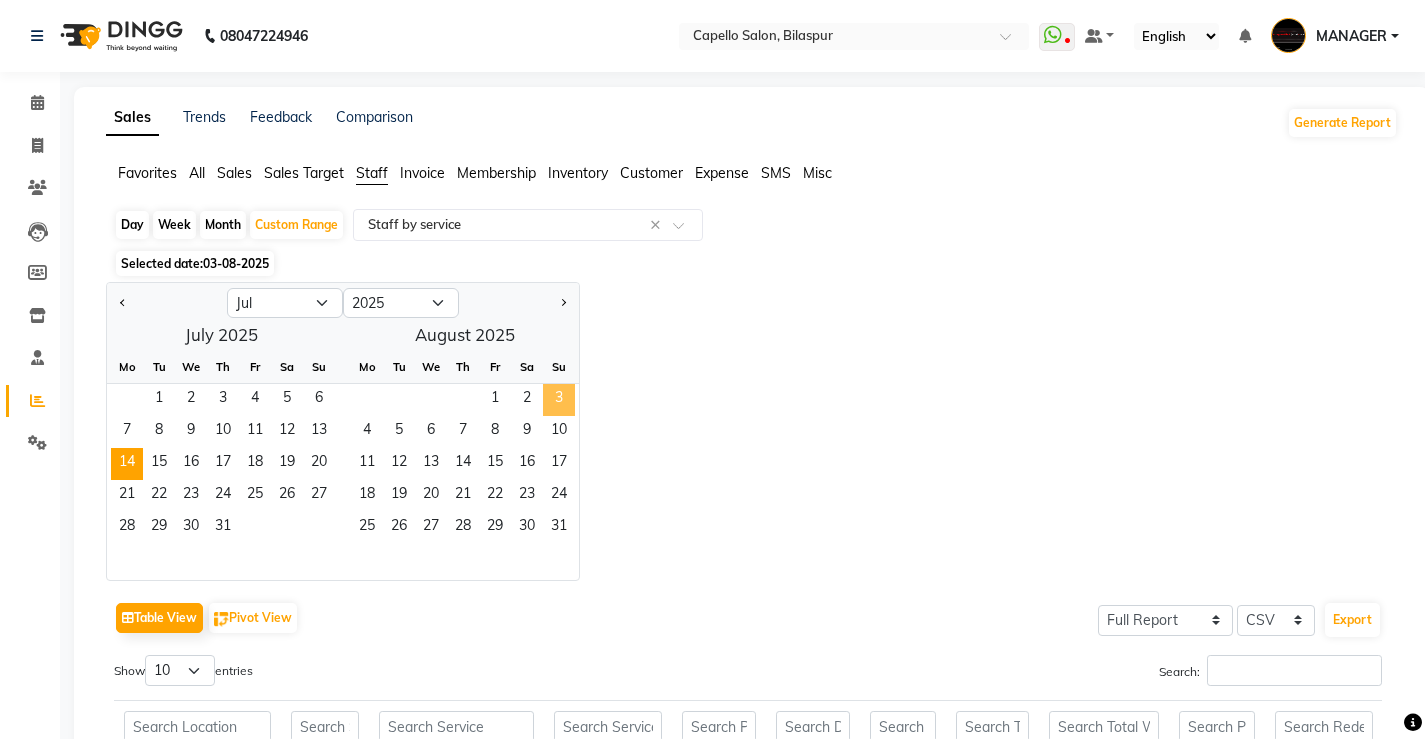click on "3" 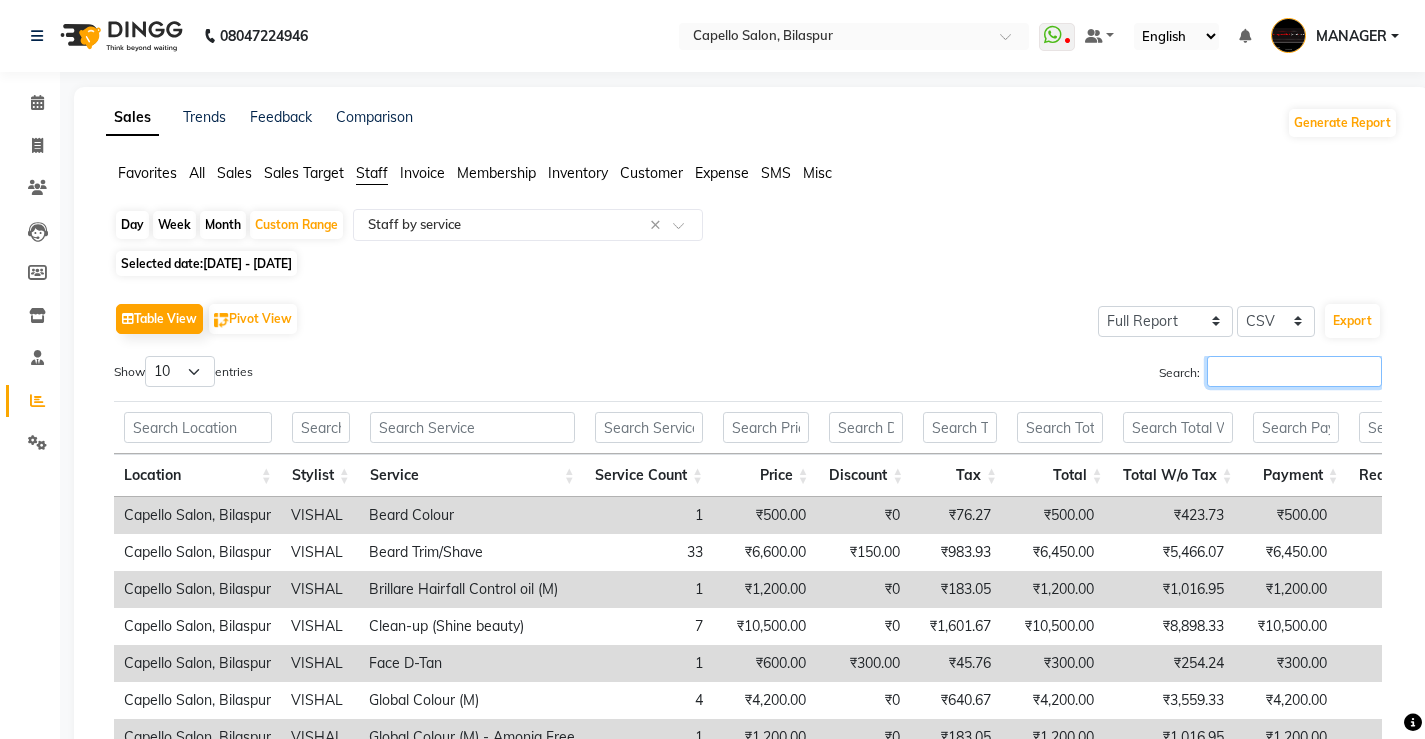 click on "Search:" at bounding box center (1294, 371) 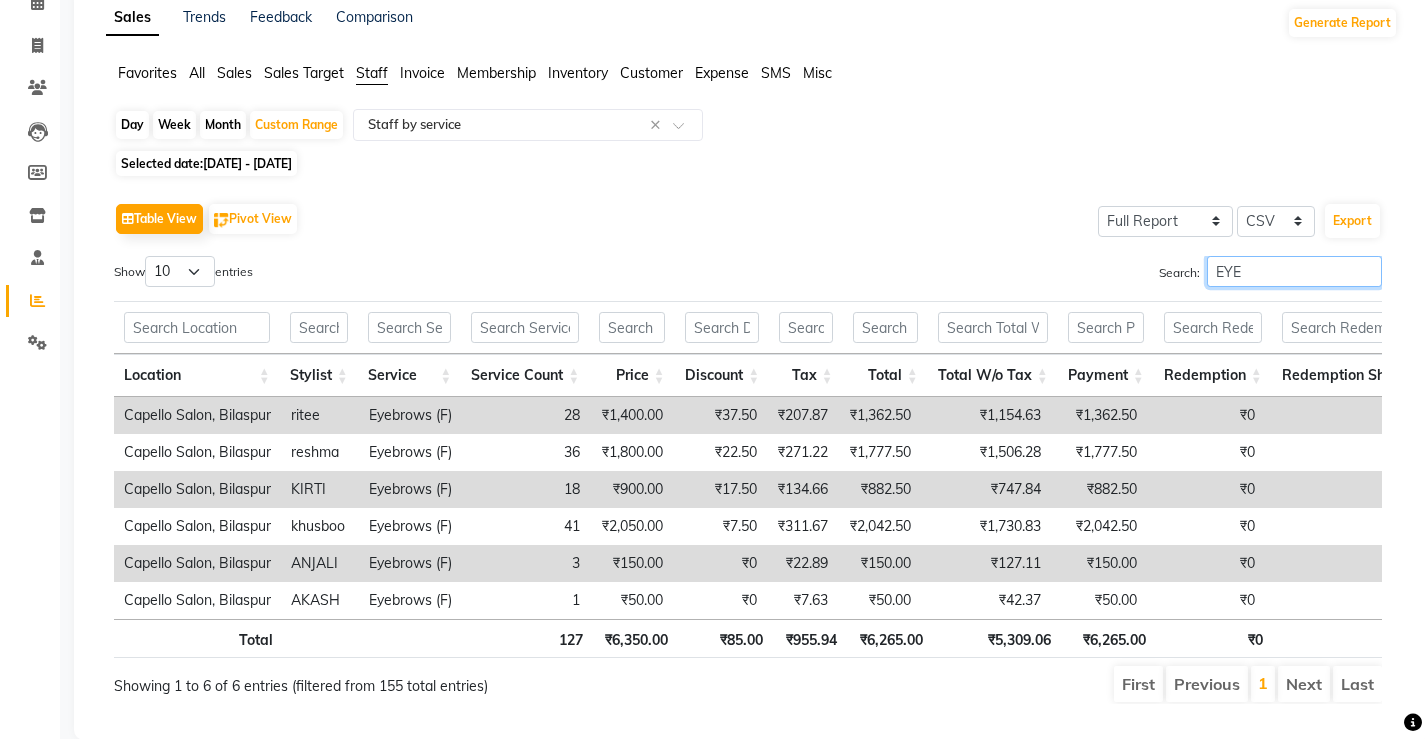 scroll, scrollTop: 0, scrollLeft: 0, axis: both 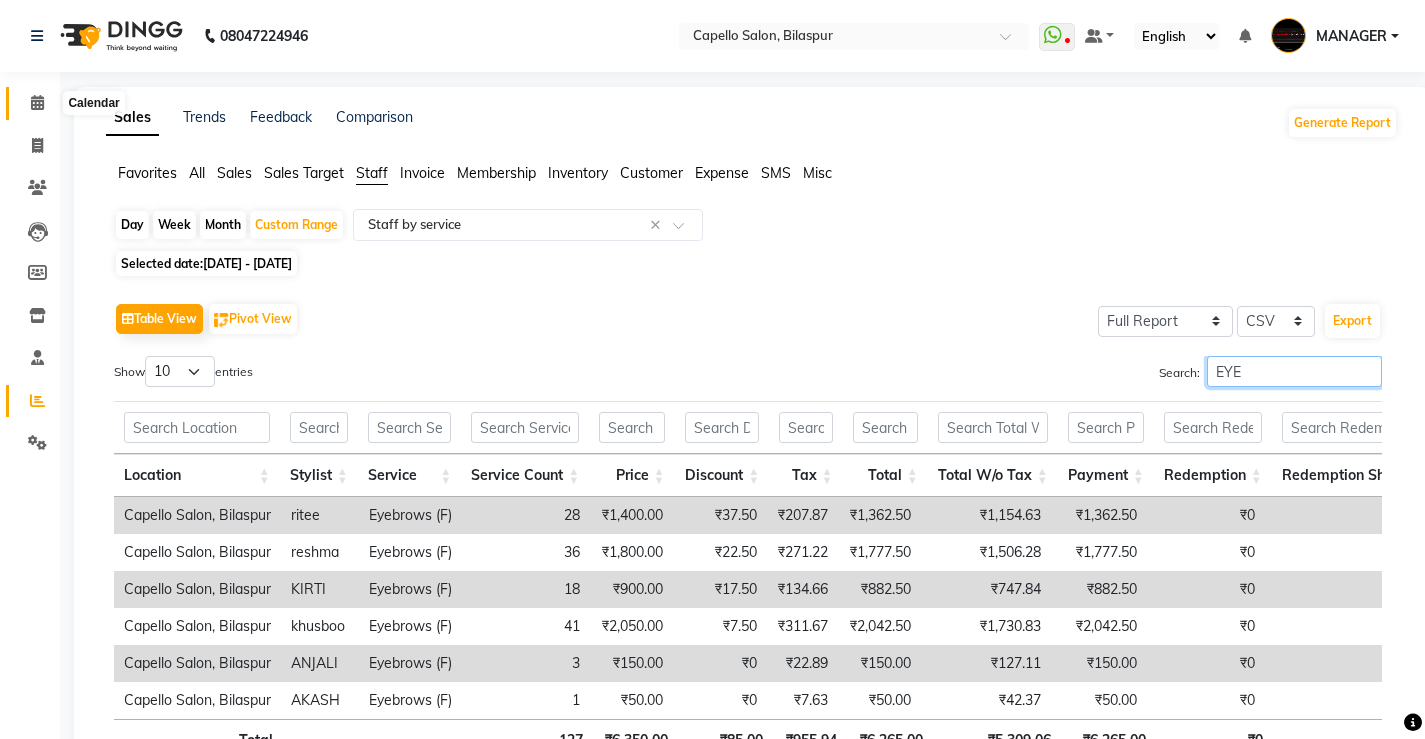 type on "EYE" 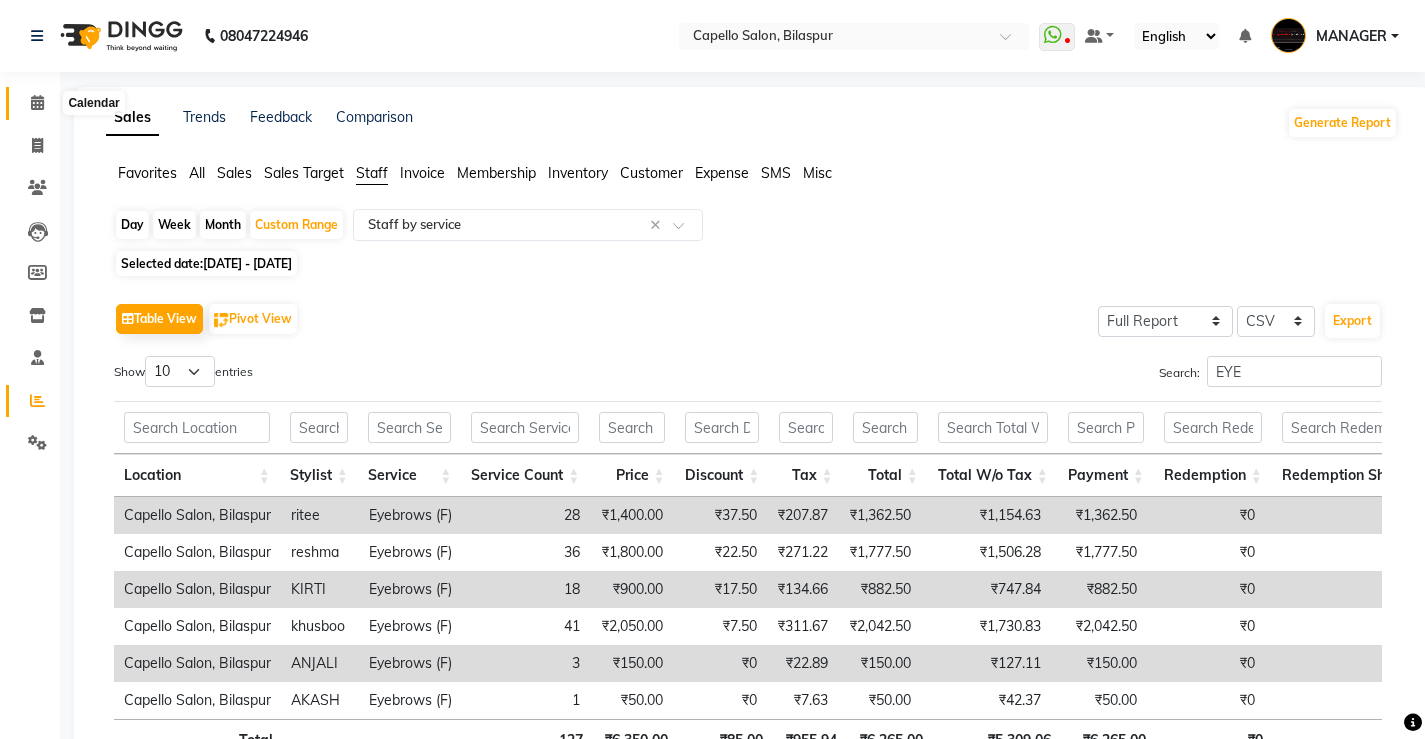 click 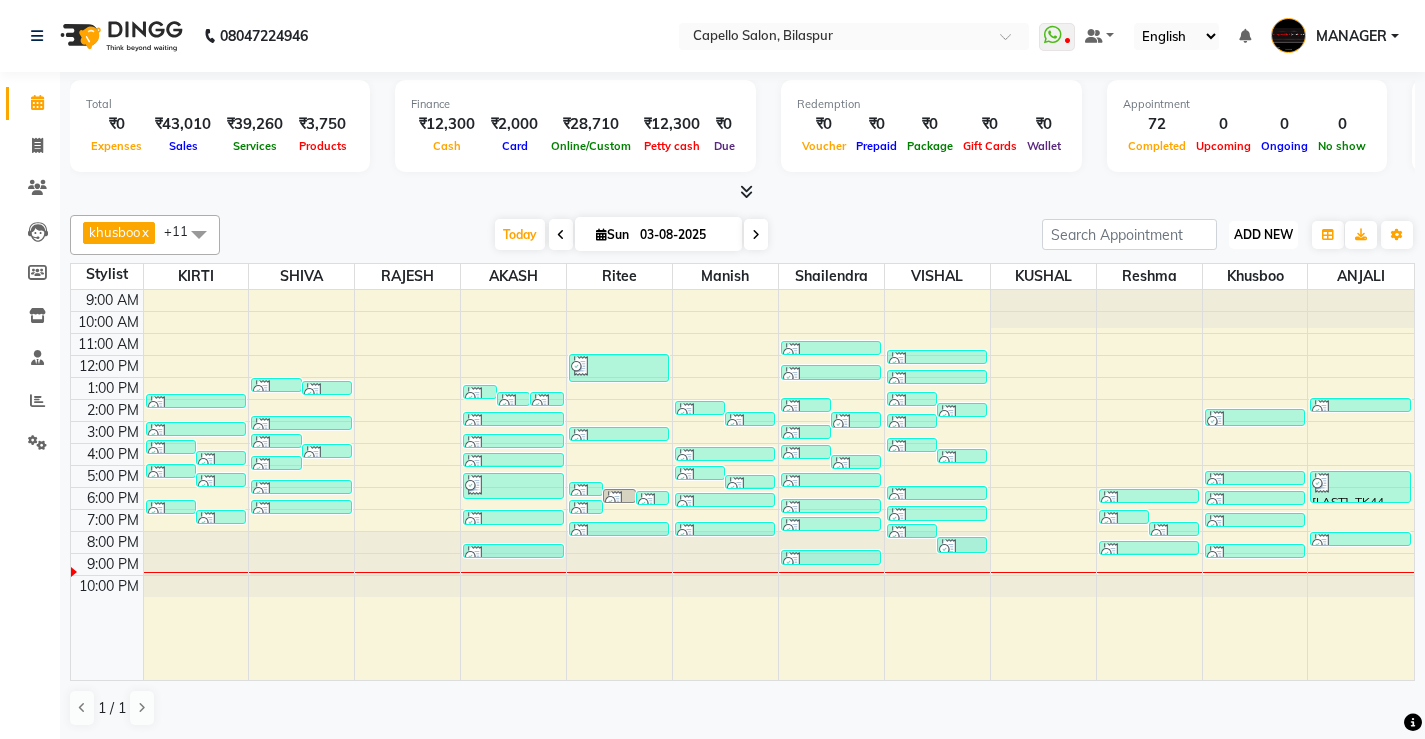 click on "ADD NEW" at bounding box center [1263, 234] 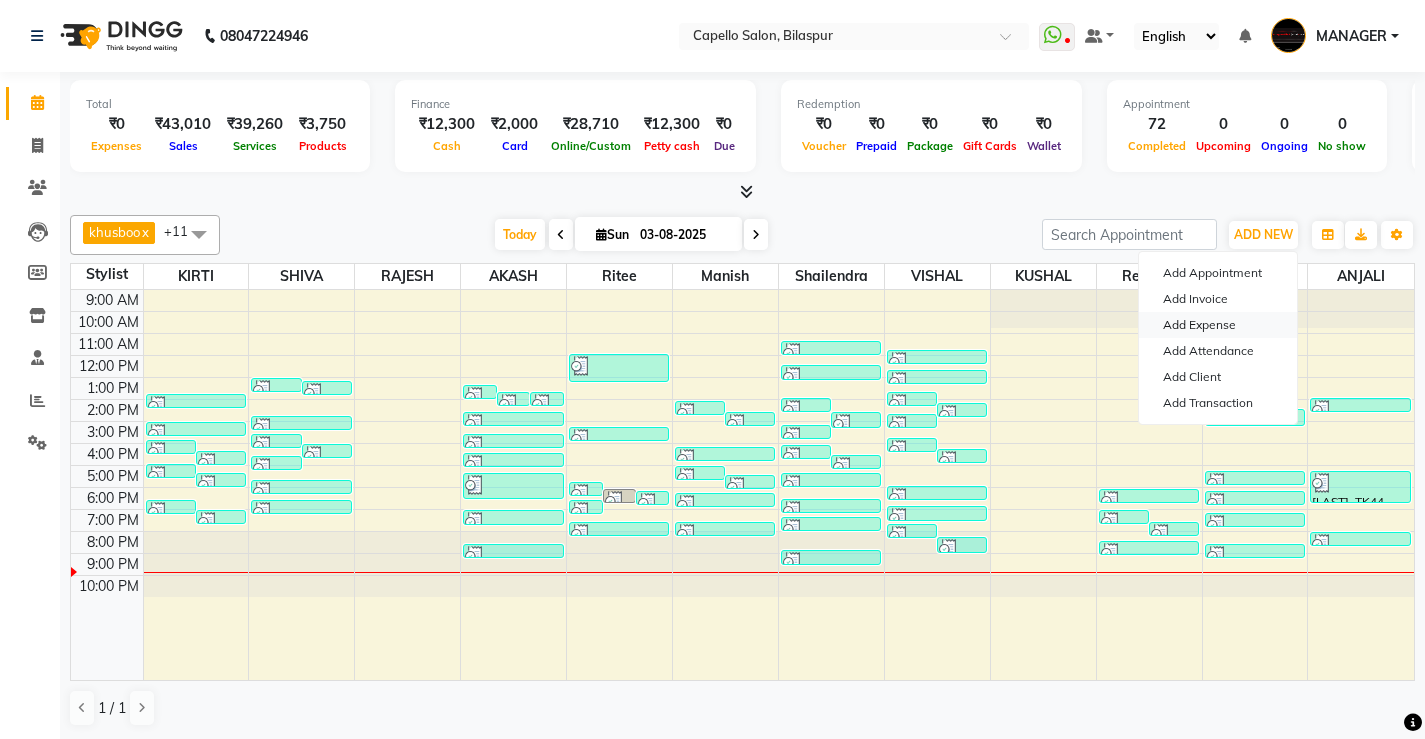 click on "Add Expense" at bounding box center (1218, 325) 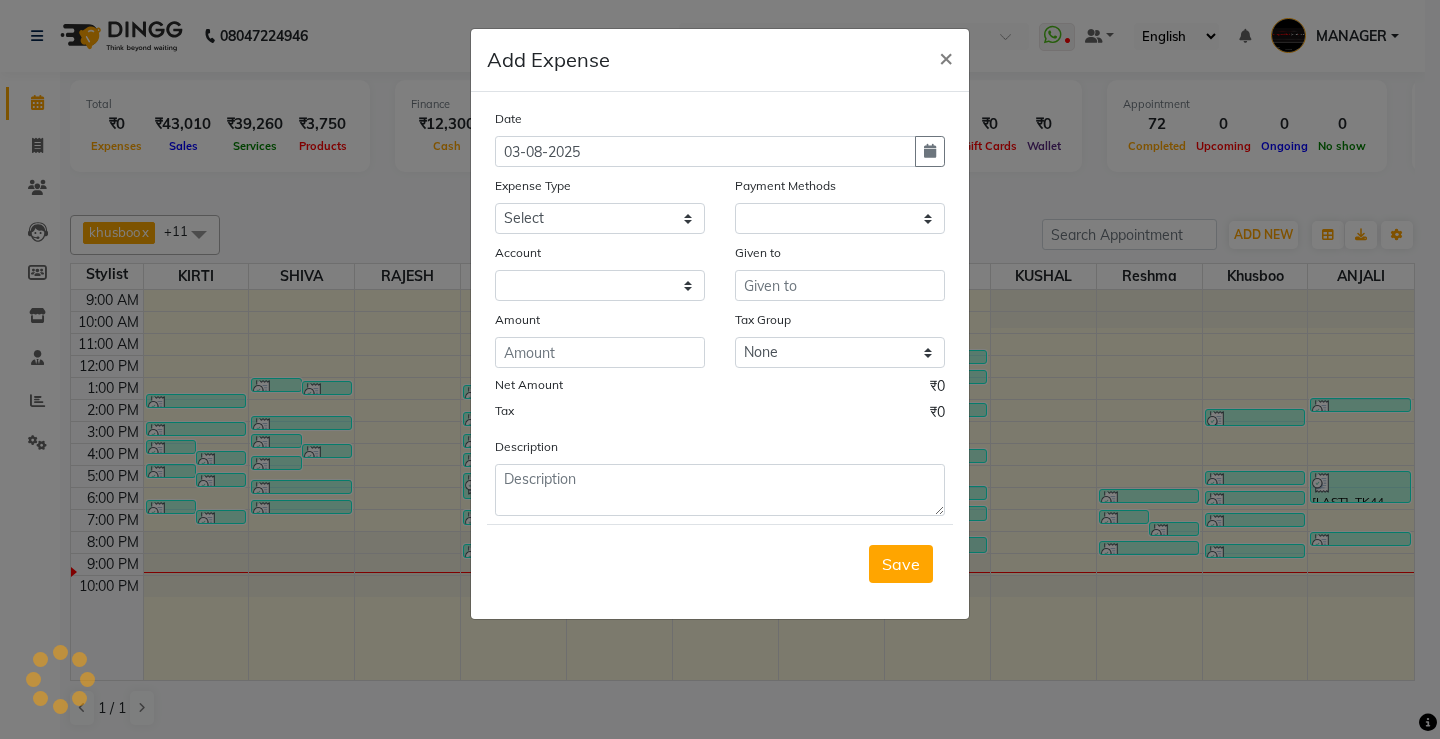 select on "1" 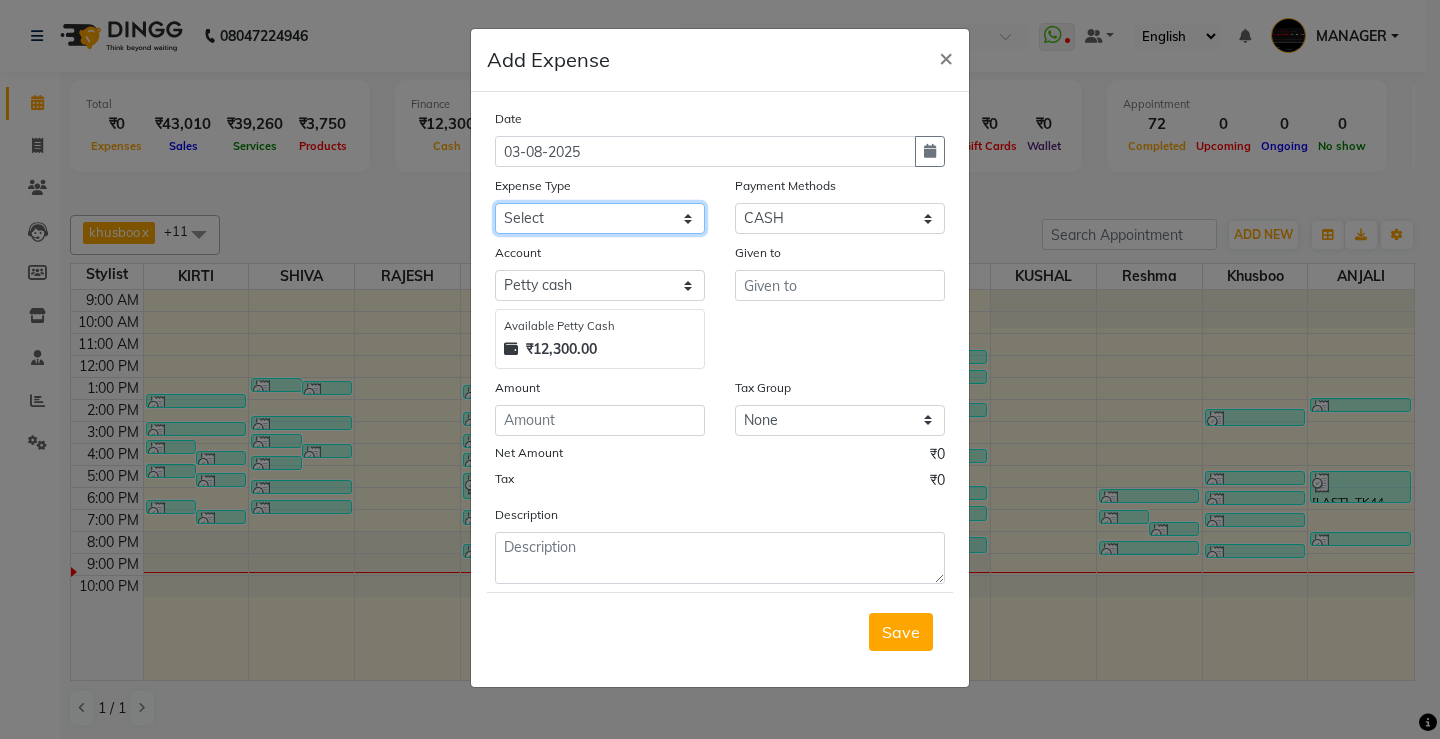 click on "Select Advance Salary Annual Lift Maintenance Charges BUILDING MAINTANANCE EXP Cash transfer to bank Cash Transfer To Ho Cash transfer to hub CLIENT TEA EXP Client tip to staff COFFEE FOR CLIENT ELECTRICITY EXP Equipment FESTIVAL EXPENSES Fuel GARBAGE EXPENSES Hand wash Exp Insurance International purchase LAUNDARY EXPENSES Loan Repayment Maintenance Marketing Miscellaneous Other PETROL EXPENSES Product Salary Staff Incentive Staff Snacks STATIONARY EXP STORE MAINTAINANCE CHARGES Tea & Refreshment Tip For staff TRAVELLING ALLOWANCES Utilities WATER CAN EXP" 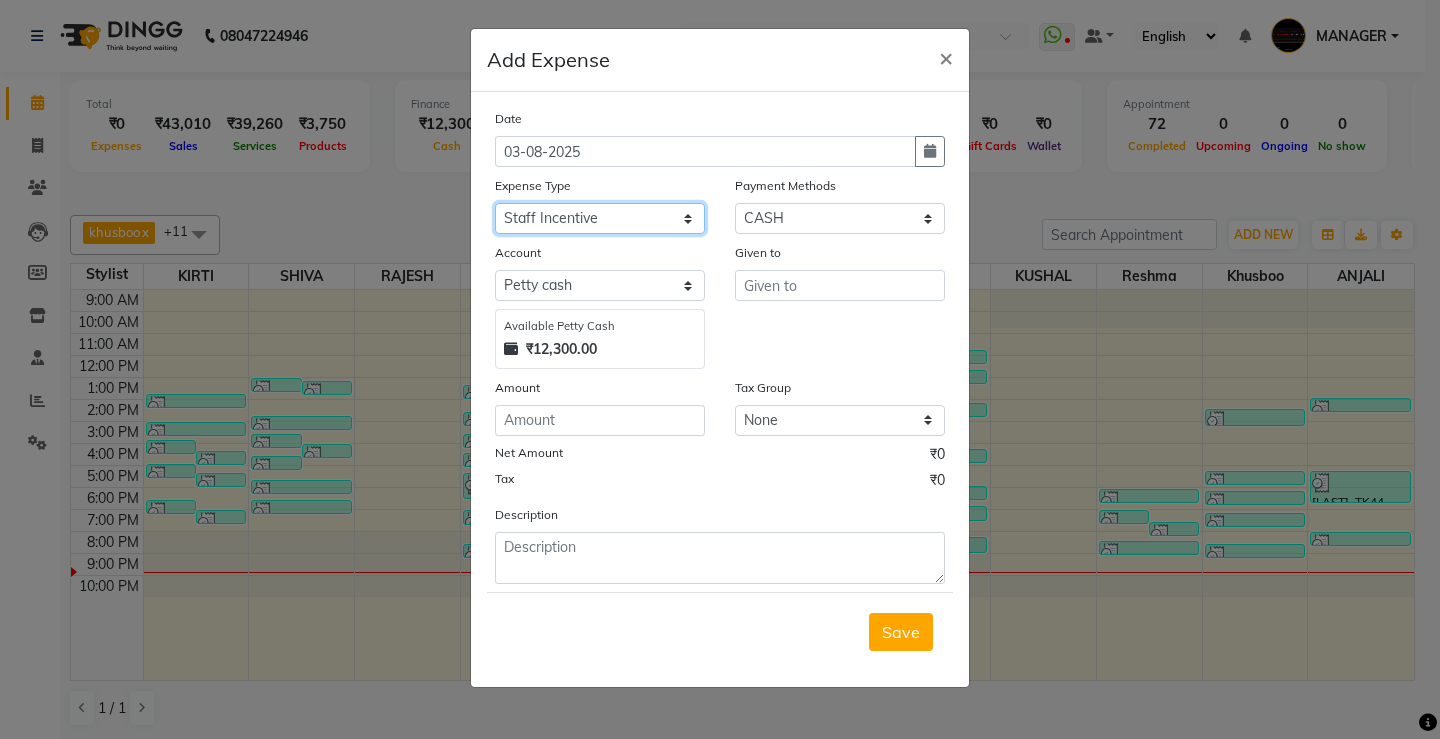 click on "Select Advance Salary Annual Lift Maintenance Charges BUILDING MAINTANANCE EXP Cash transfer to bank Cash Transfer To Ho Cash transfer to hub CLIENT TEA EXP Client tip to staff COFFEE FOR CLIENT ELECTRICITY EXP Equipment FESTIVAL EXPENSES Fuel GARBAGE EXPENSES Hand wash Exp Insurance International purchase LAUNDARY EXPENSES Loan Repayment Maintenance Marketing Miscellaneous Other PETROL EXPENSES Product Salary Staff Incentive Staff Snacks STATIONARY EXP STORE MAINTAINANCE CHARGES Tea & Refreshment Tip For staff TRAVELLING ALLOWANCES Utilities WATER CAN EXP" 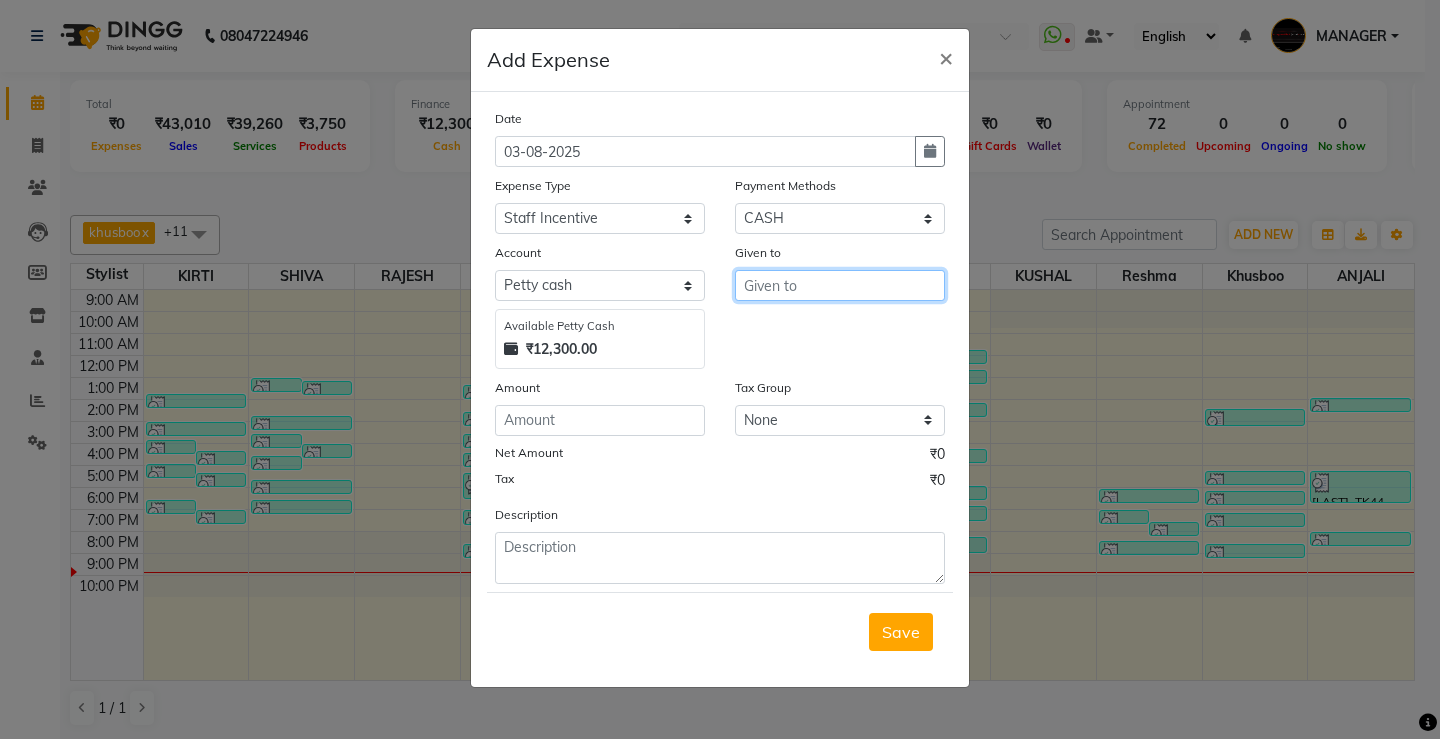 click at bounding box center (840, 285) 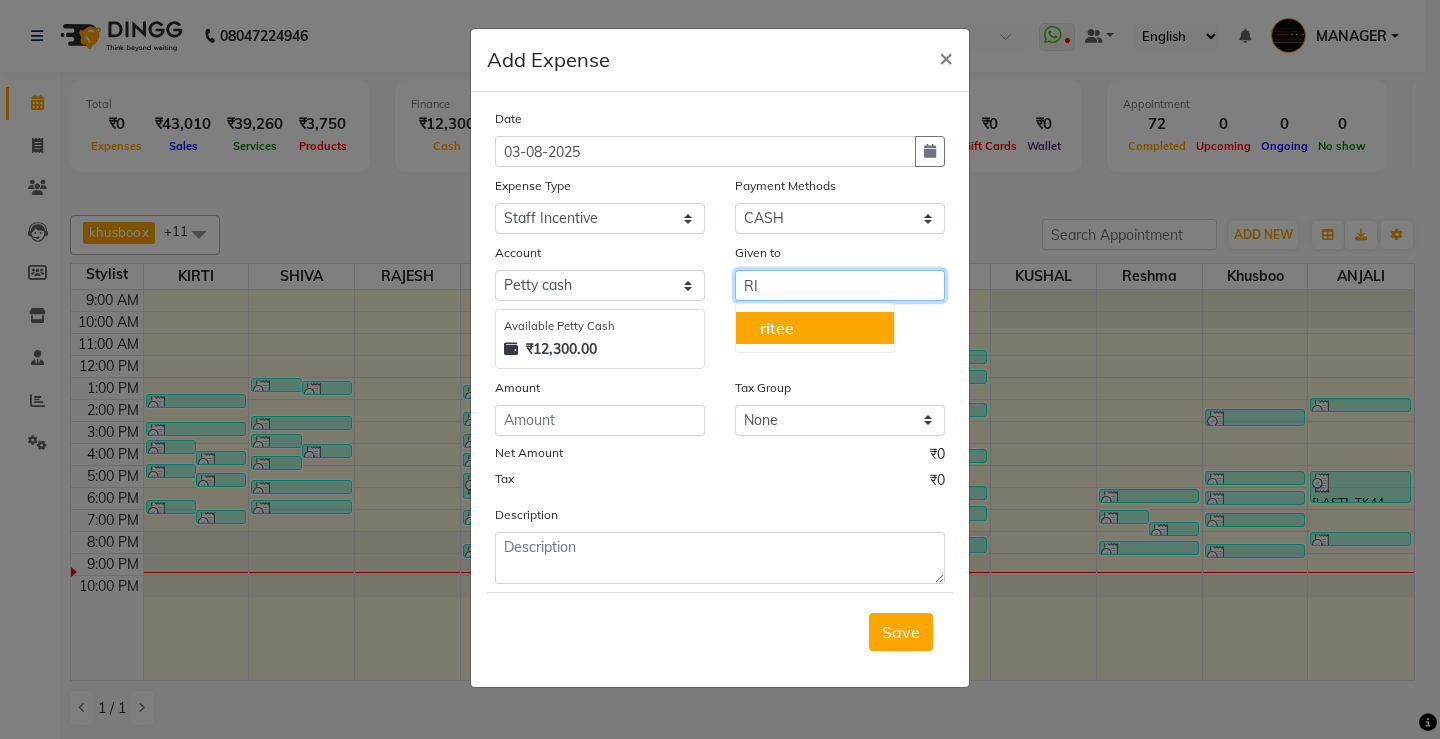 click on "[FIRST] [LAST]" at bounding box center [815, 328] 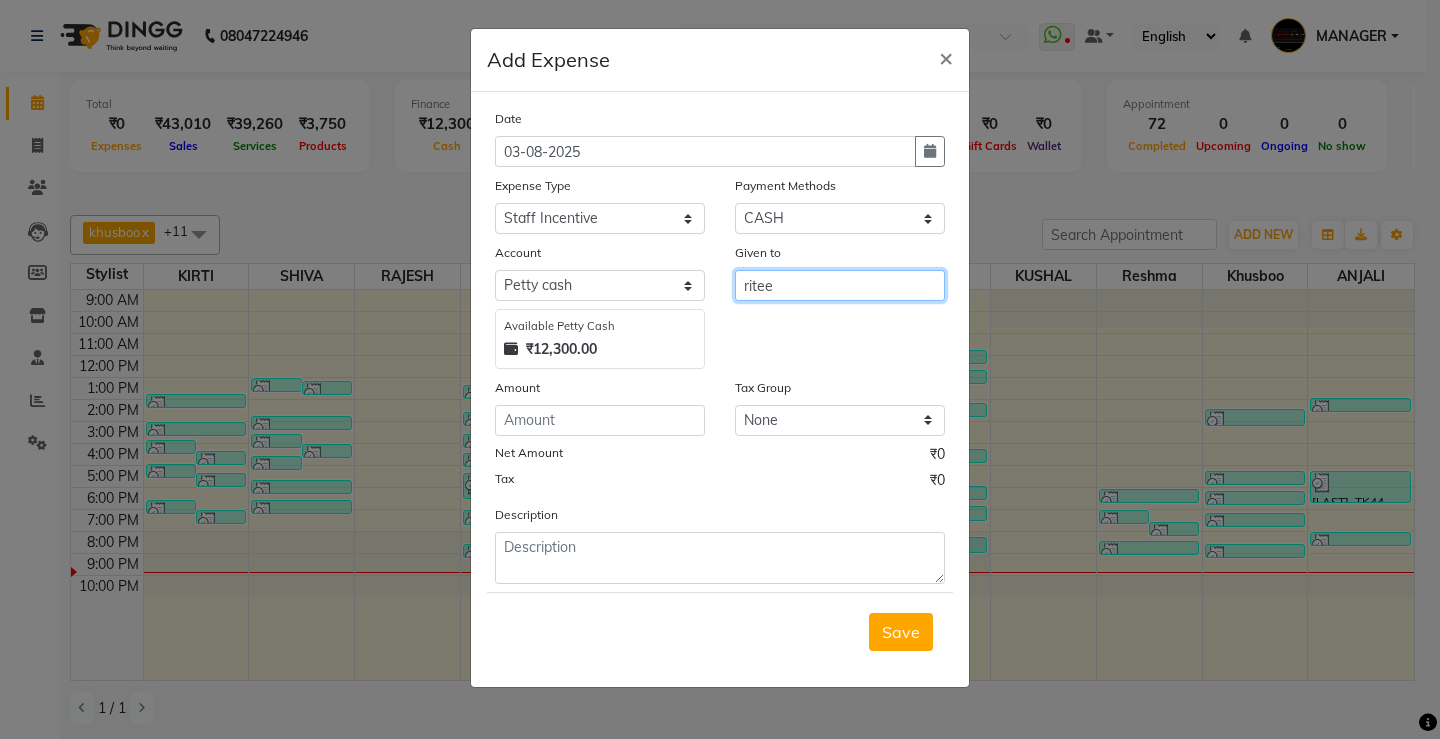 type on "ritee" 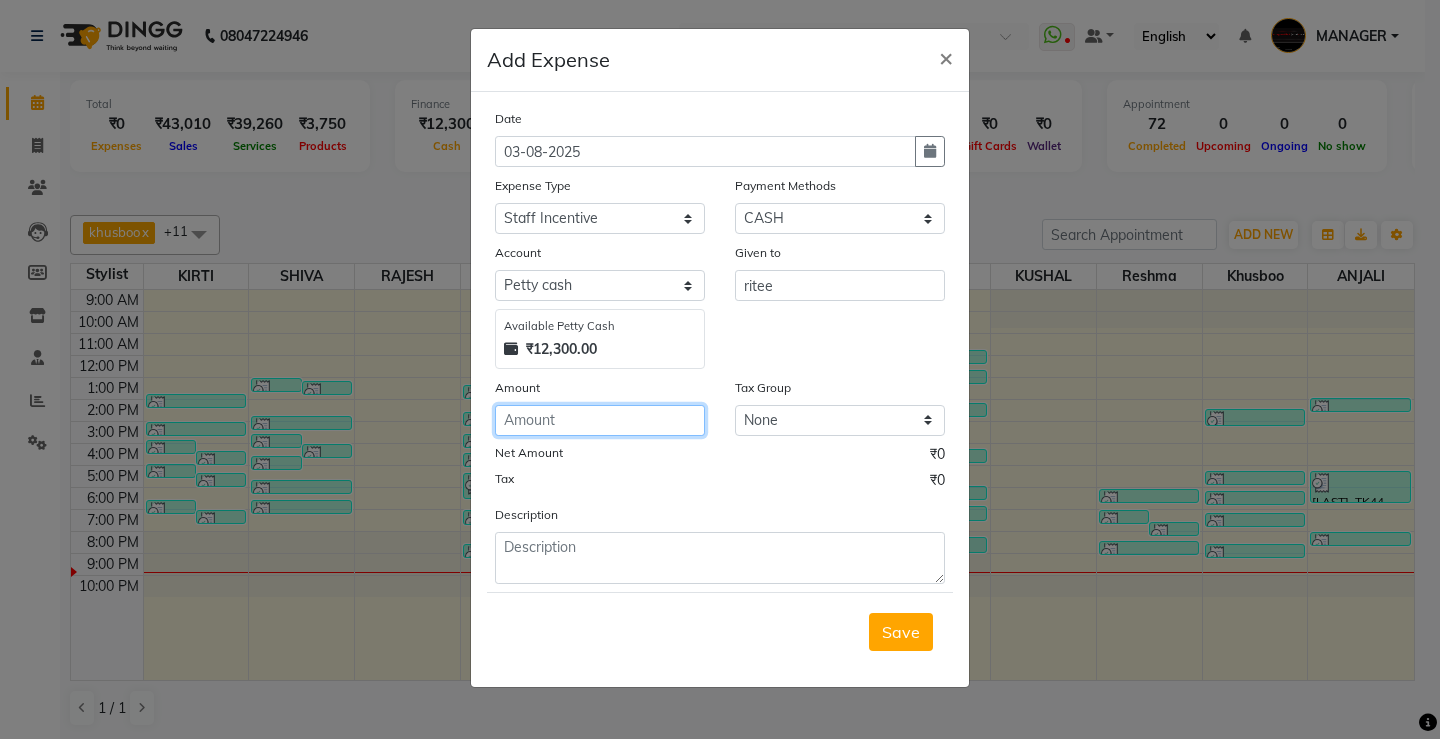 click 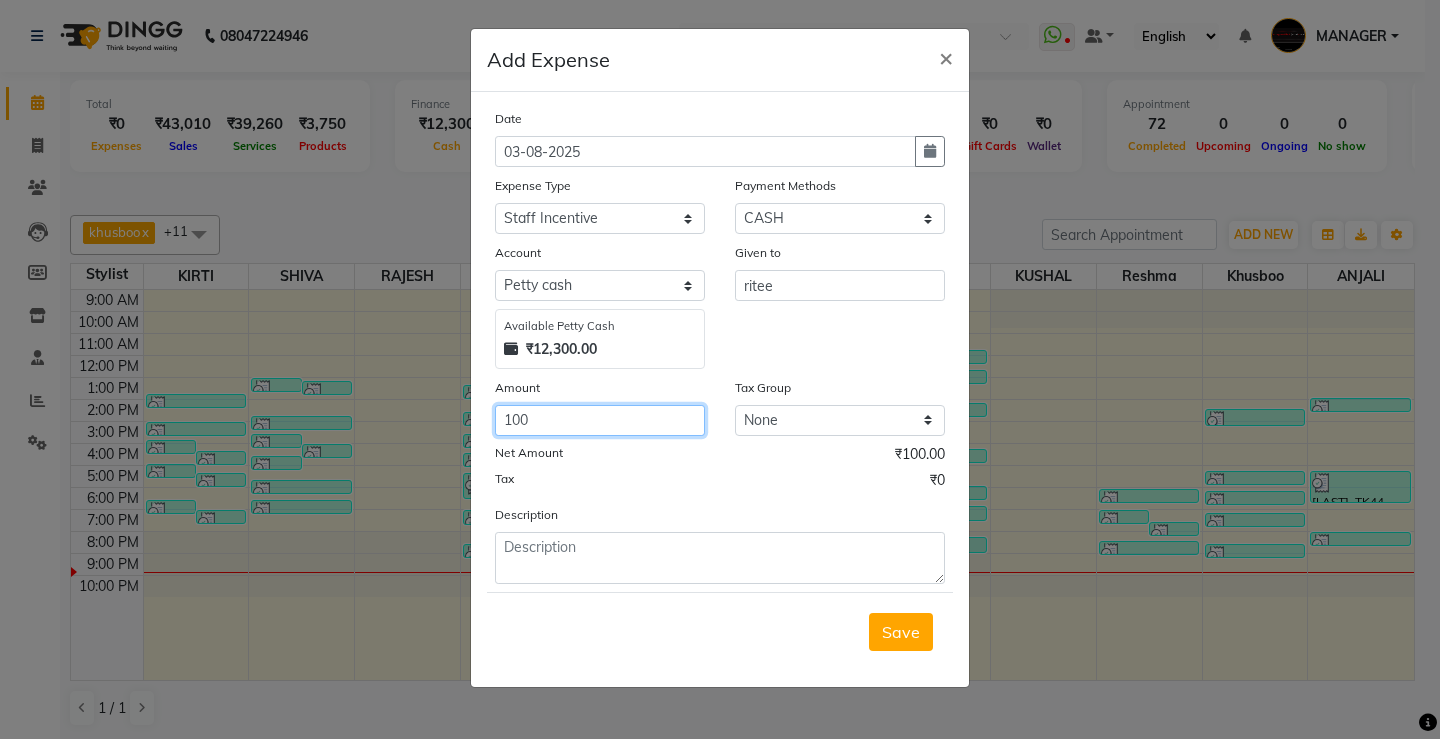 type on "100" 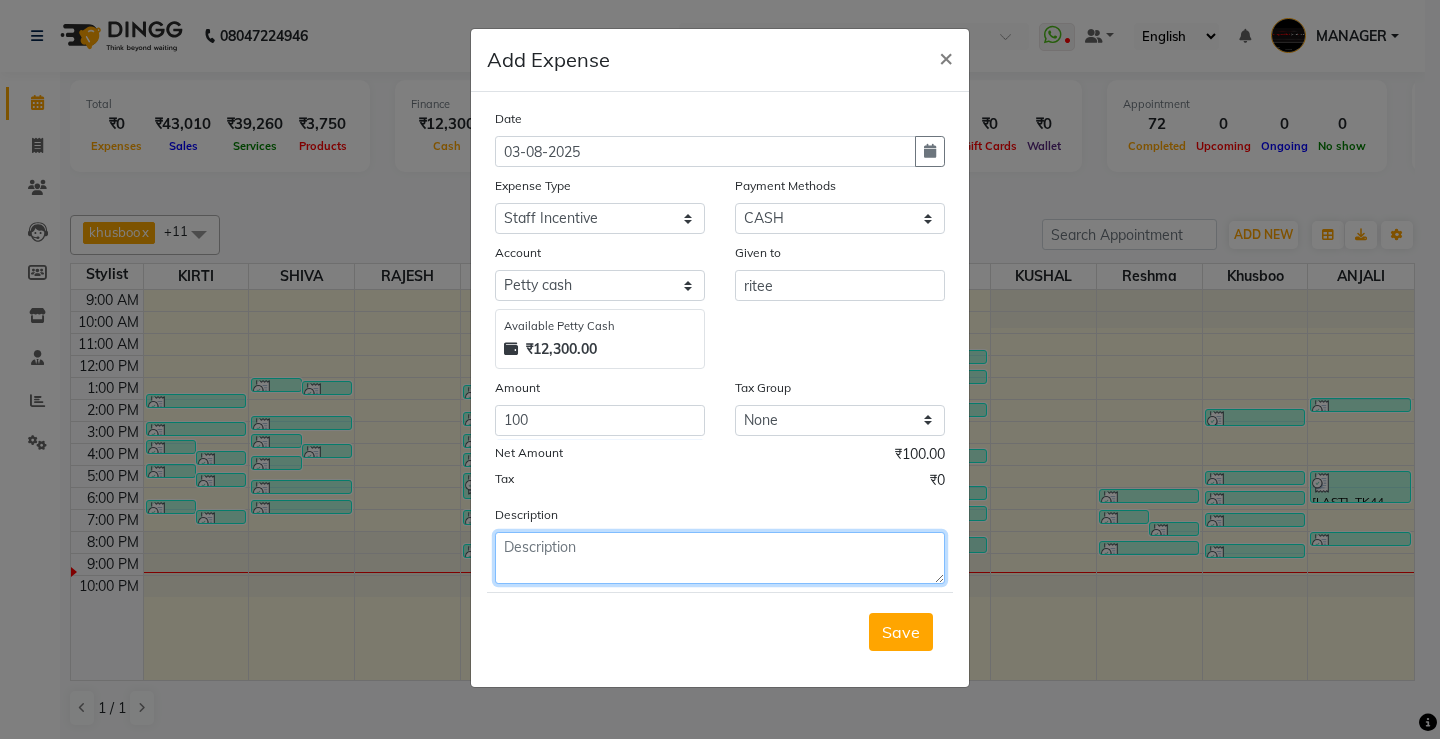 click 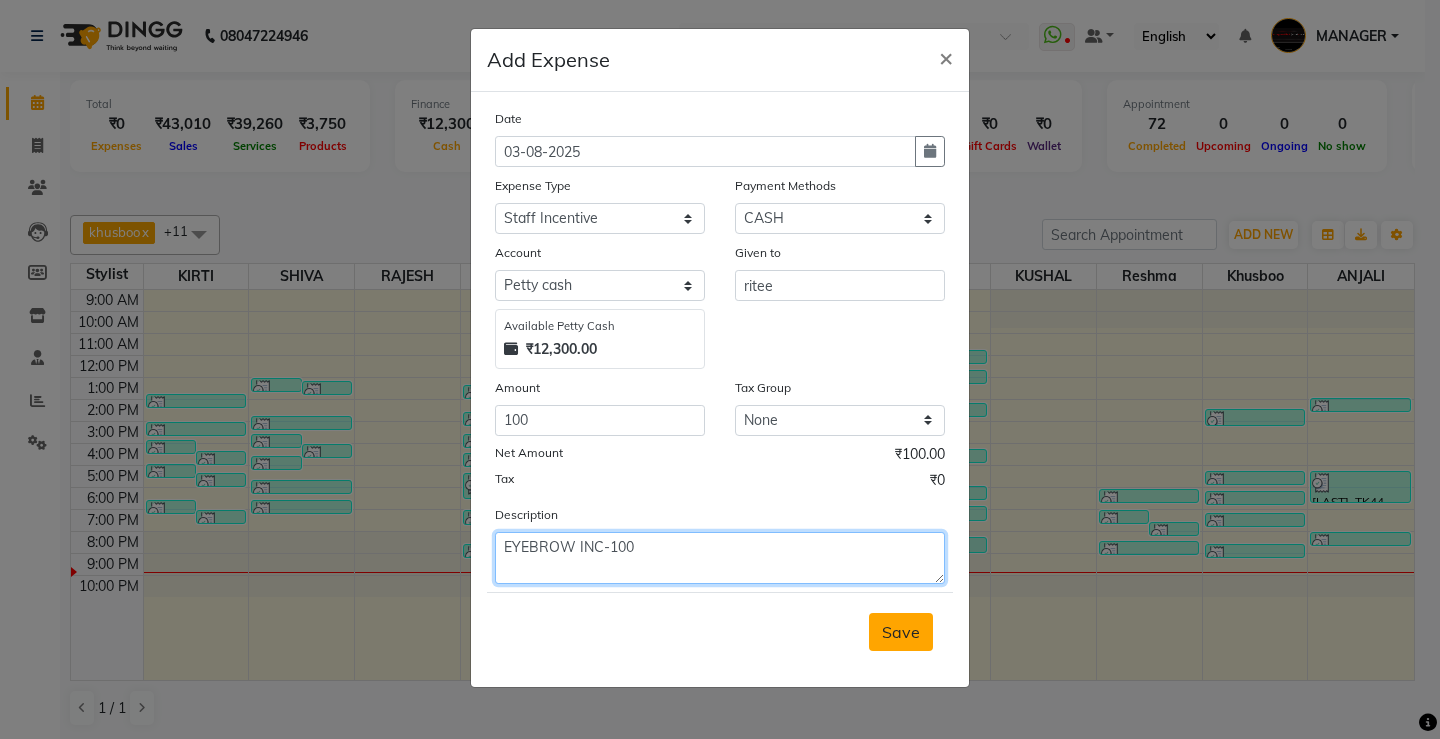 type on "EYEBROW INC-100" 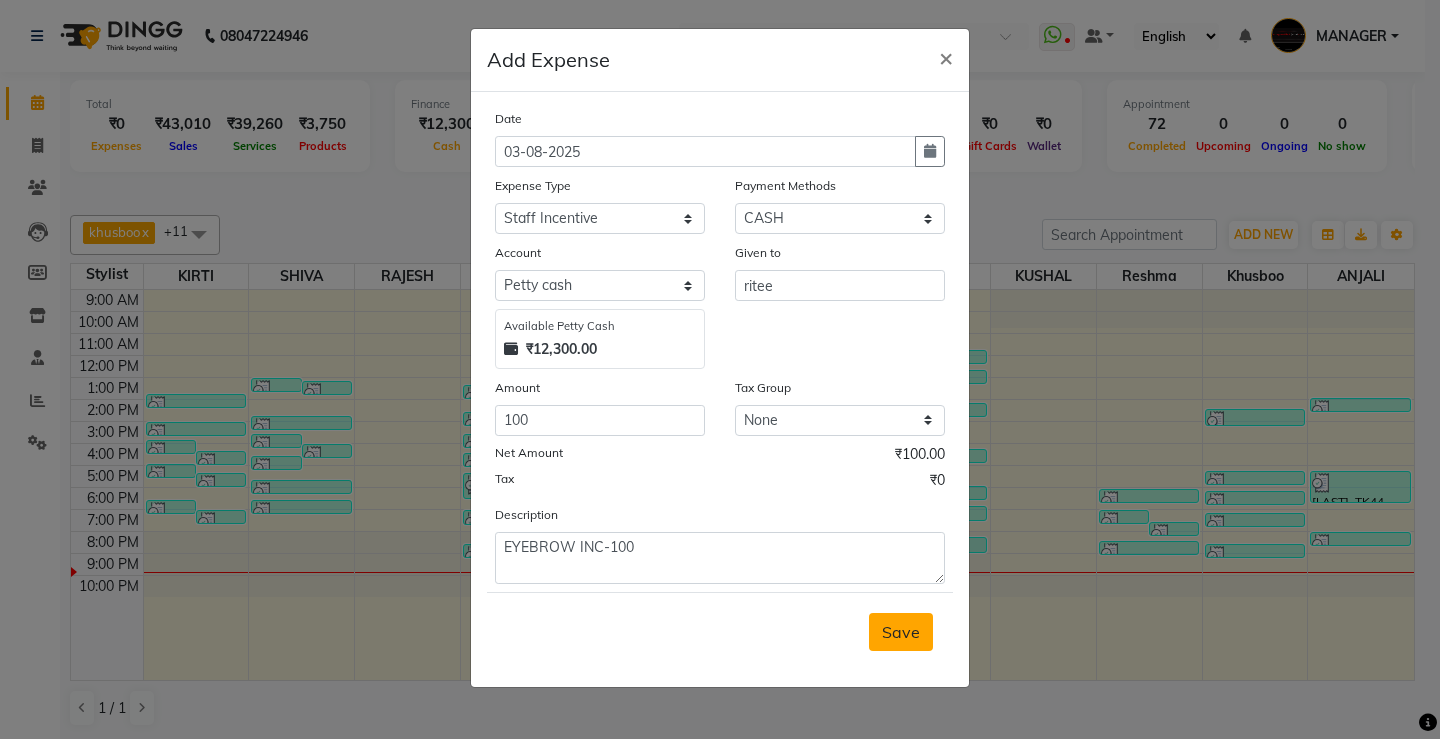click on "Save" at bounding box center (901, 632) 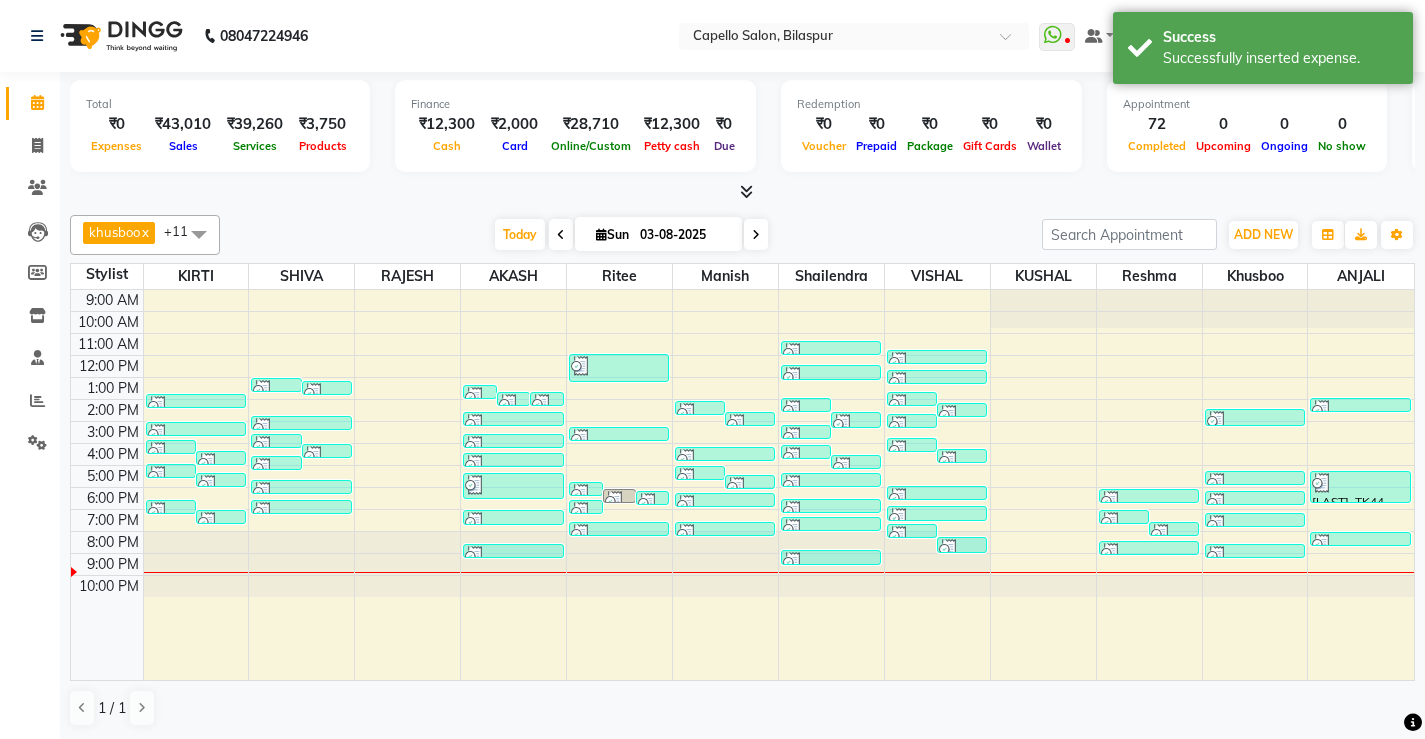 click on "[LAST] x [FIRST] x [FIRST] x [FIRST] x [LAST] x [LAST] x [LAST] x [FIRST] x [FIRST] x [LAST] x [FIRST] x [FIRST] +11 Select All [LAST] [FIRST] [FIRST] [LAST] [FIRST] [FIRST] [LAST] [LAST] [LAST] [LAST] [LAST] [LAST] [FIRST] [FIRST] Today Sun [DATE] Toggle Dropdown Add Appointment Add Invoice Add Expense Add Attendance Add Client Add Transaction Toggle Dropdown Add Appointment Add Invoice Add Expense Add Attendance Add Client ADD NEW Toggle Dropdown Add Appointment Add Invoice Add Expense Add Attendance Add Client Add Transaction [LAST] x [FIRST] x [FIRST] x [FIRST] x [LAST] x [LAST] x [LAST] x [FIRST] x [FIRST] x [LAST] x [FIRST] x [FIRST] +11 Select All [LAST] [FIRST] [FIRST] [LAST] [FIRST] [FIRST] [LAST] [LAST] [LAST] [LAST] [LAST] [LAST] [FIRST] [FIRST] Group By Staff View Room View View as Vertical Vertical - Week View Horizontal Horizontal - Week View List Toggle Dropdown Calendar Settings Manage Tags Arrange Stylists Reset Stylists Full Screen Zoom 13" 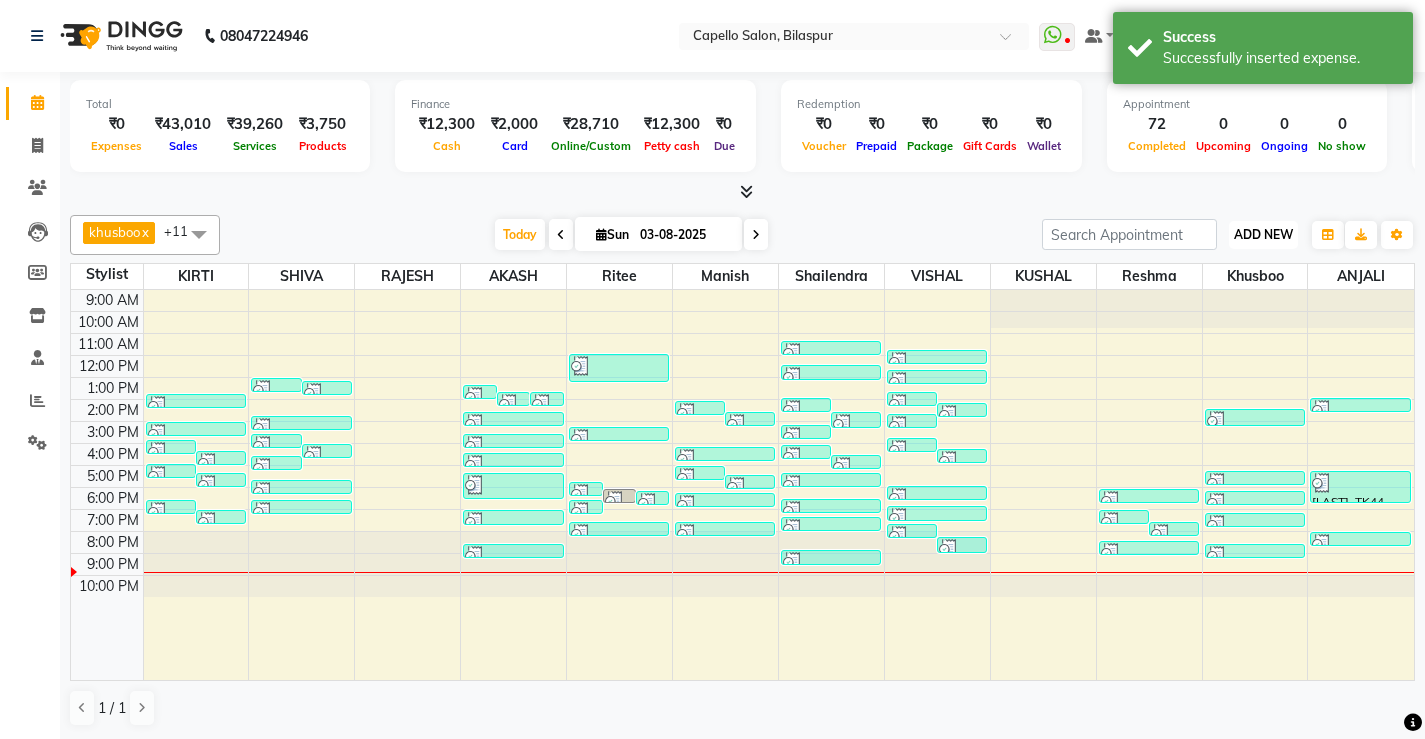 click on "ADD NEW" at bounding box center [1263, 234] 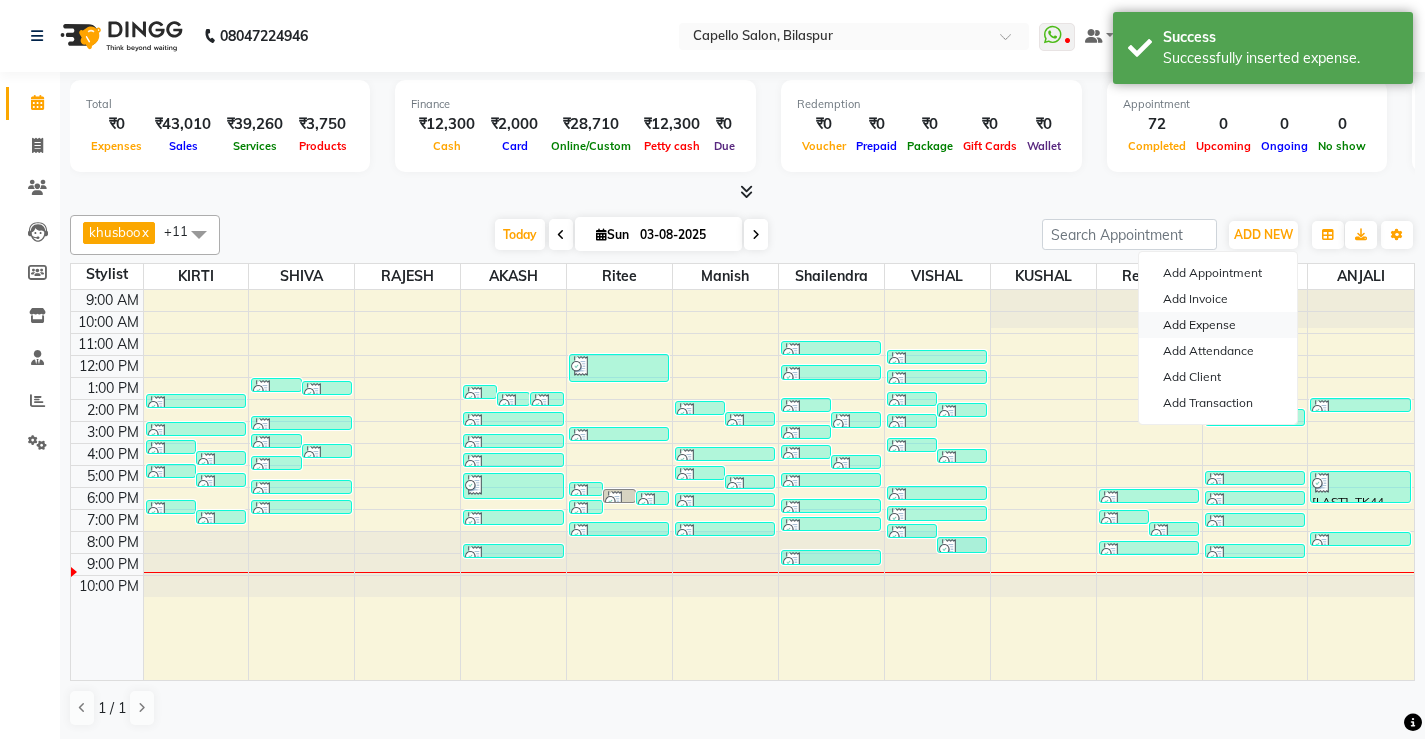 click on "Add Expense" at bounding box center (1218, 325) 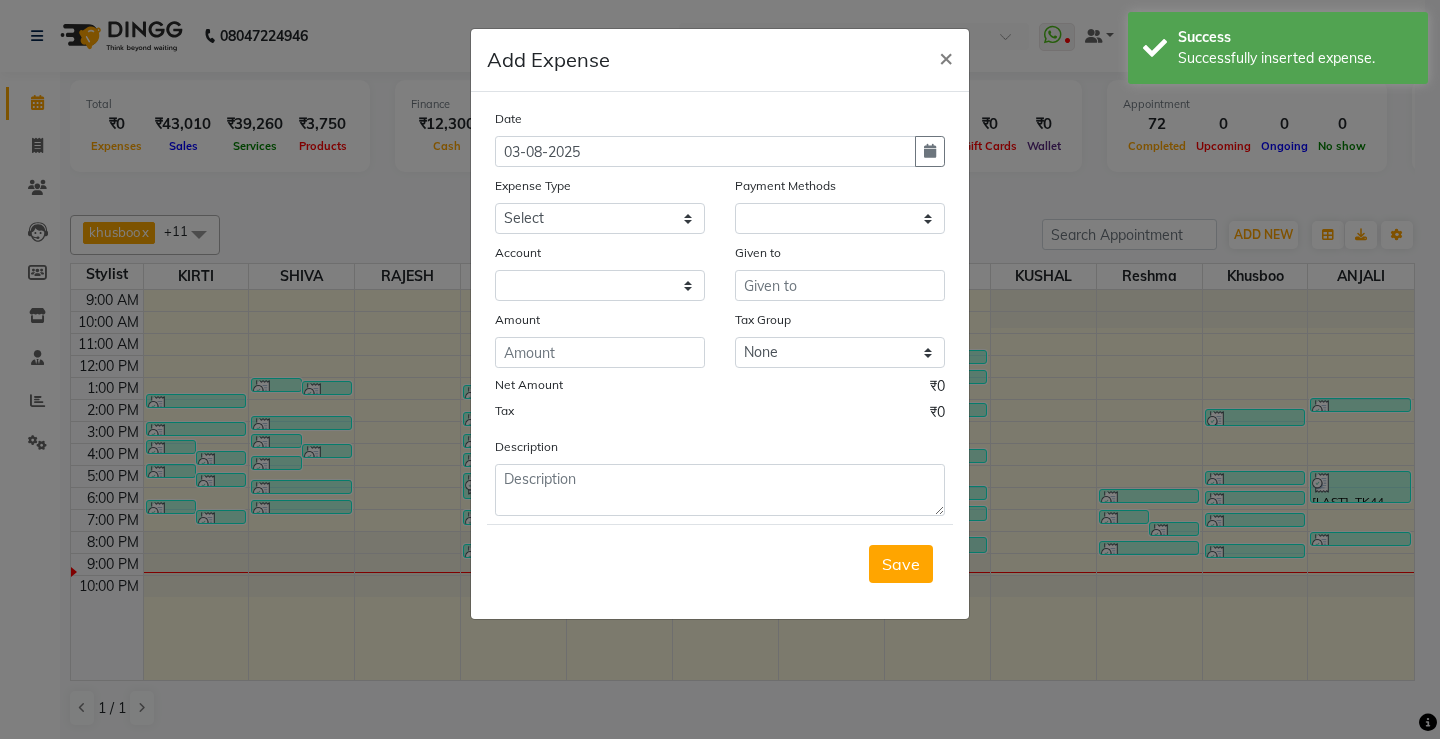 select on "1" 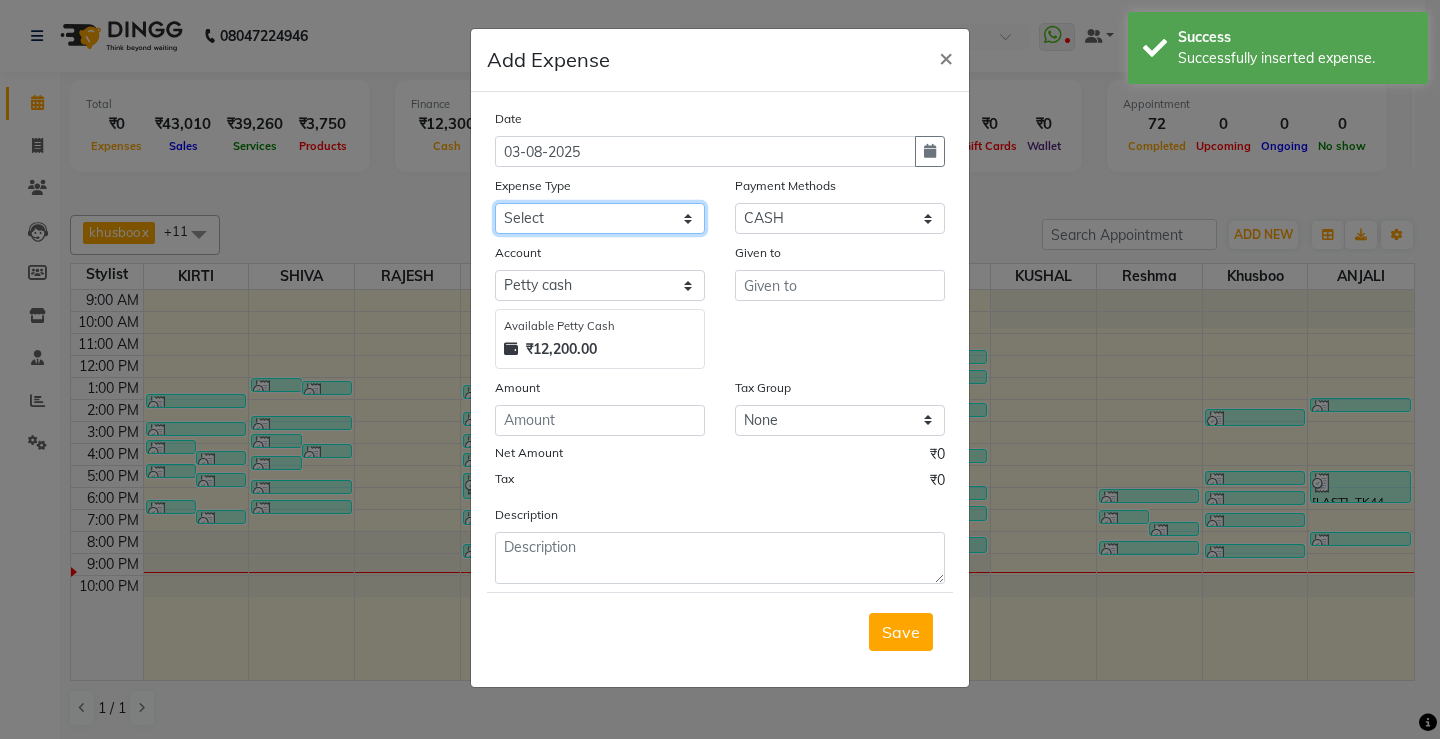 click on "Select Advance Salary Annual Lift Maintenance Charges BUILDING MAINTANANCE EXP Cash transfer to bank Cash Transfer To Ho Cash transfer to hub CLIENT TEA EXP Client tip to staff COFFEE FOR CLIENT ELECTRICITY EXP Equipment FESTIVAL EXPENSES Fuel GARBAGE EXPENSES Hand wash Exp Insurance International purchase LAUNDARY EXPENSES Loan Repayment Maintenance Marketing Miscellaneous Other PETROL EXPENSES Product Salary Staff Incentive Staff Snacks STATIONARY EXP STORE MAINTAINANCE CHARGES Tea & Refreshment Tip For staff TRAVELLING ALLOWANCES Utilities WATER CAN EXP" 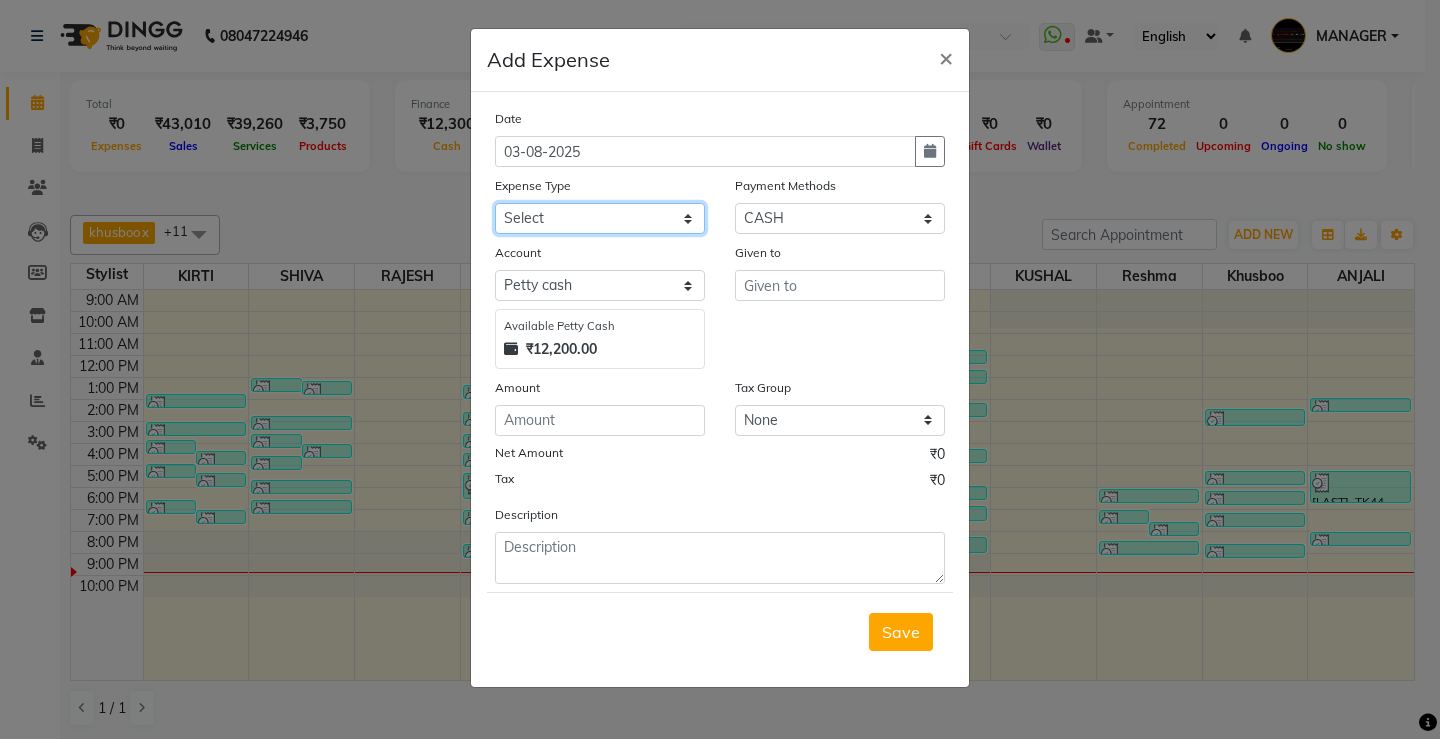 select on "2584" 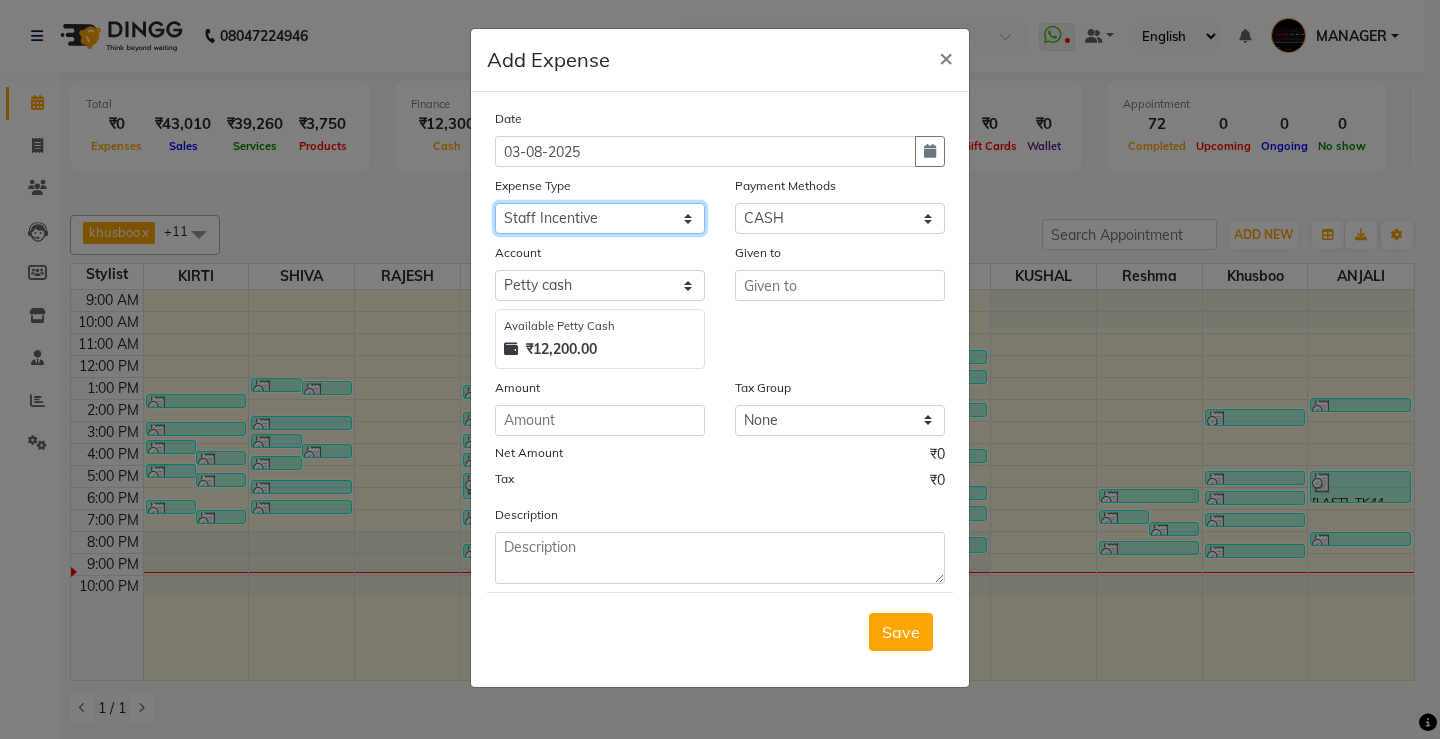 click on "Select Advance Salary Annual Lift Maintenance Charges BUILDING MAINTANANCE EXP Cash transfer to bank Cash Transfer To Ho Cash transfer to hub CLIENT TEA EXP Client tip to staff COFFEE FOR CLIENT ELECTRICITY EXP Equipment FESTIVAL EXPENSES Fuel GARBAGE EXPENSES Hand wash Exp Insurance International purchase LAUNDARY EXPENSES Loan Repayment Maintenance Marketing Miscellaneous Other PETROL EXPENSES Product Salary Staff Incentive Staff Snacks STATIONARY EXP STORE MAINTAINANCE CHARGES Tea & Refreshment Tip For staff TRAVELLING ALLOWANCES Utilities WATER CAN EXP" 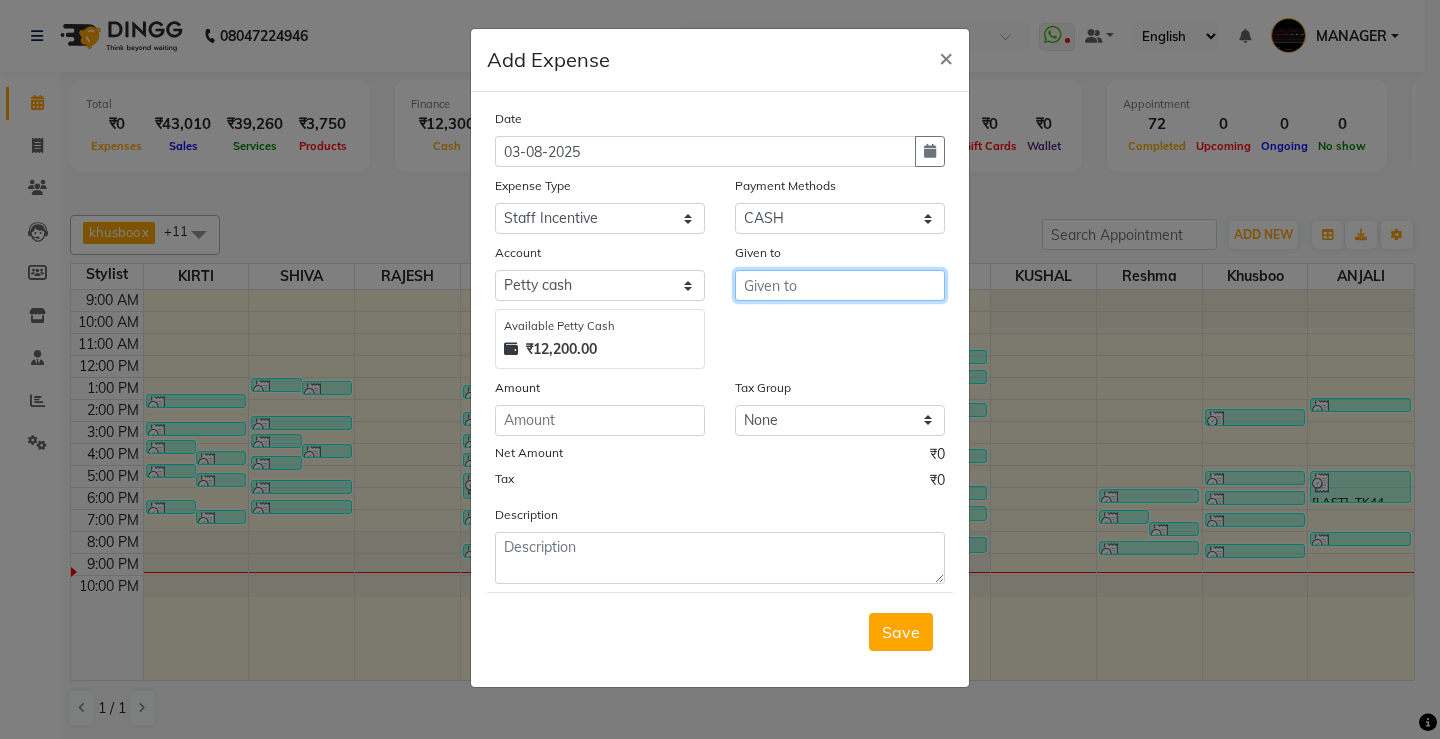 click at bounding box center [840, 285] 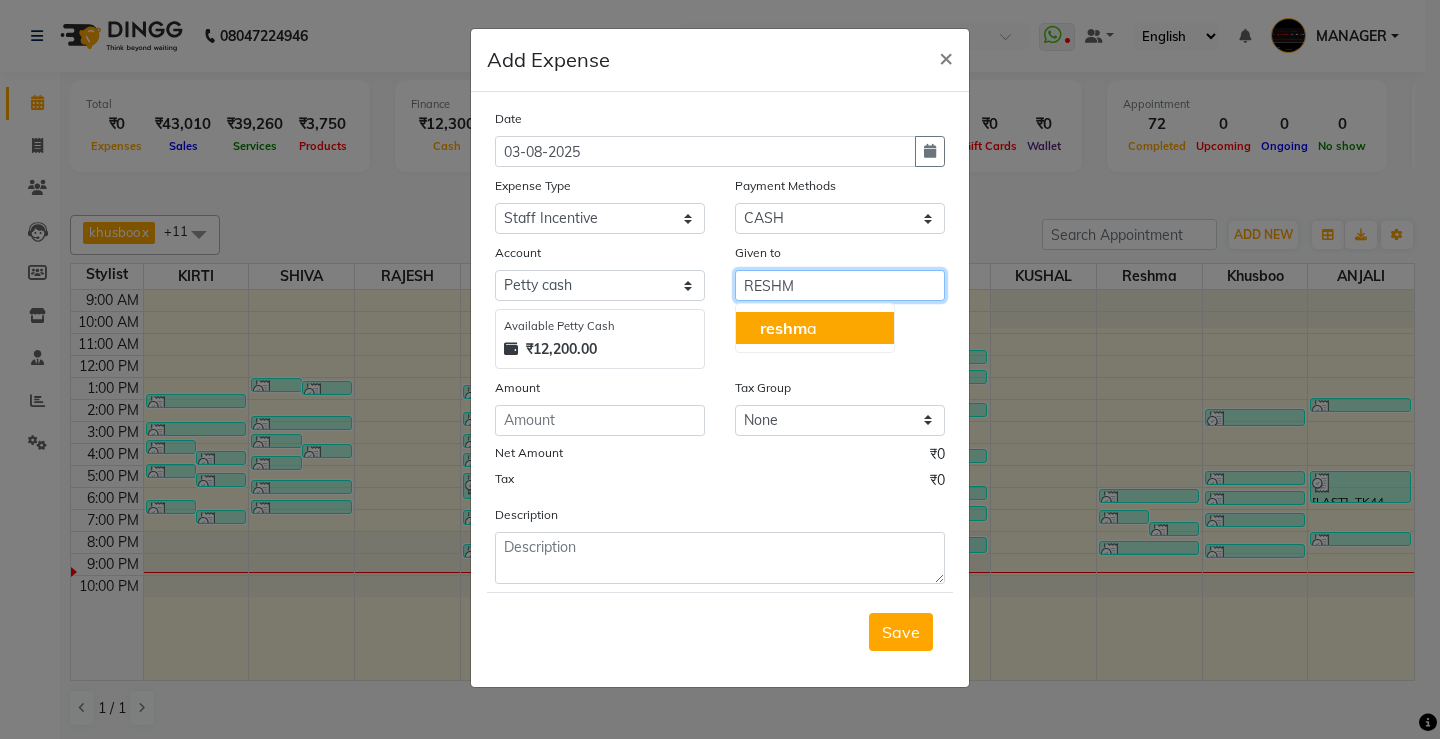 click on "reshm" 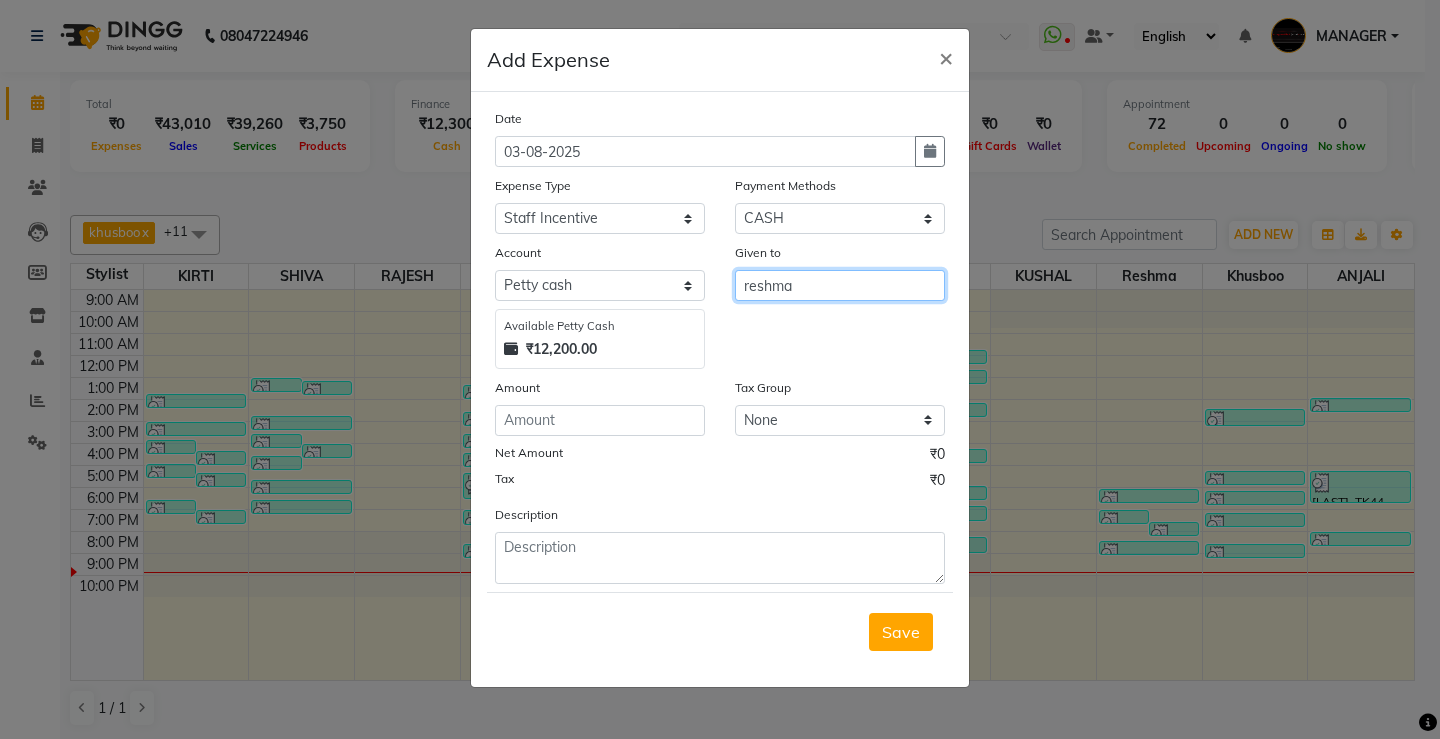 type on "reshma" 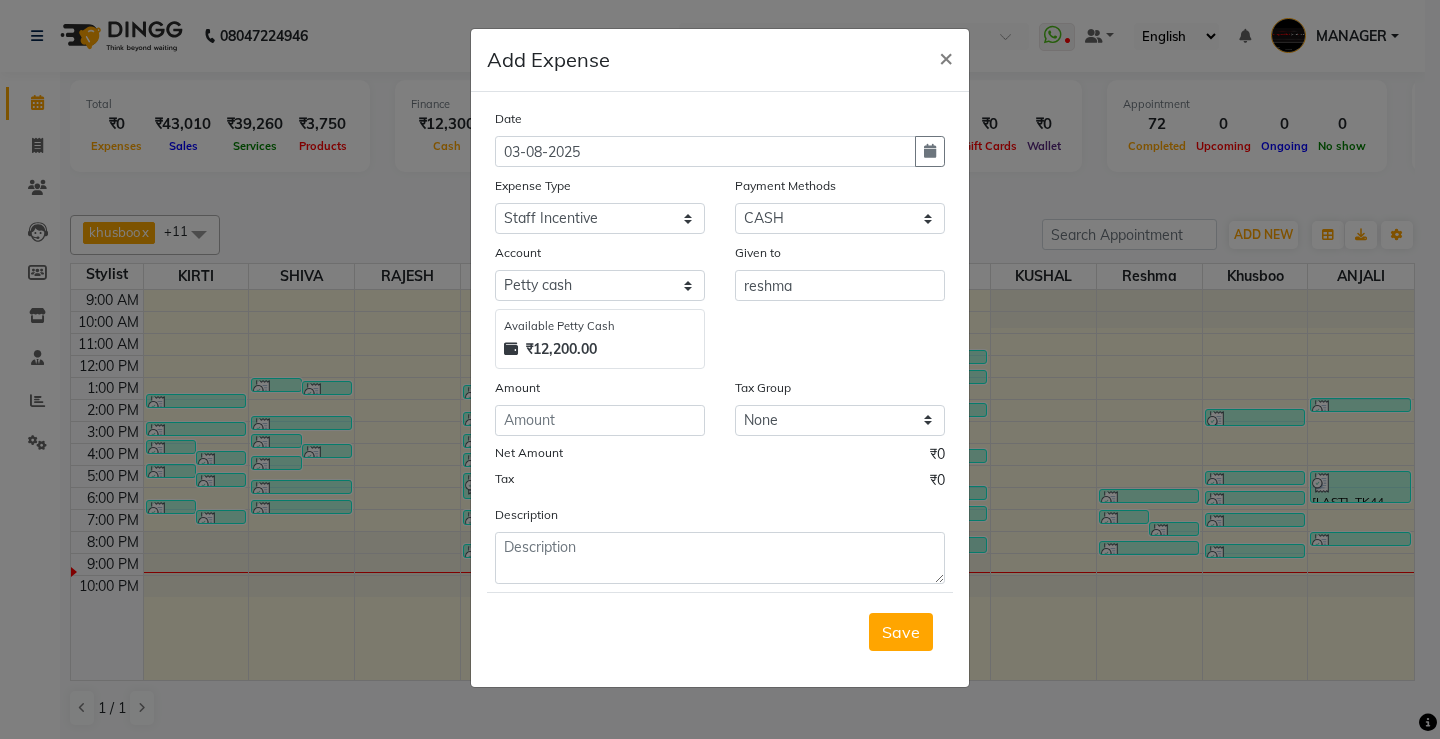 click on "Amount" 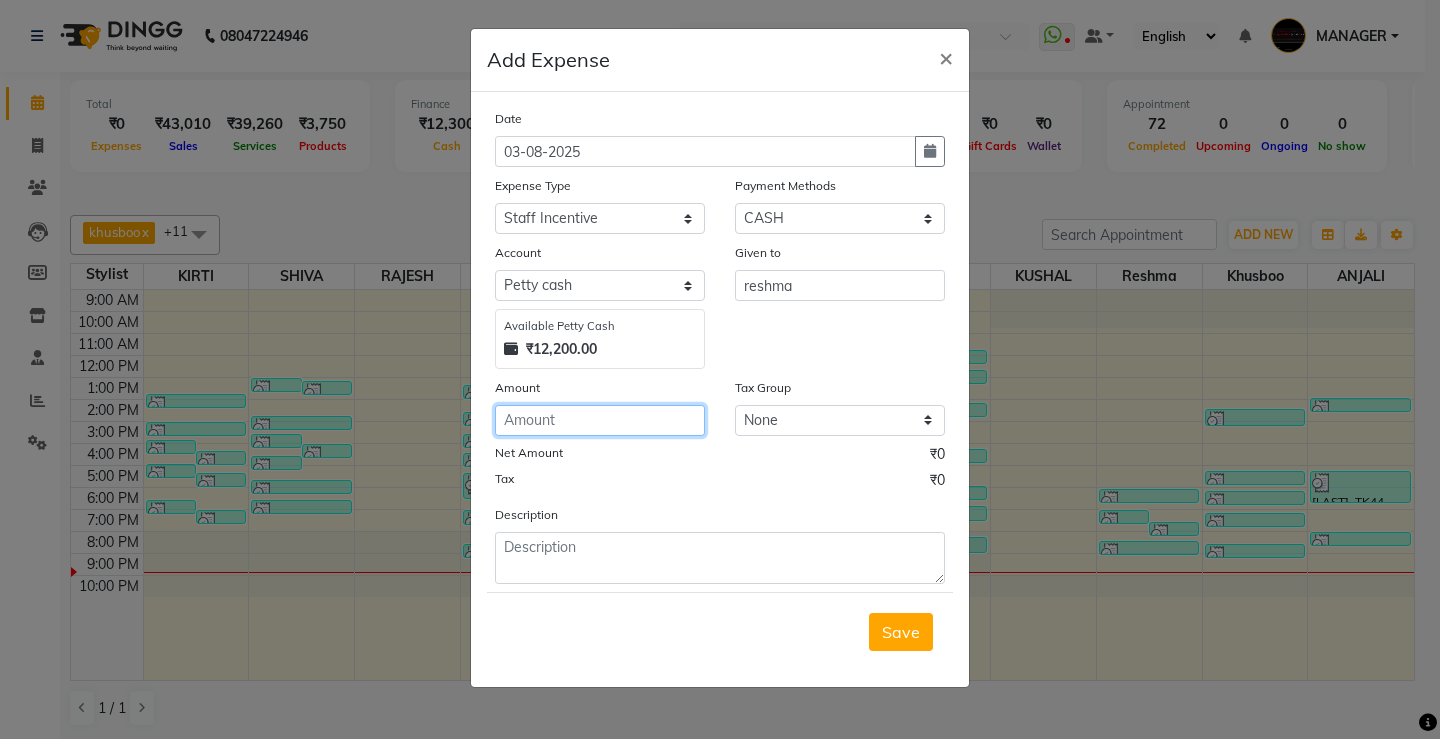 click 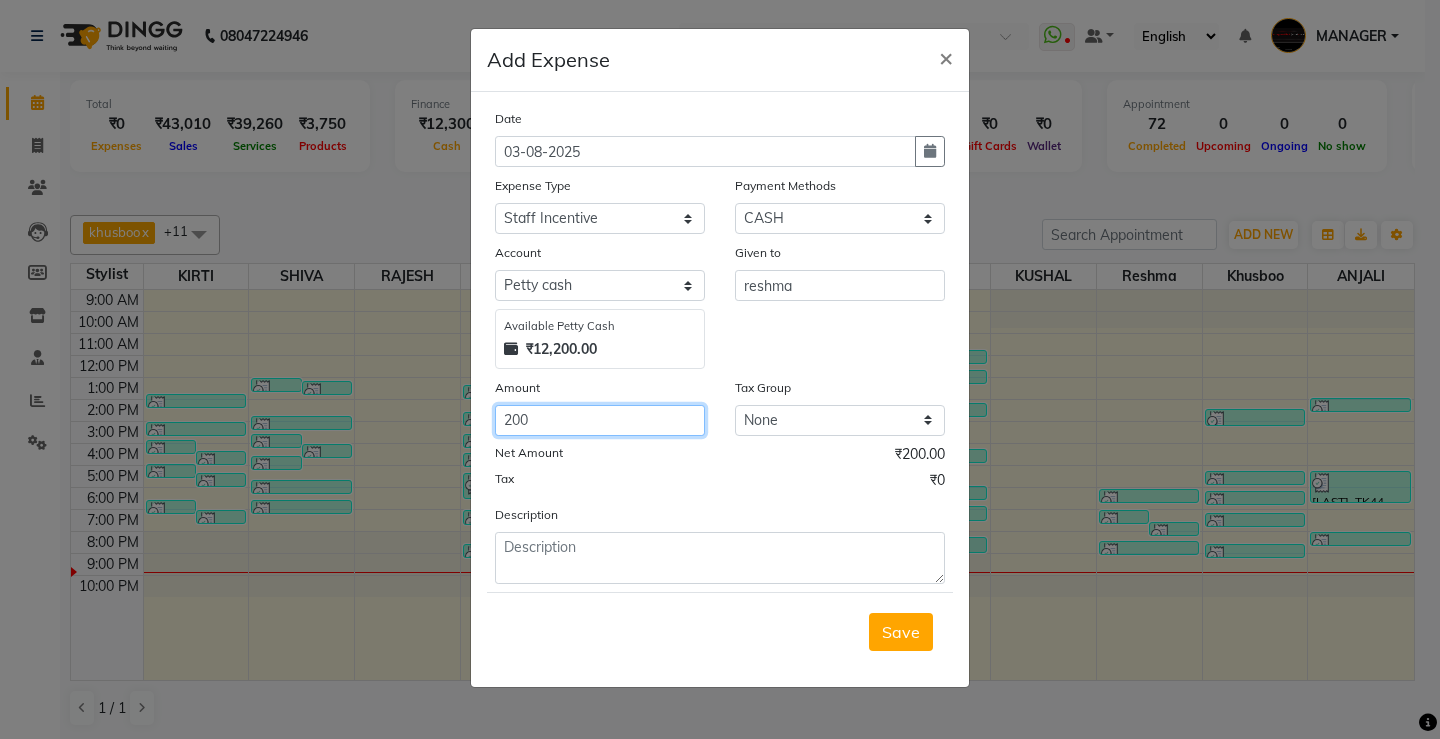 type on "200" 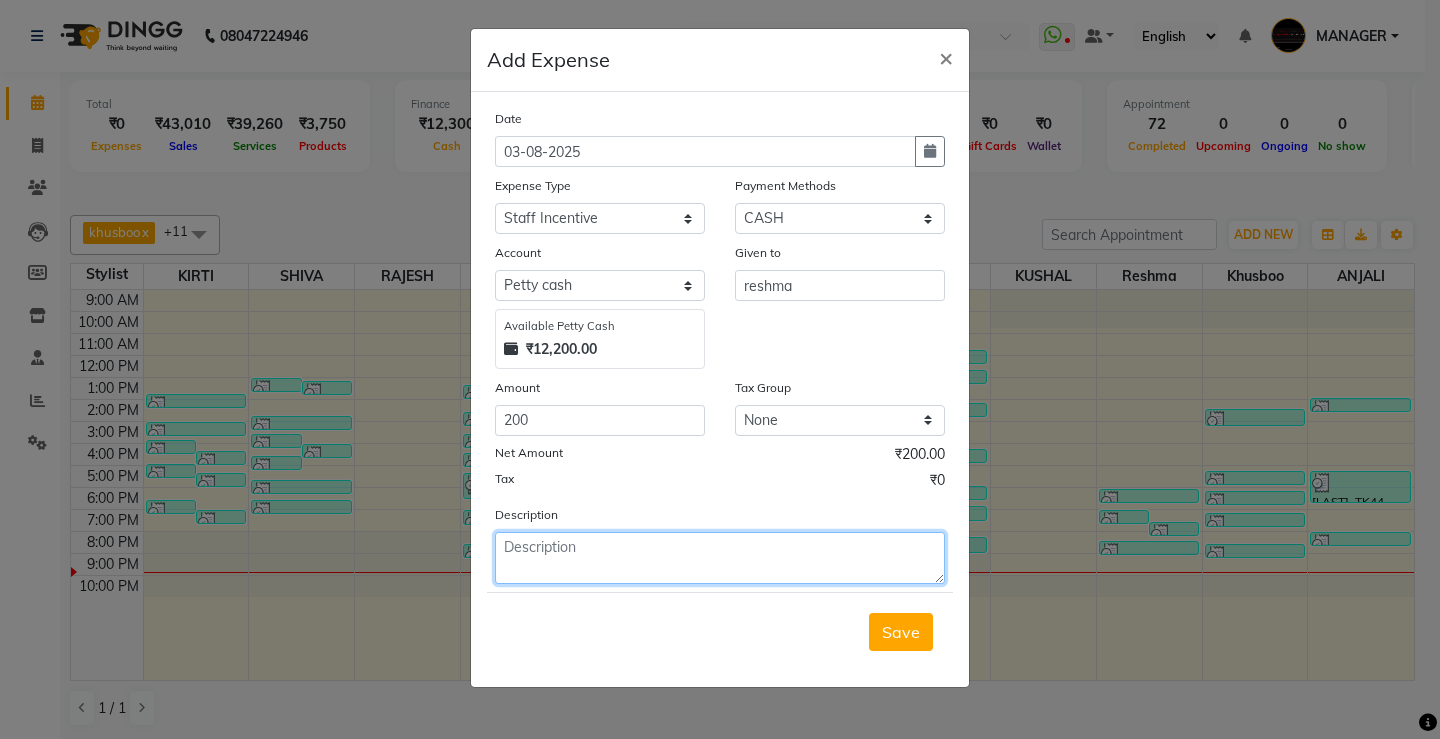 click 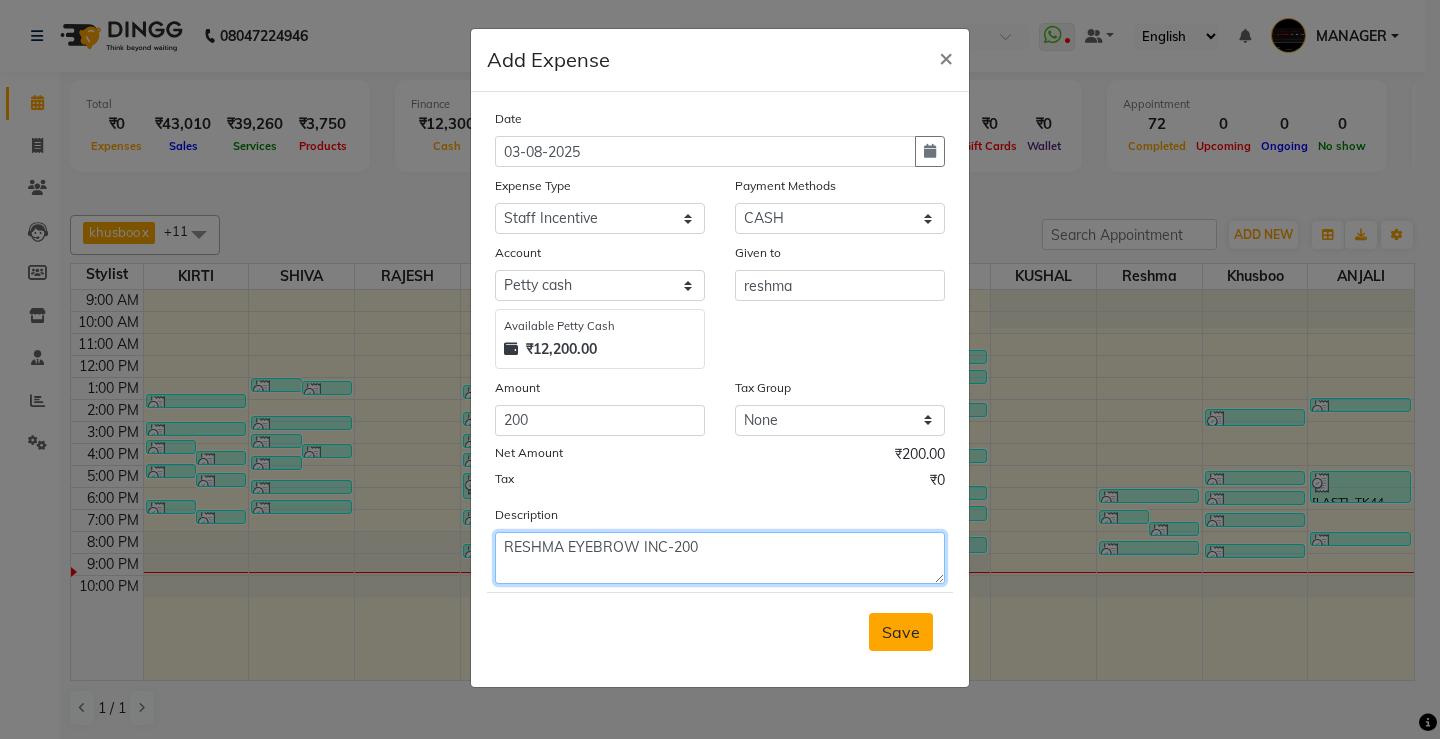 type on "RESHMA EYEBROW INC-200" 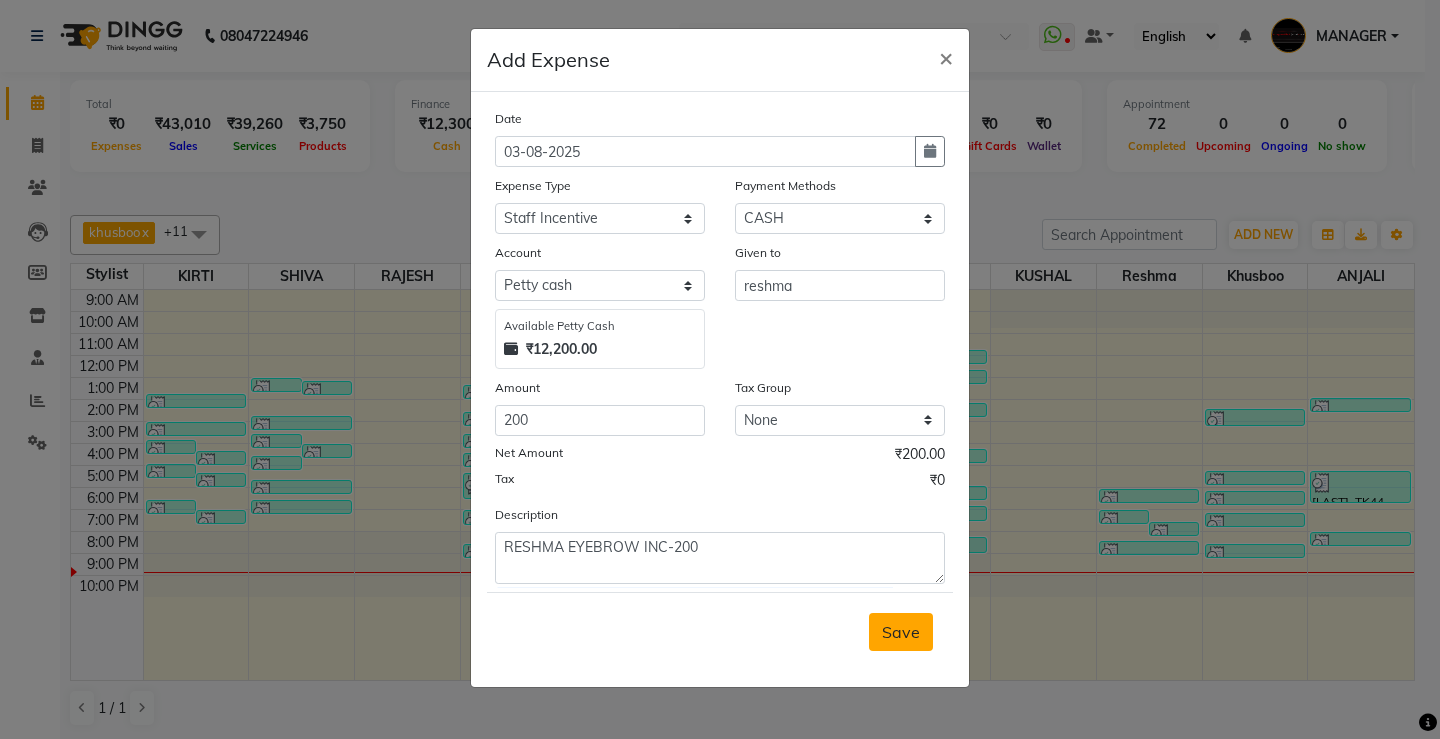 click on "Save" at bounding box center (901, 632) 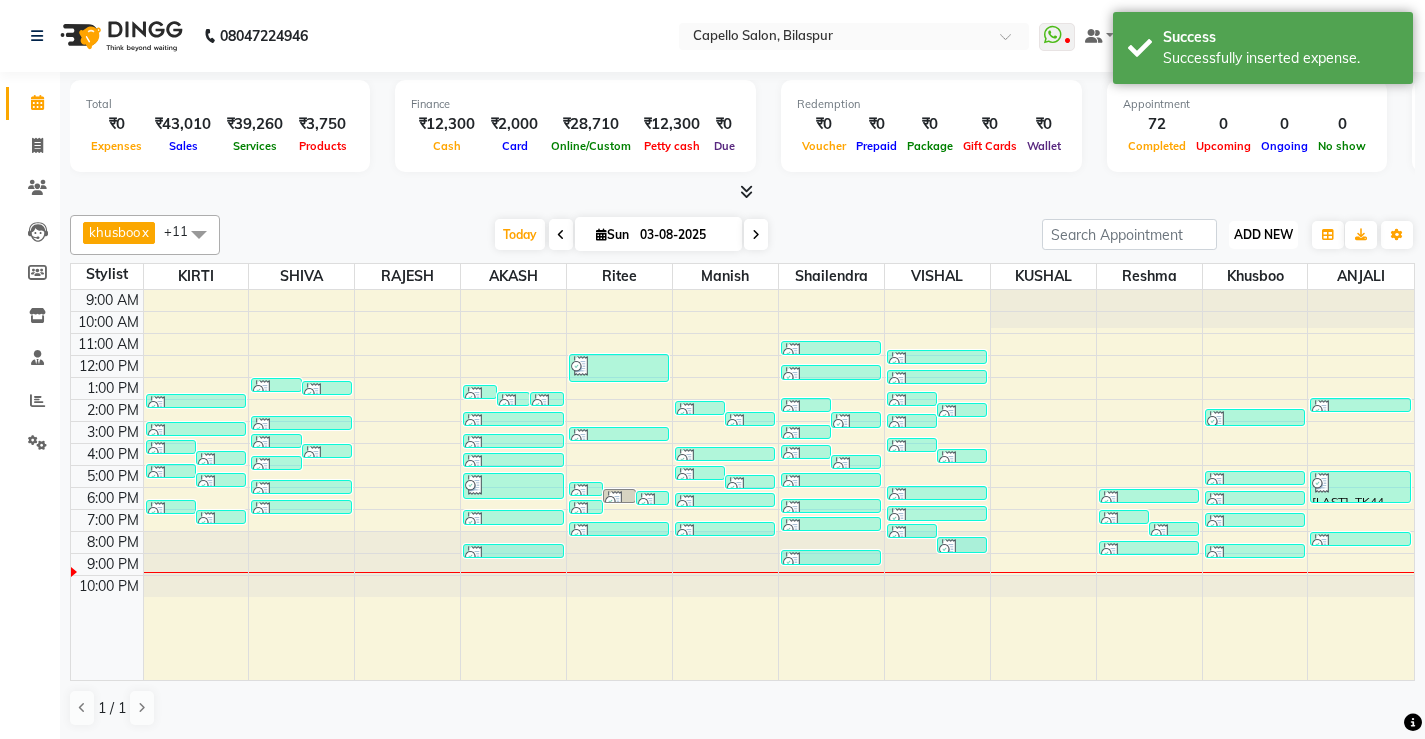 click on "ADD NEW" at bounding box center [1263, 234] 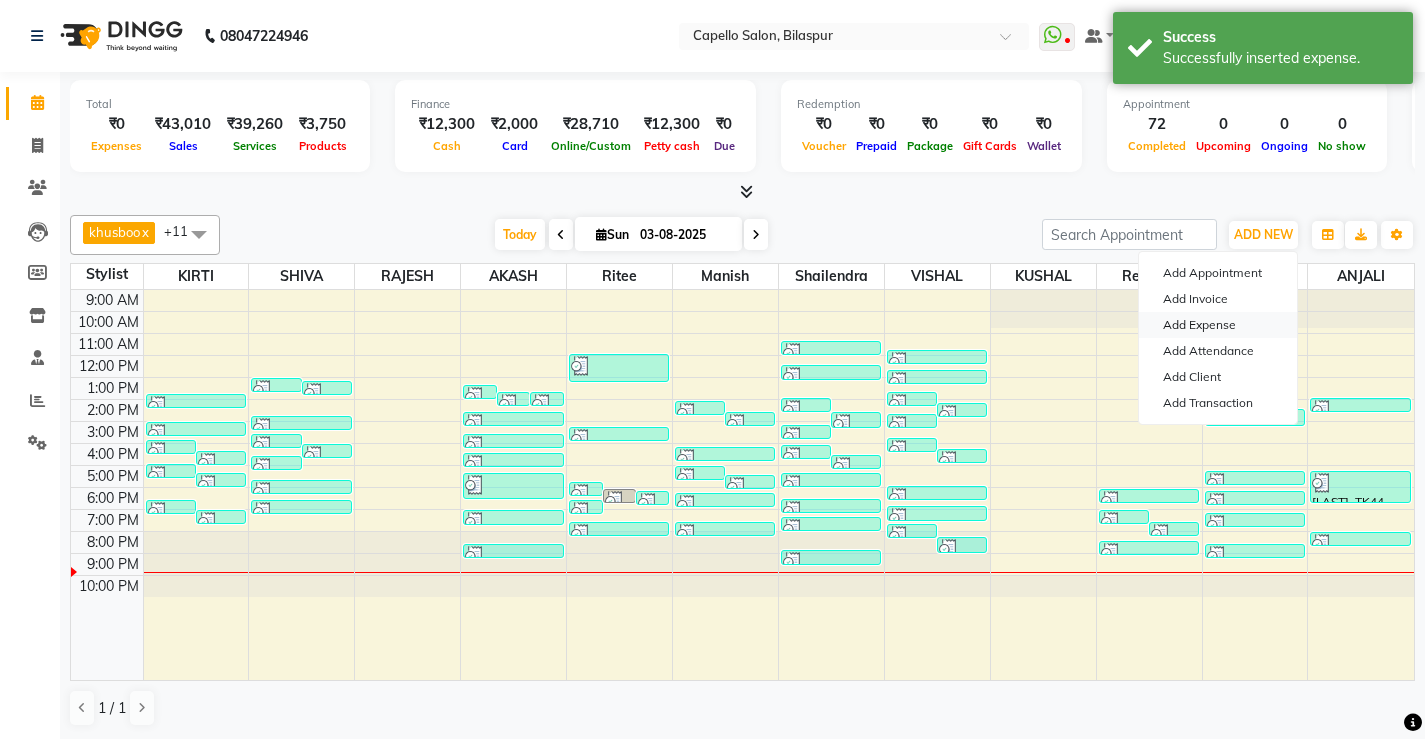 click on "Add Expense" at bounding box center [1218, 325] 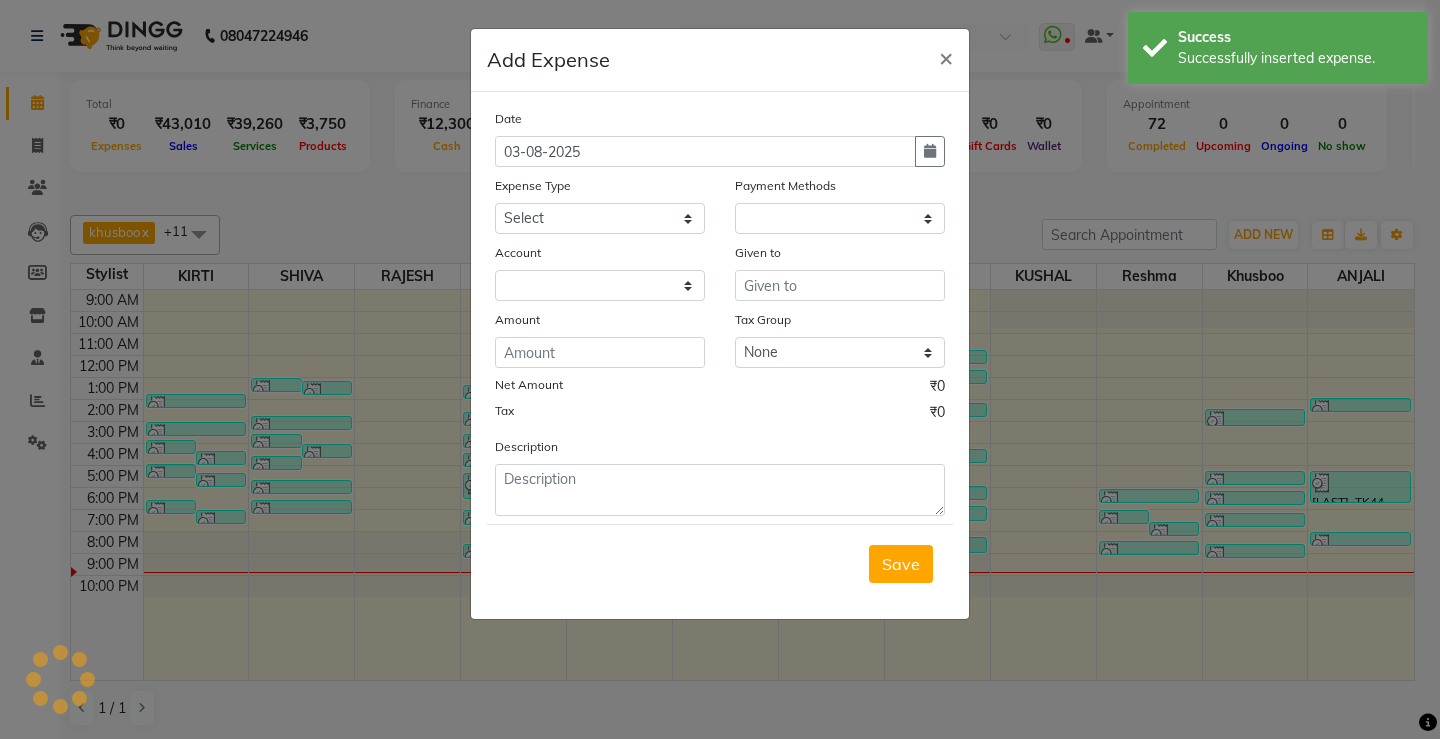 select on "1" 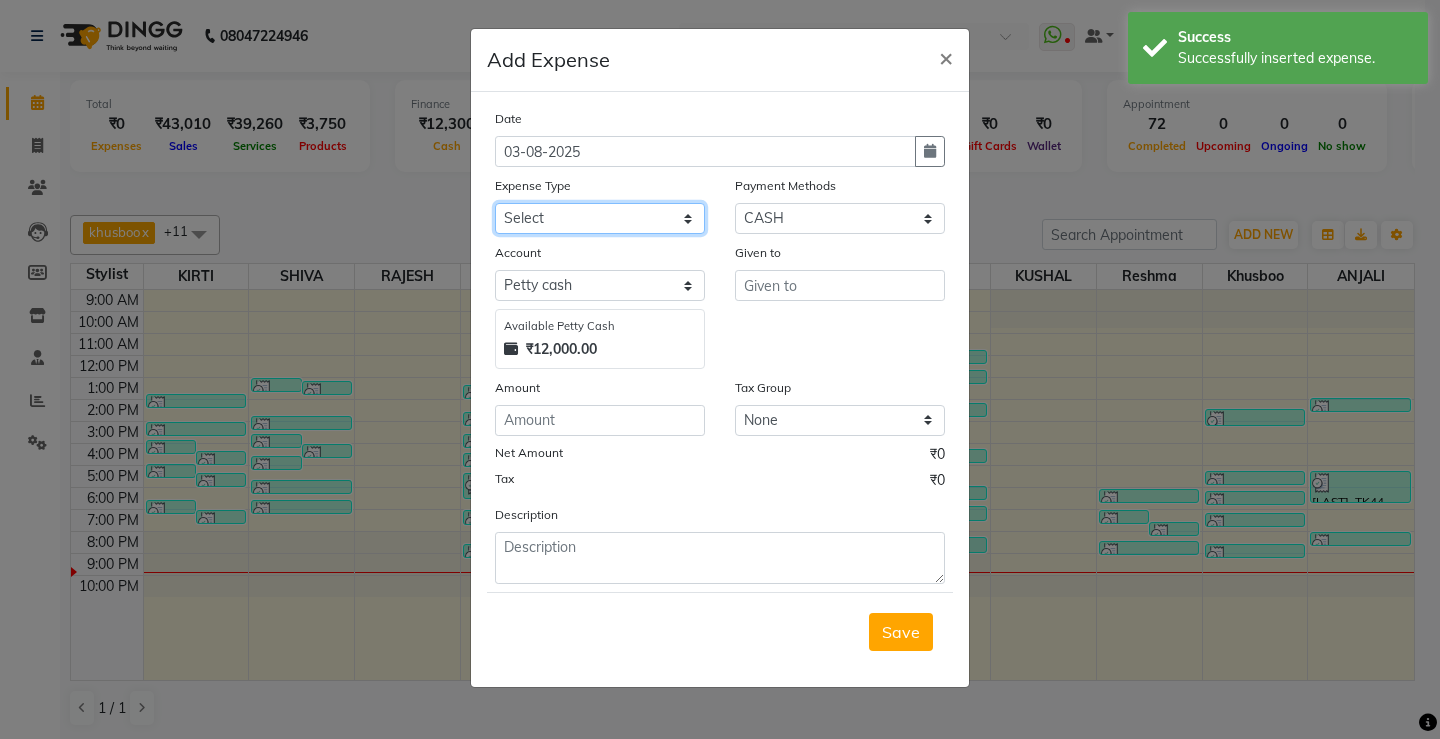 click on "Select Advance Salary Annual Lift Maintenance Charges BUILDING MAINTANANCE EXP Cash transfer to bank Cash Transfer To Ho Cash transfer to hub CLIENT TEA EXP Client tip to staff COFFEE FOR CLIENT ELECTRICITY EXP Equipment FESTIVAL EXPENSES Fuel GARBAGE EXPENSES Hand wash Exp Insurance International purchase LAUNDARY EXPENSES Loan Repayment Maintenance Marketing Miscellaneous Other PETROL EXPENSES Product Salary Staff Incentive Staff Snacks STATIONARY EXP STORE MAINTAINANCE CHARGES Tea & Refreshment Tip For staff TRAVELLING ALLOWANCES Utilities WATER CAN EXP" 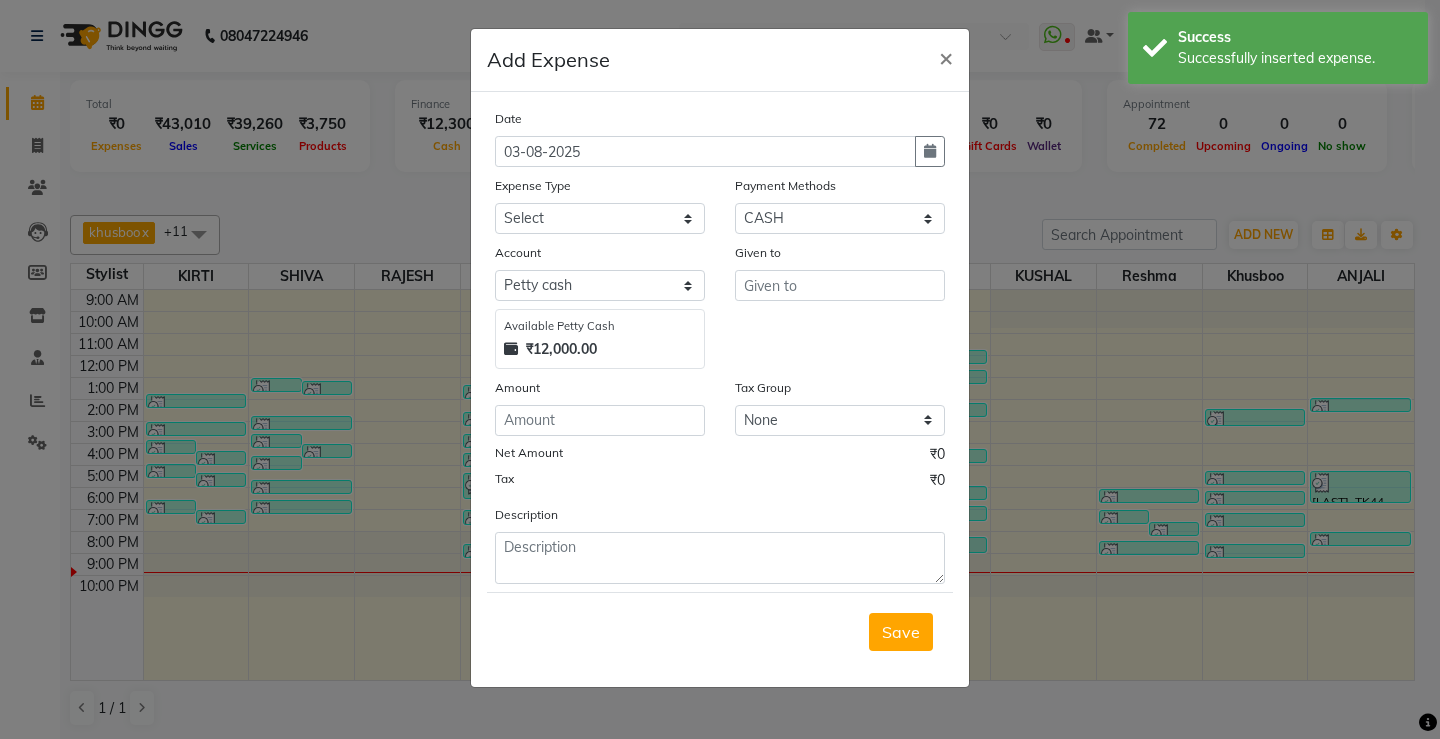 click on "Expense Type" 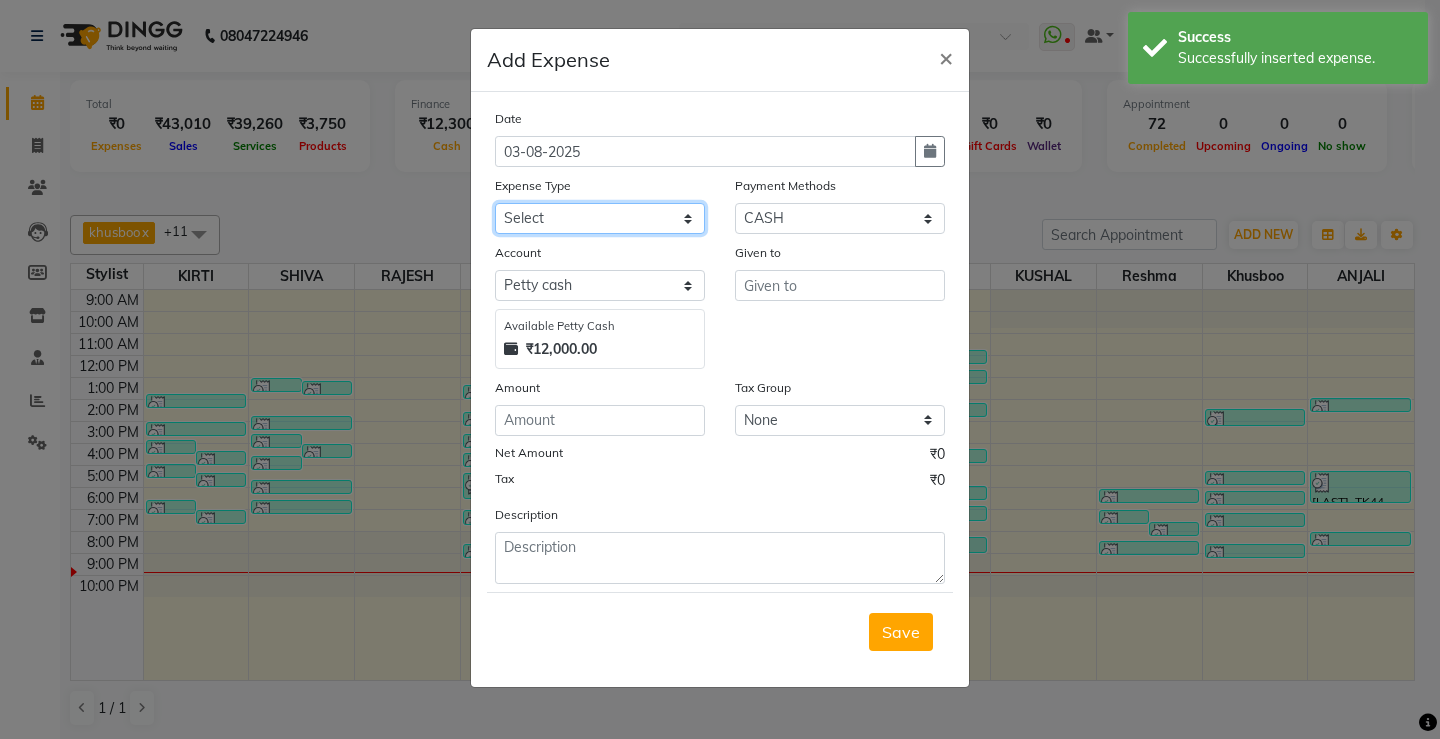 click on "Select Advance Salary Annual Lift Maintenance Charges BUILDING MAINTANANCE EXP Cash transfer to bank Cash Transfer To Ho Cash transfer to hub CLIENT TEA EXP Client tip to staff COFFEE FOR CLIENT ELECTRICITY EXP Equipment FESTIVAL EXPENSES Fuel GARBAGE EXPENSES Hand wash Exp Insurance International purchase LAUNDARY EXPENSES Loan Repayment Maintenance Marketing Miscellaneous Other PETROL EXPENSES Product Salary Staff Incentive Staff Snacks STATIONARY EXP STORE MAINTAINANCE CHARGES Tea & Refreshment Tip For staff TRAVELLING ALLOWANCES Utilities WATER CAN EXP" 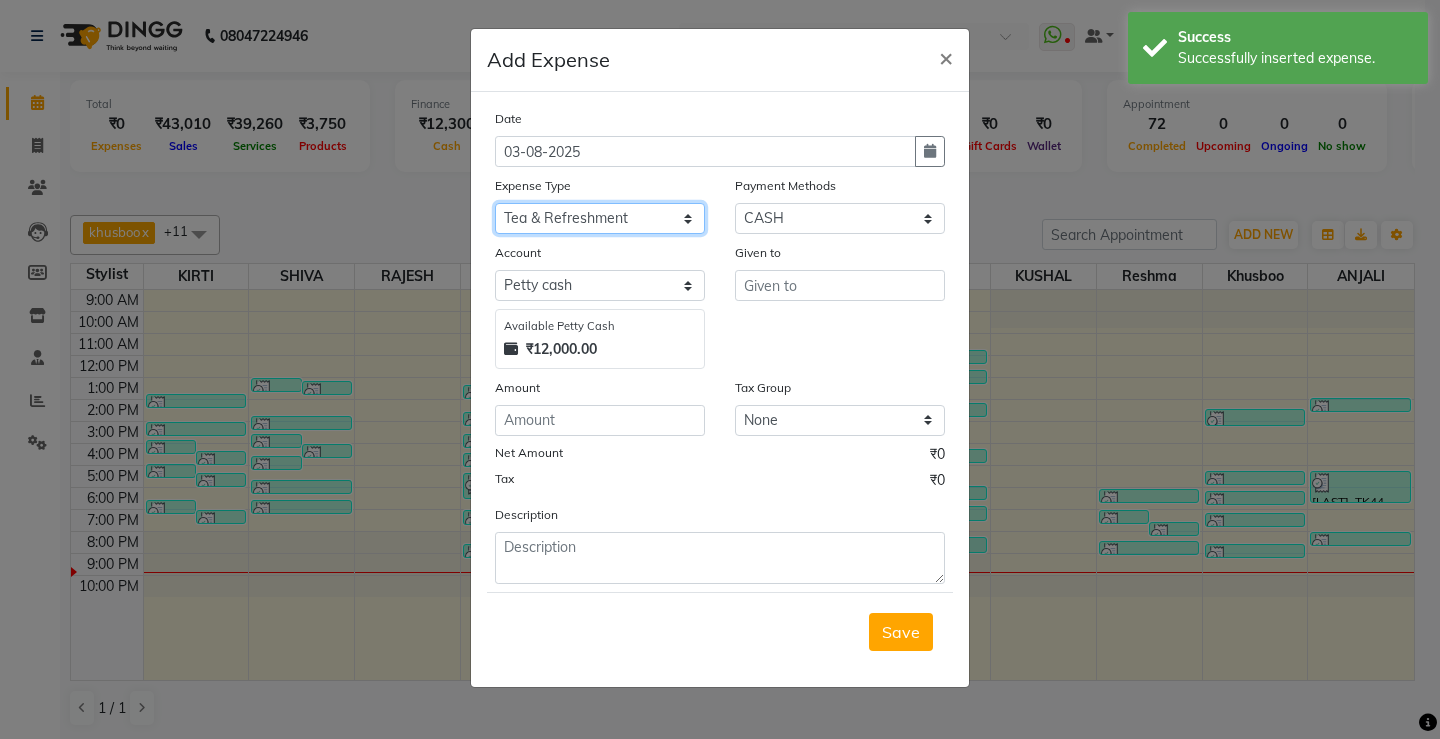click on "Select Advance Salary Annual Lift Maintenance Charges BUILDING MAINTANANCE EXP Cash transfer to bank Cash Transfer To Ho Cash transfer to hub CLIENT TEA EXP Client tip to staff COFFEE FOR CLIENT ELECTRICITY EXP Equipment FESTIVAL EXPENSES Fuel GARBAGE EXPENSES Hand wash Exp Insurance International purchase LAUNDARY EXPENSES Loan Repayment Maintenance Marketing Miscellaneous Other PETROL EXPENSES Product Salary Staff Incentive Staff Snacks STATIONARY EXP STORE MAINTAINANCE CHARGES Tea & Refreshment Tip For staff TRAVELLING ALLOWANCES Utilities WATER CAN EXP" 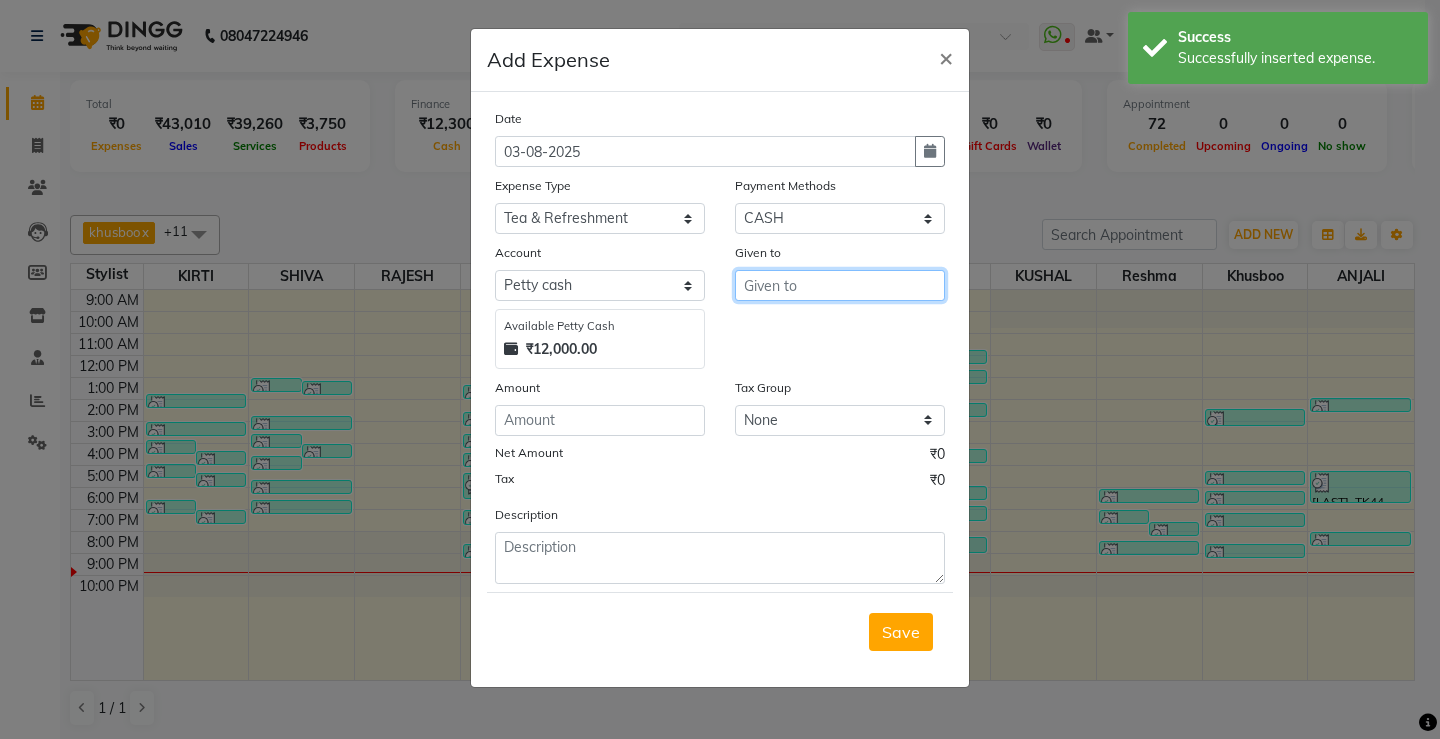 click at bounding box center [840, 285] 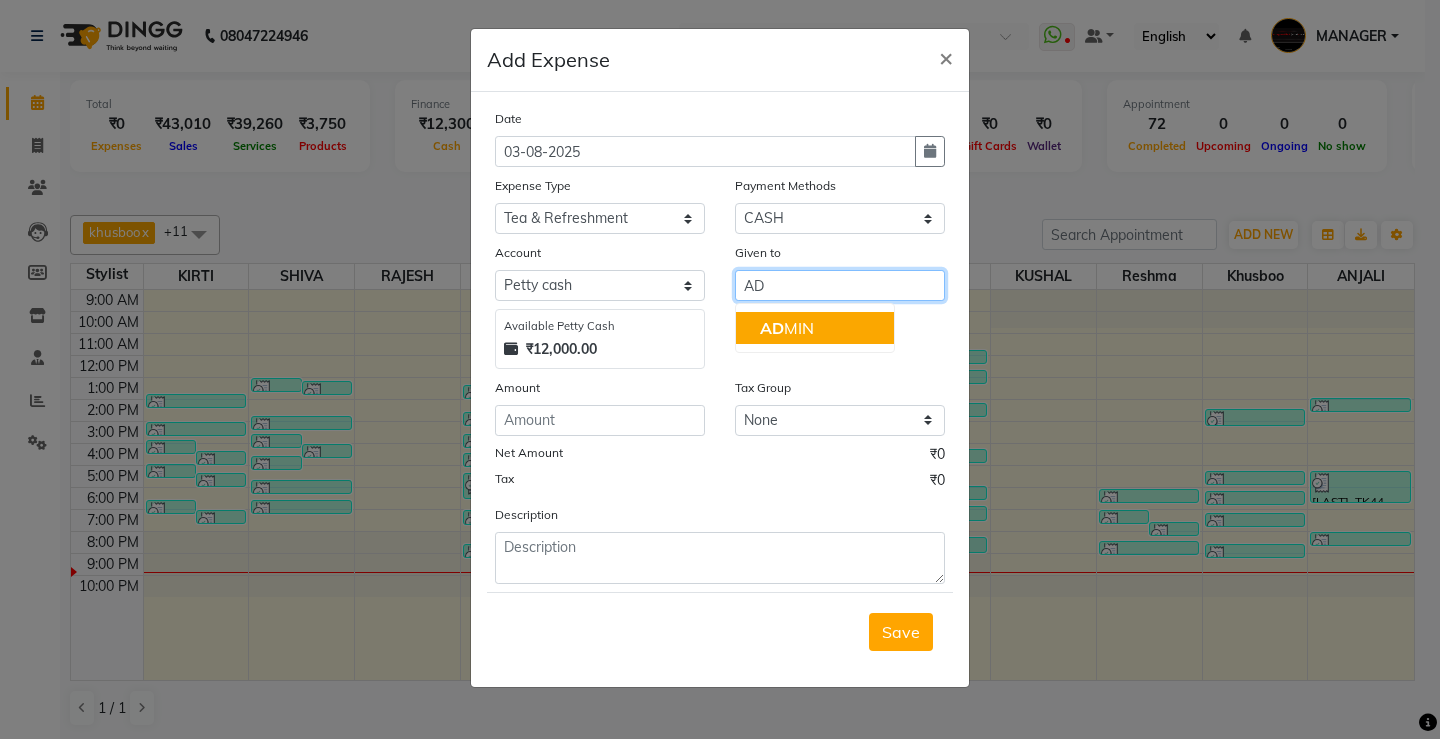 drag, startPoint x: 816, startPoint y: 326, endPoint x: 719, endPoint y: 366, distance: 104.92378 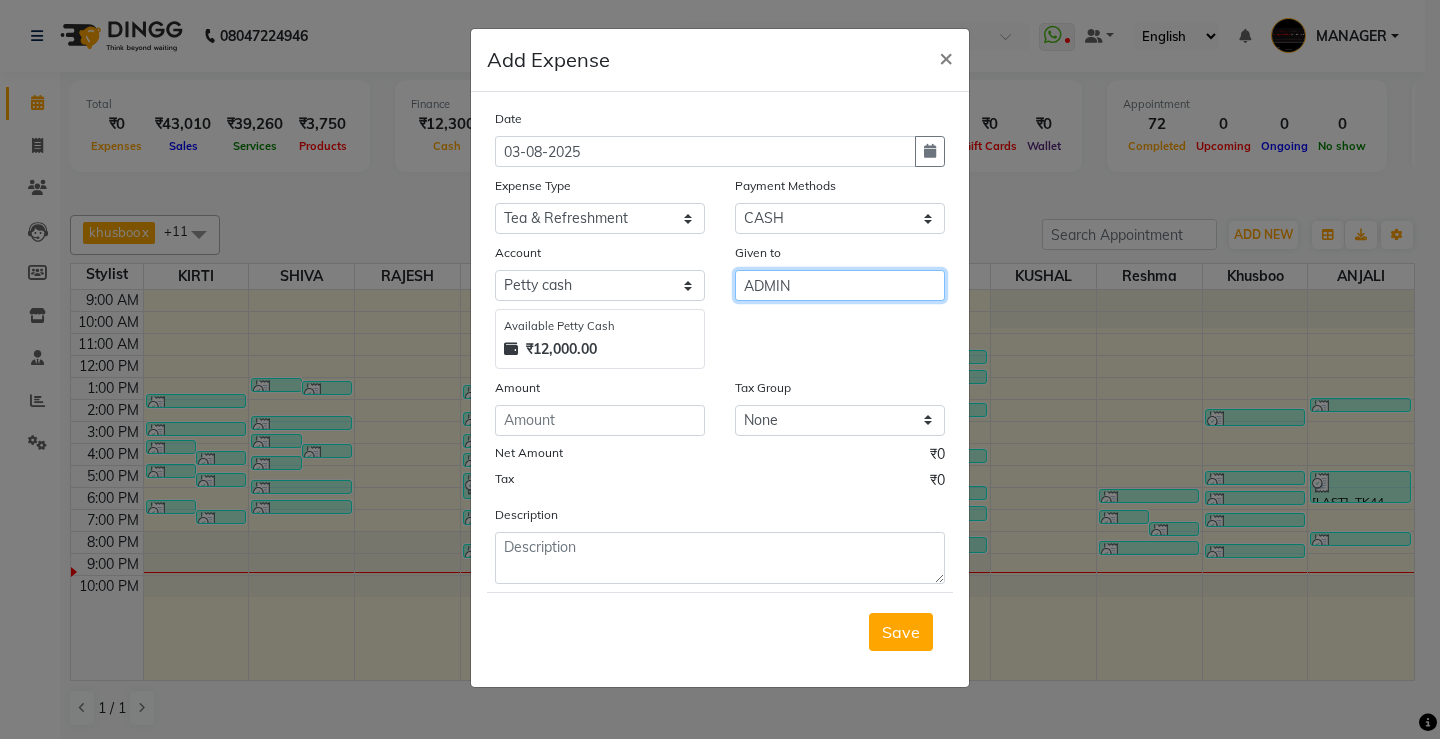 type on "ADMIN" 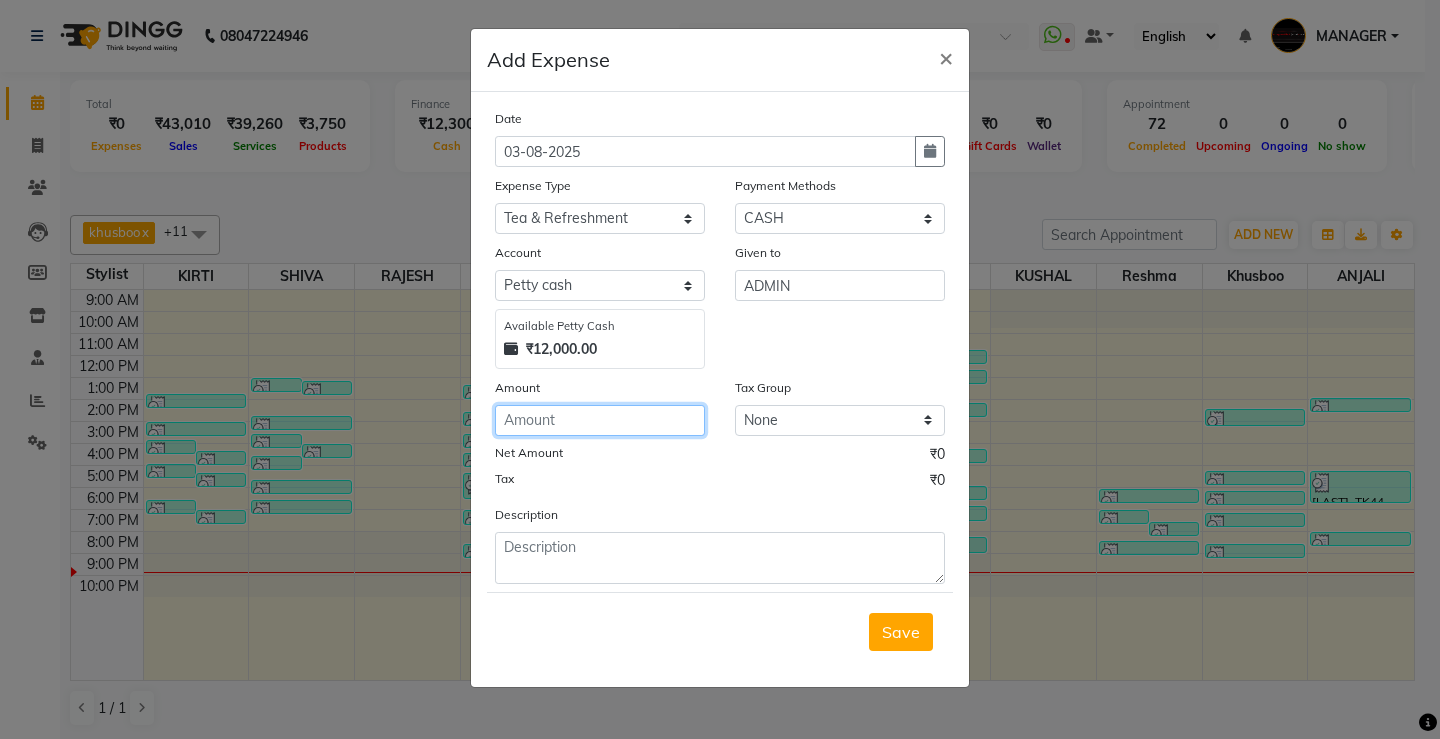 click 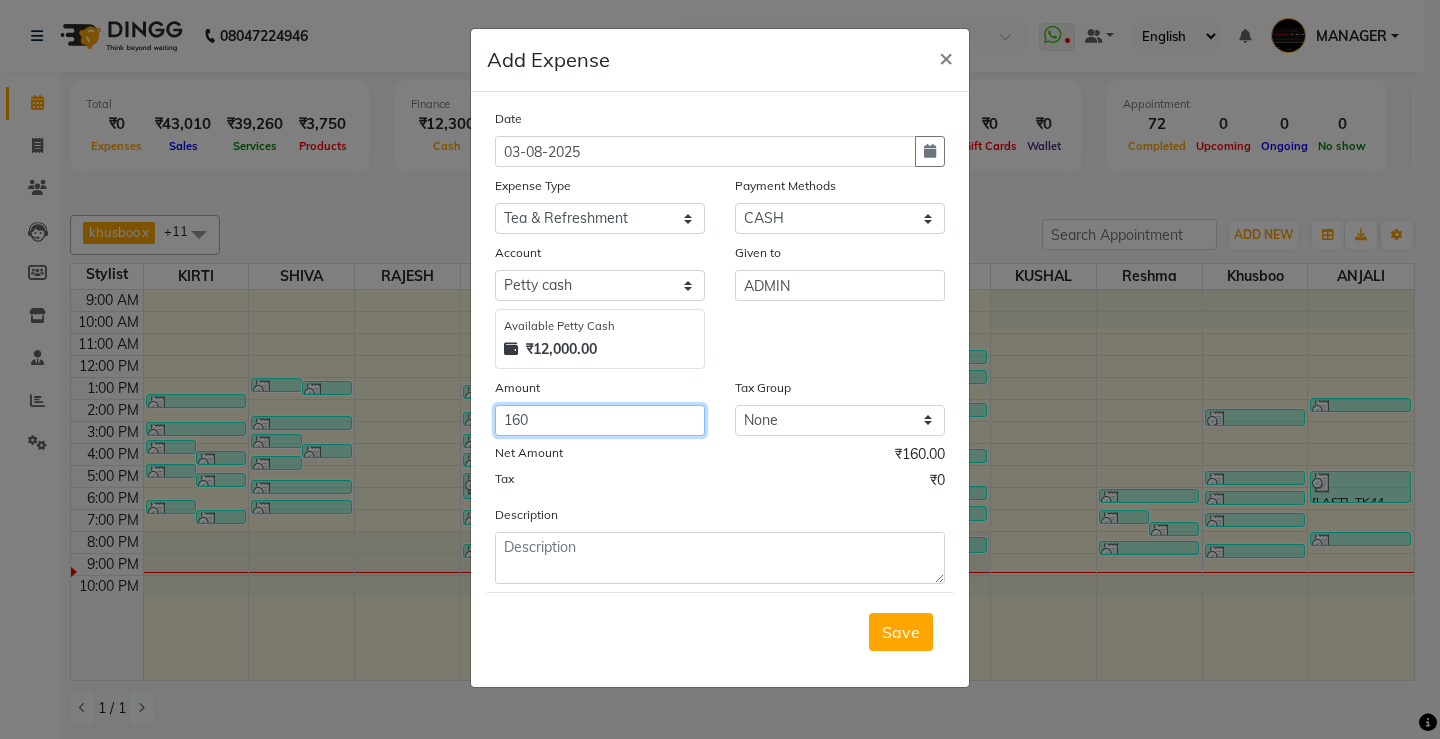 type on "160" 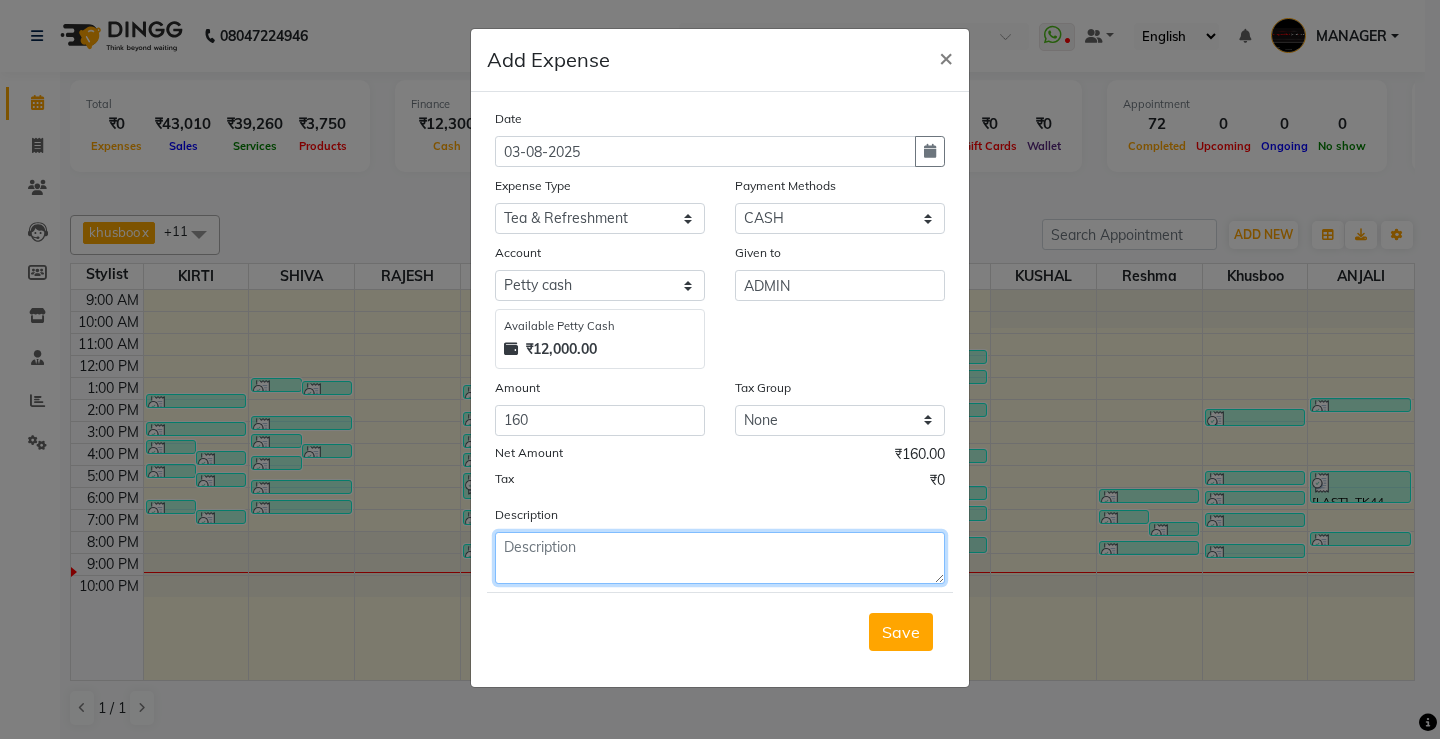 click 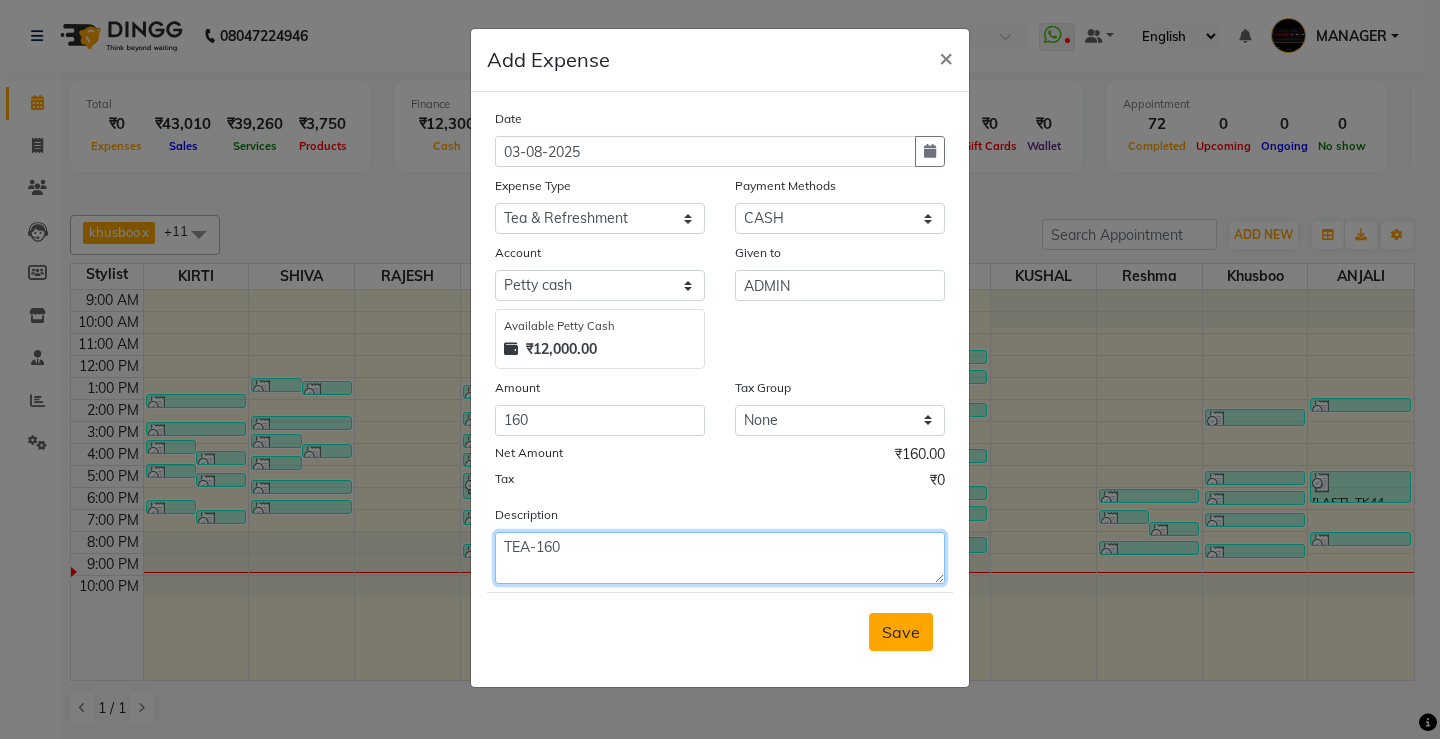 type on "TEA-160" 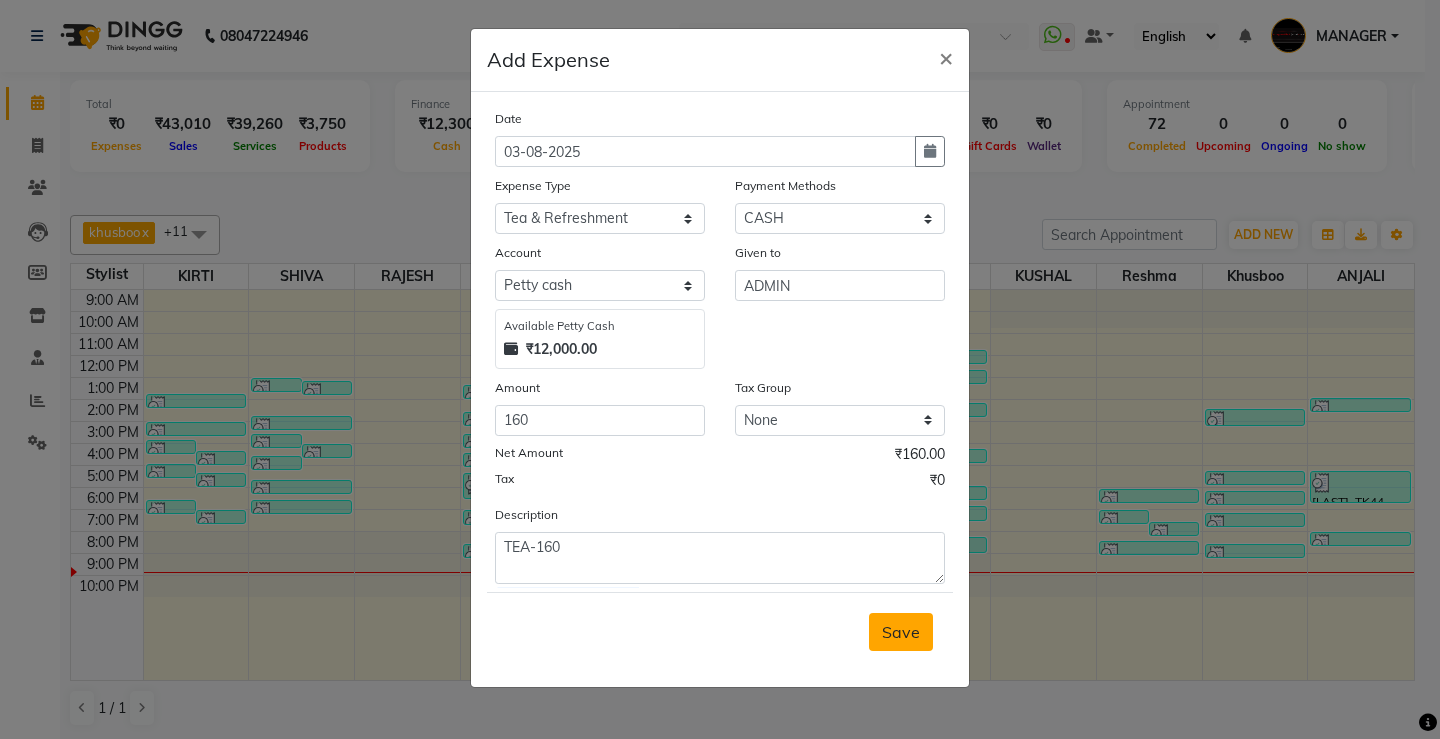 click on "Save" at bounding box center [901, 632] 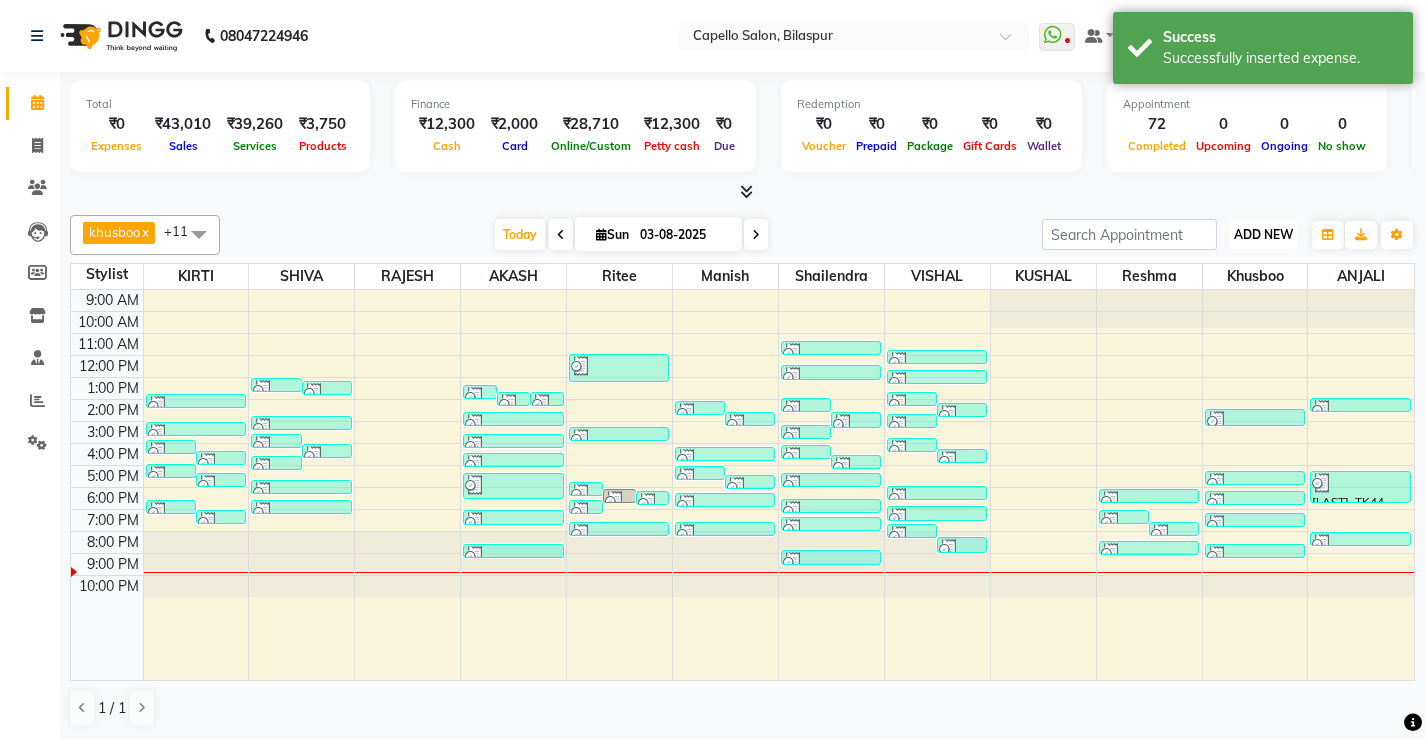 click on "ADD NEW" at bounding box center [1263, 234] 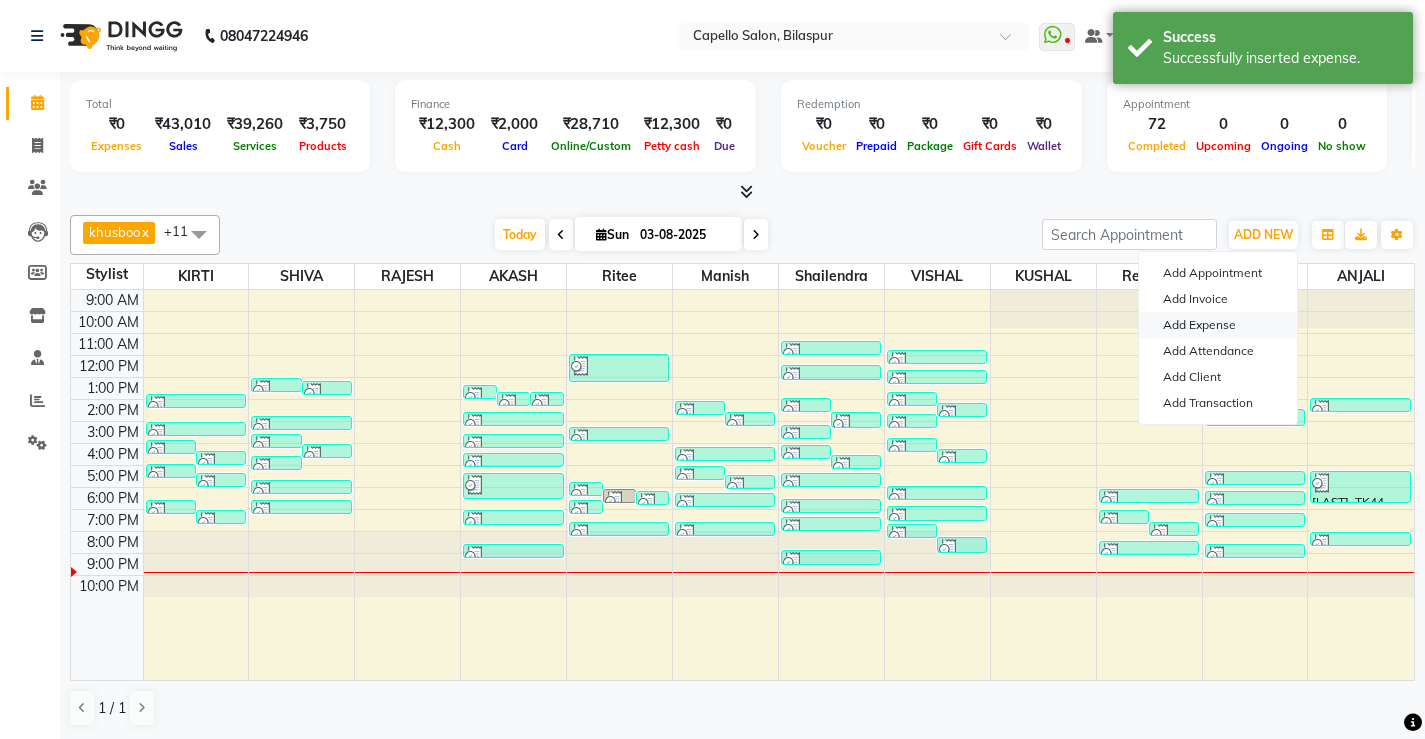 click on "Add Expense" at bounding box center (1218, 325) 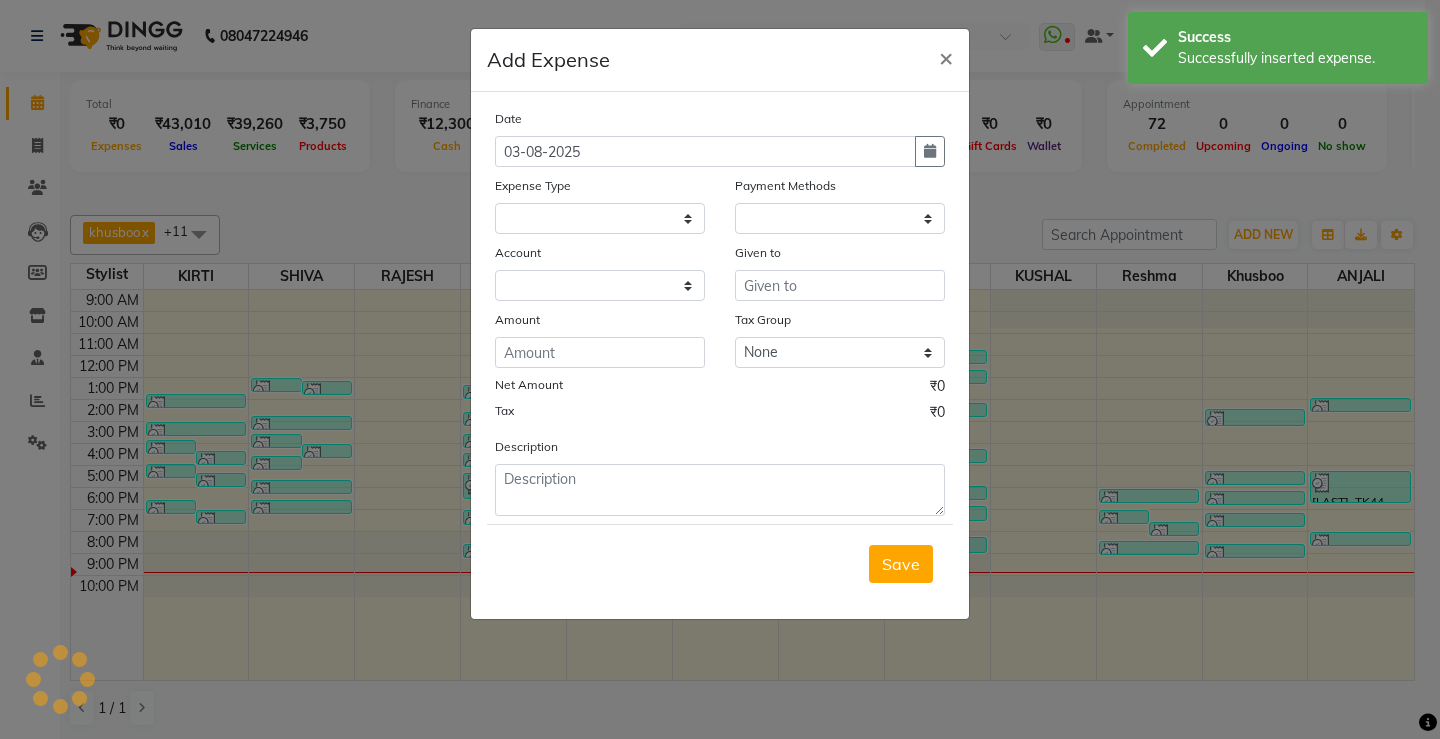 select on "899" 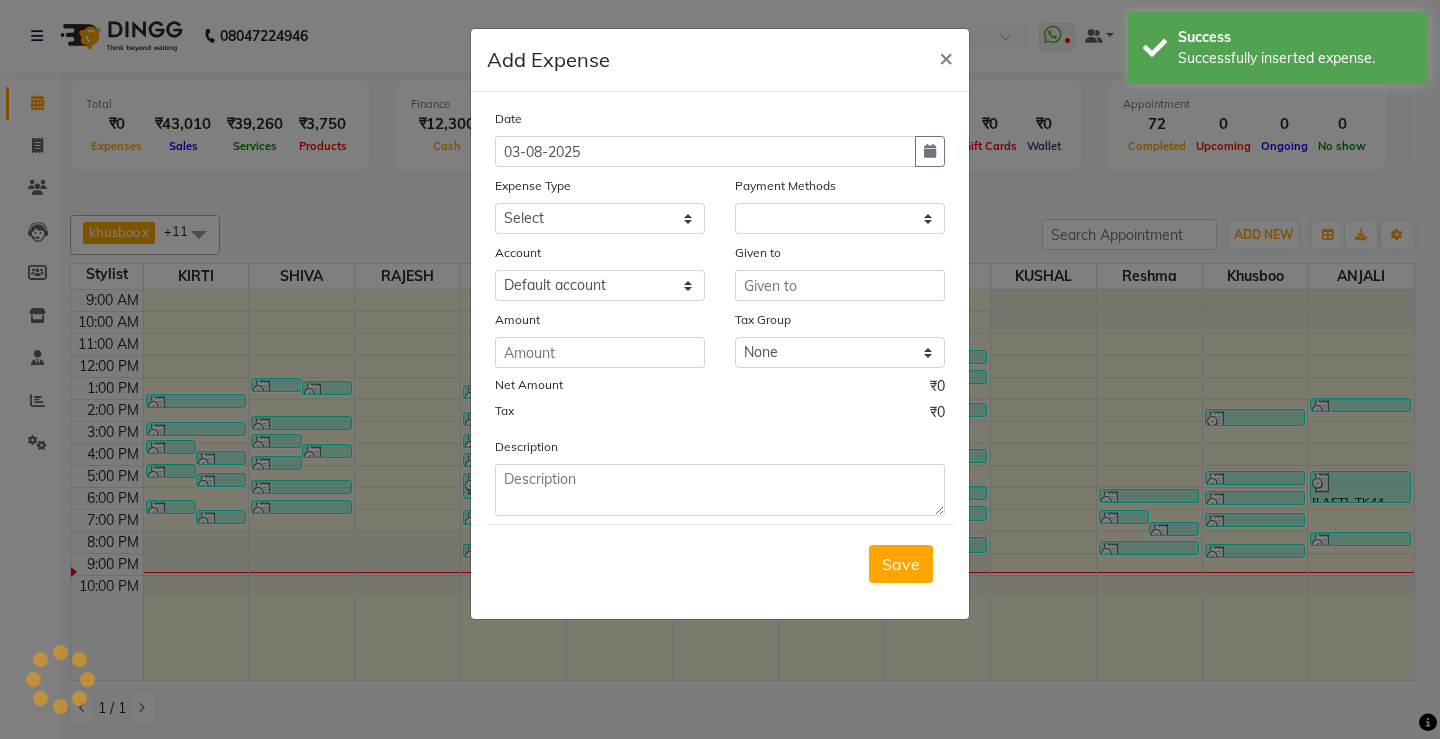select on "1" 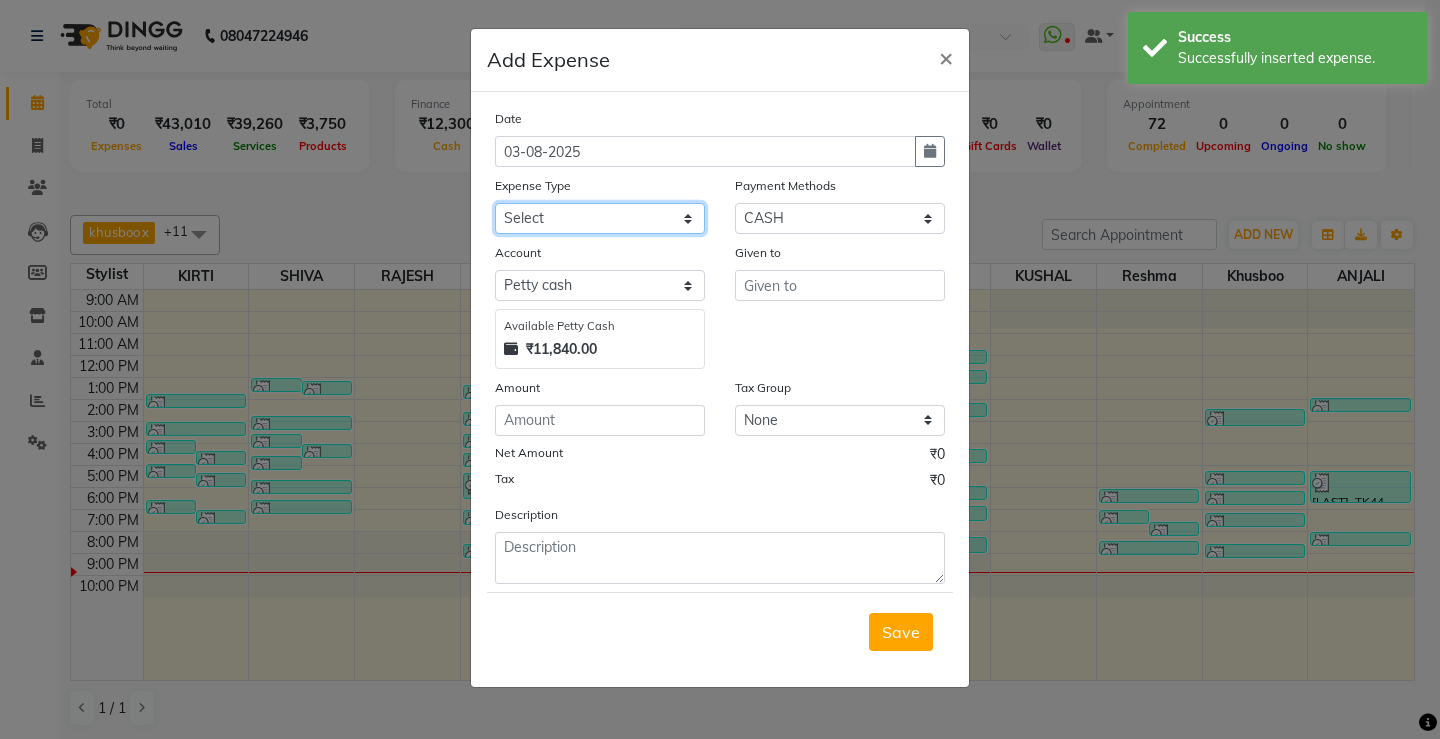 click on "Select Advance Salary Annual Lift Maintenance Charges BUILDING MAINTANANCE EXP Cash transfer to bank Cash Transfer To Ho Cash transfer to hub CLIENT TEA EXP Client tip to staff COFFEE FOR CLIENT ELECTRICITY EXP Equipment FESTIVAL EXPENSES Fuel GARBAGE EXPENSES Hand wash Exp Insurance International purchase LAUNDARY EXPENSES Loan Repayment Maintenance Marketing Miscellaneous Other PETROL EXPENSES Product Salary Staff Incentive Staff Snacks STATIONARY EXP STORE MAINTAINANCE CHARGES Tea & Refreshment Tip For staff TRAVELLING ALLOWANCES Utilities WATER CAN EXP" 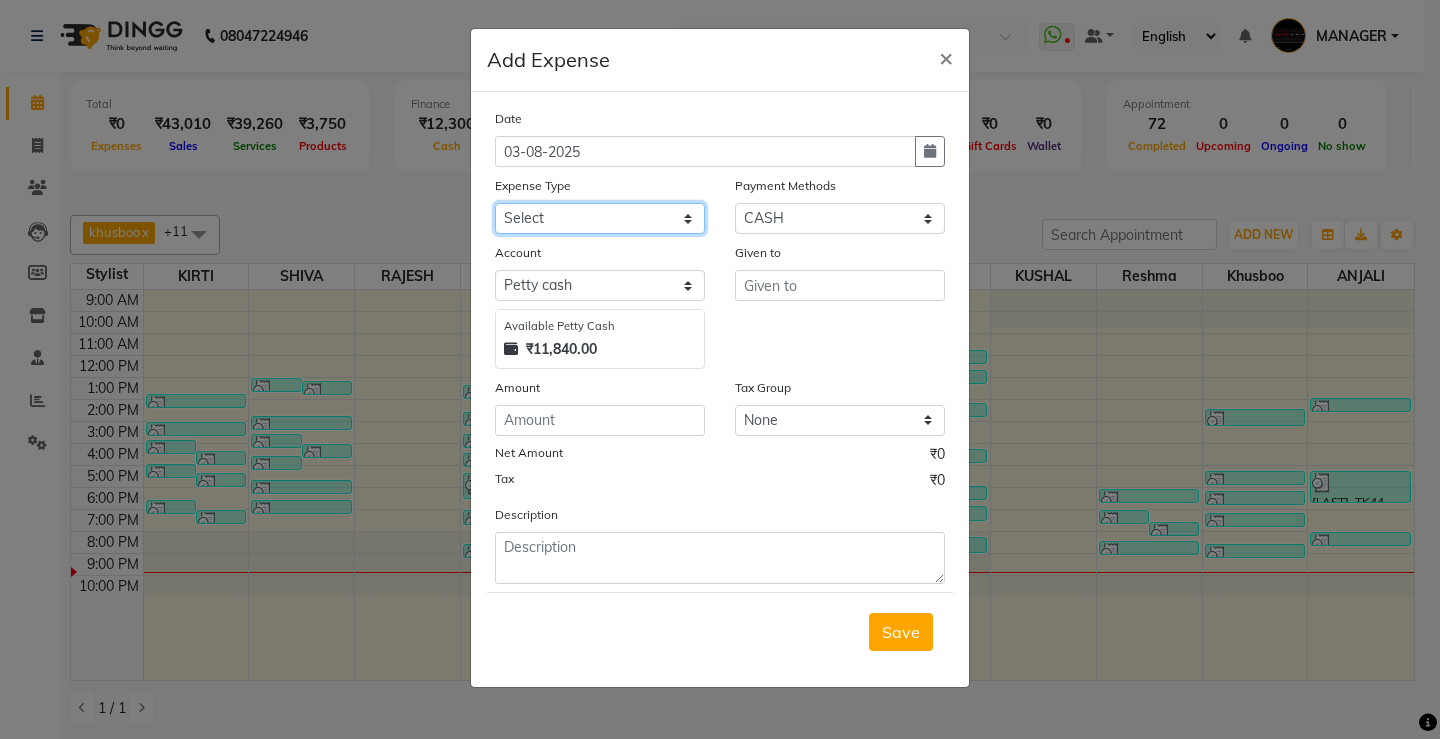 select on "1459" 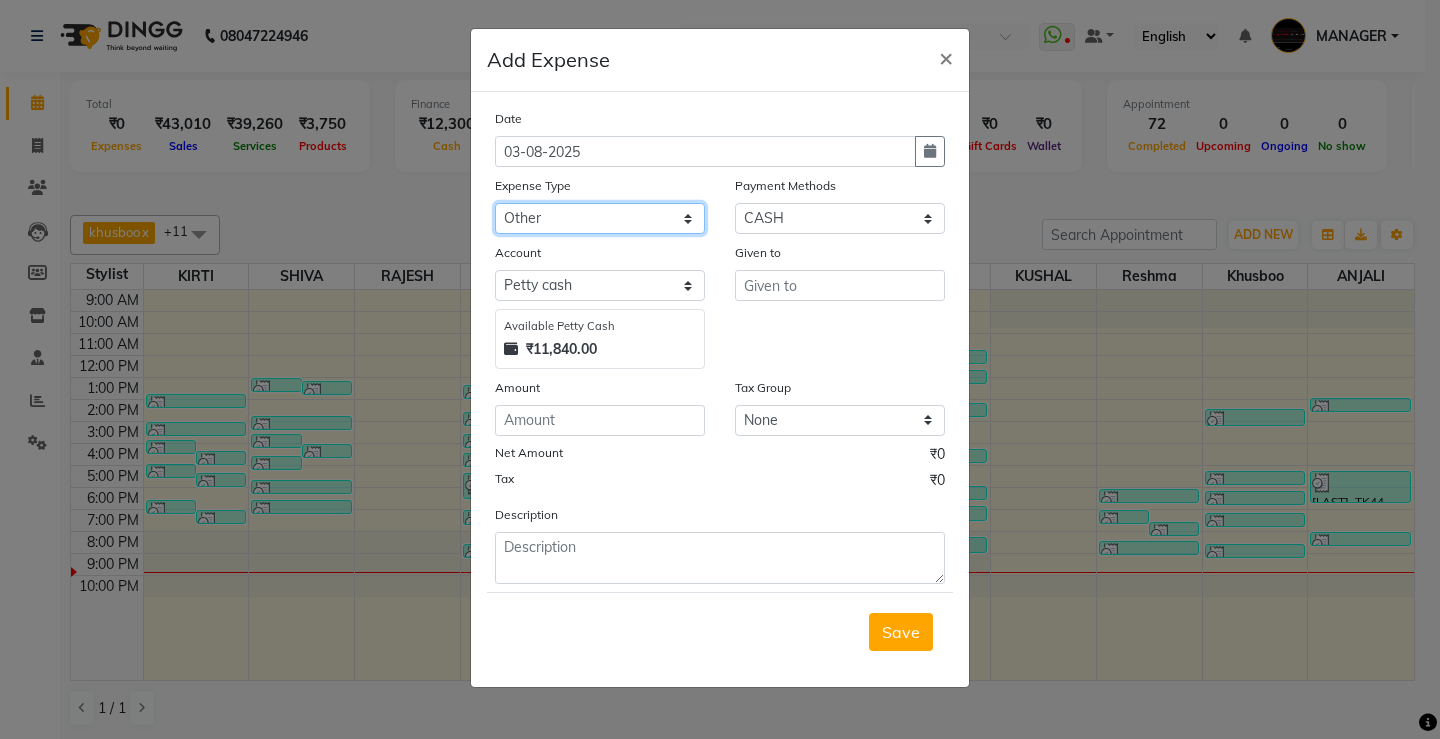 click on "Select Advance Salary Annual Lift Maintenance Charges BUILDING MAINTANANCE EXP Cash transfer to bank Cash Transfer To Ho Cash transfer to hub CLIENT TEA EXP Client tip to staff COFFEE FOR CLIENT ELECTRICITY EXP Equipment FESTIVAL EXPENSES Fuel GARBAGE EXPENSES Hand wash Exp Insurance International purchase LAUNDARY EXPENSES Loan Repayment Maintenance Marketing Miscellaneous Other PETROL EXPENSES Product Salary Staff Incentive Staff Snacks STATIONARY EXP STORE MAINTAINANCE CHARGES Tea & Refreshment Tip For staff TRAVELLING ALLOWANCES Utilities WATER CAN EXP" 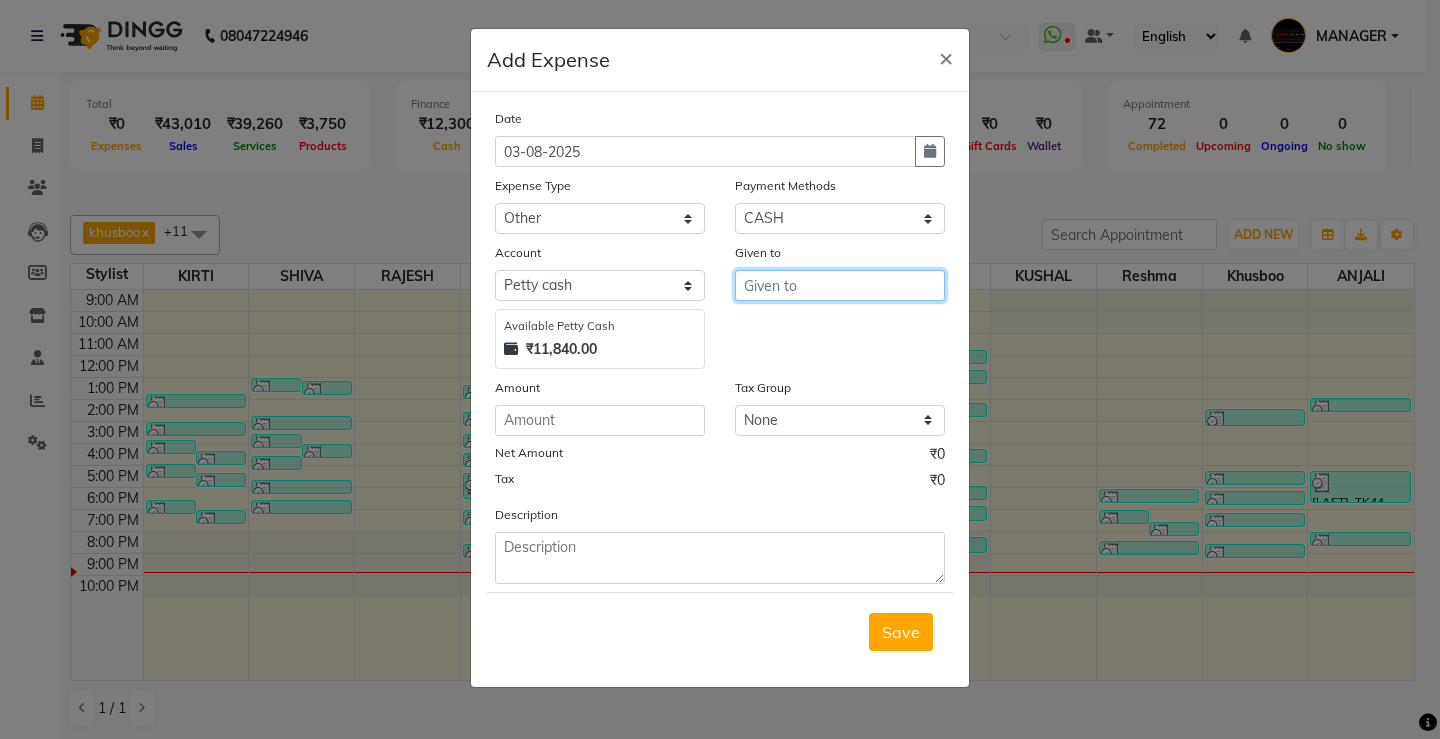 click at bounding box center [840, 285] 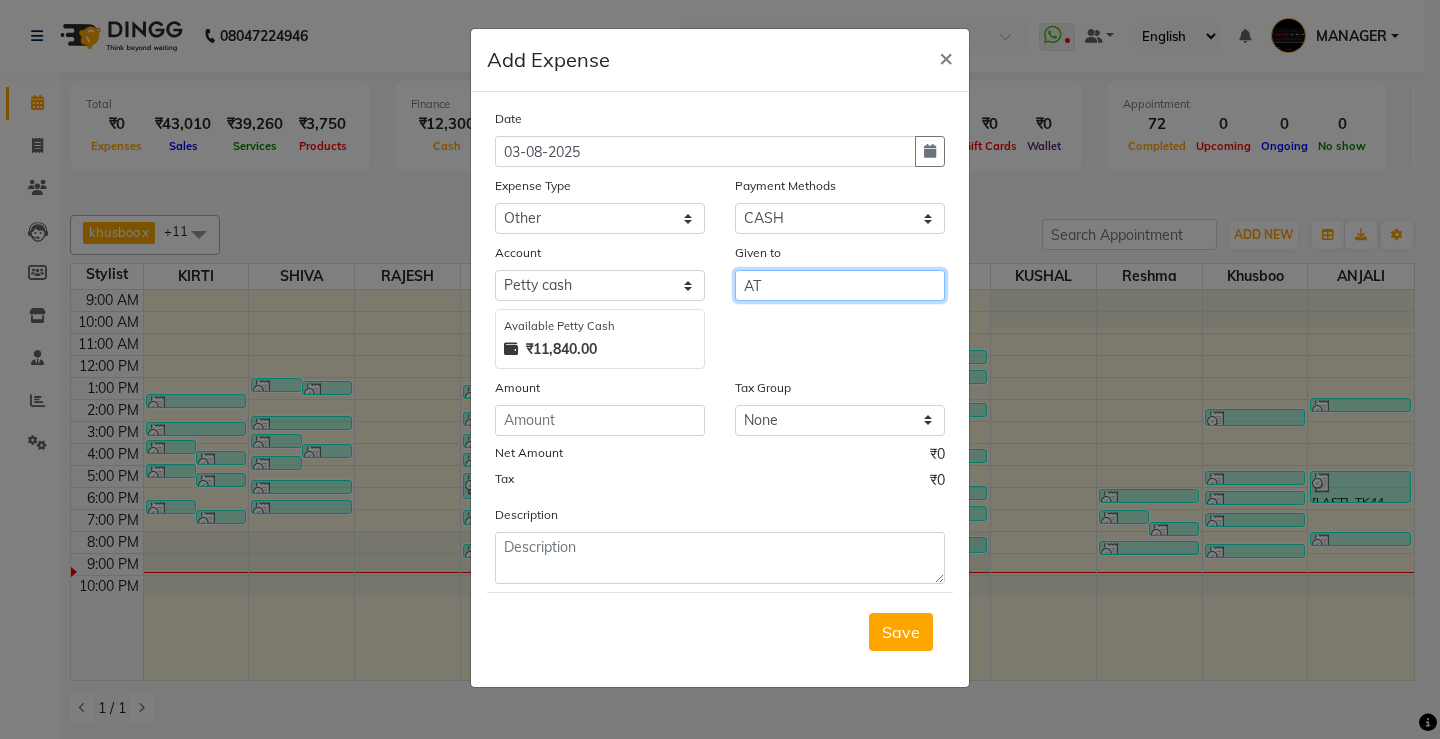 type on "A" 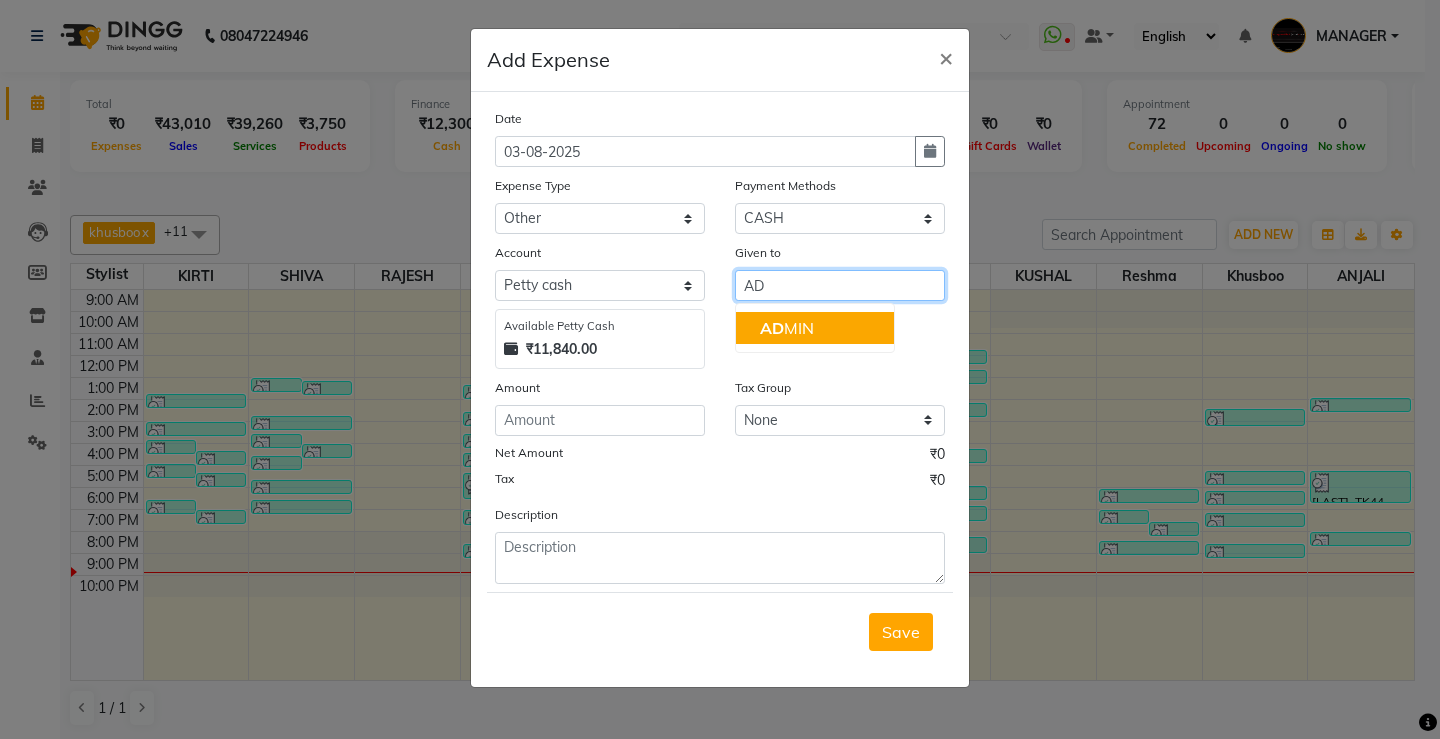 click on "AD MIN" at bounding box center [815, 328] 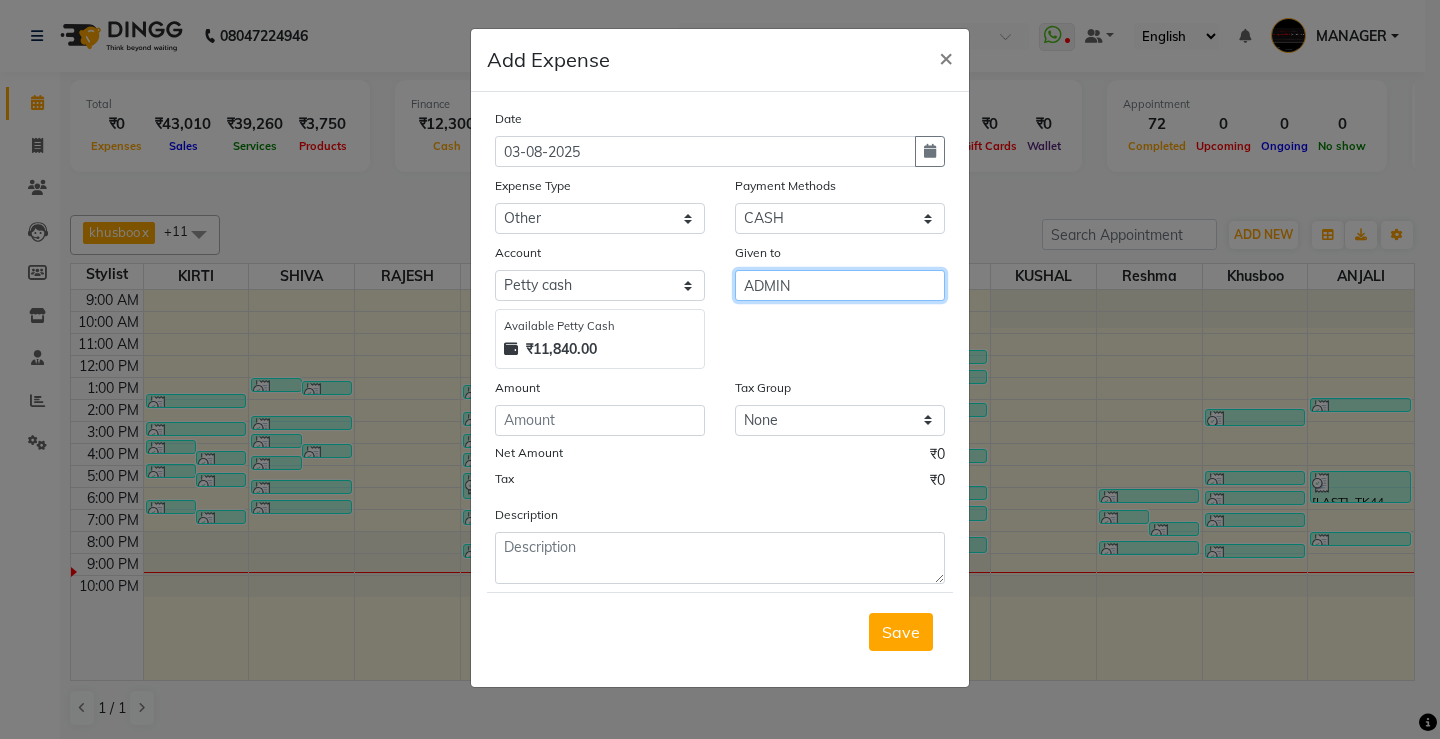 type on "ADMIN" 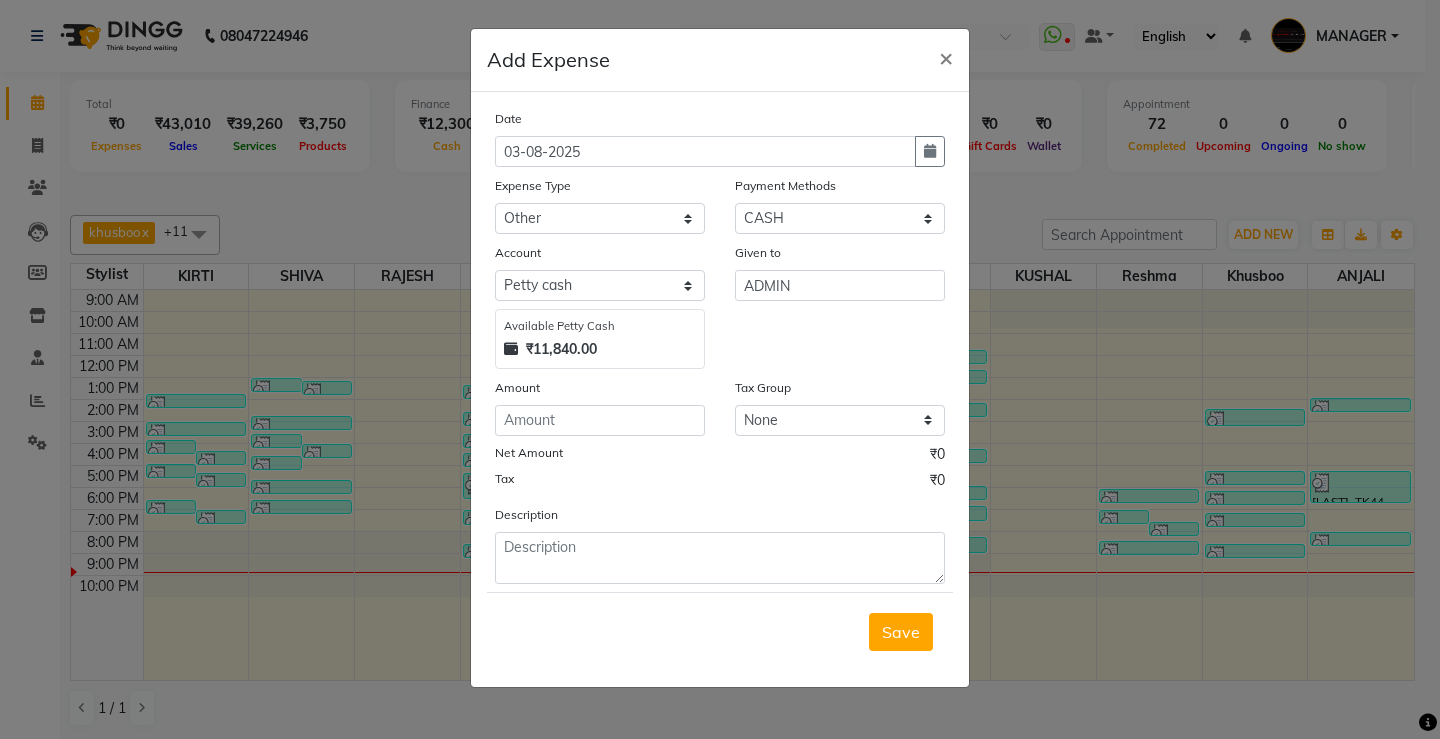 click on "Date [DATE] Expense Type Select Advance Salary Annual Lift Maintenance Charges BUILDING MAINTANANCE EXP Cash transfer to bank Cash Transfer To Ho Cash transfer to hub CLIENT TEA EXP Client tip to staff COFFEE FOR CLIENT ELECTRICITY EXP Equipment FESTIVAL EXPENSES Fuel GARBAGE EXPENSES Hand wash Exp Insurance International purchase LAUNDARY EXPENSES Loan Repayment Maintenance Marketing Miscellaneous Other PETROL EXPENSES Product Salary Staff Incentive Staff Snacks STATIONARY EXP STORE MAINTAINANCE CHARGES Tea & Refreshment Tip For staff TRAVELLING ALLOWANCES Utilities WATER CAN EXP Payment Methods Select CARD CUSTOM Wallet UPI CASH Prepaid Account Select Default account Petty cash Available Petty Cash ₹11,840.00 Given to [LAST] Amount Tax Group None GST 12 5 18 GST Net Amount ₹0 Tax ₹0 Description" 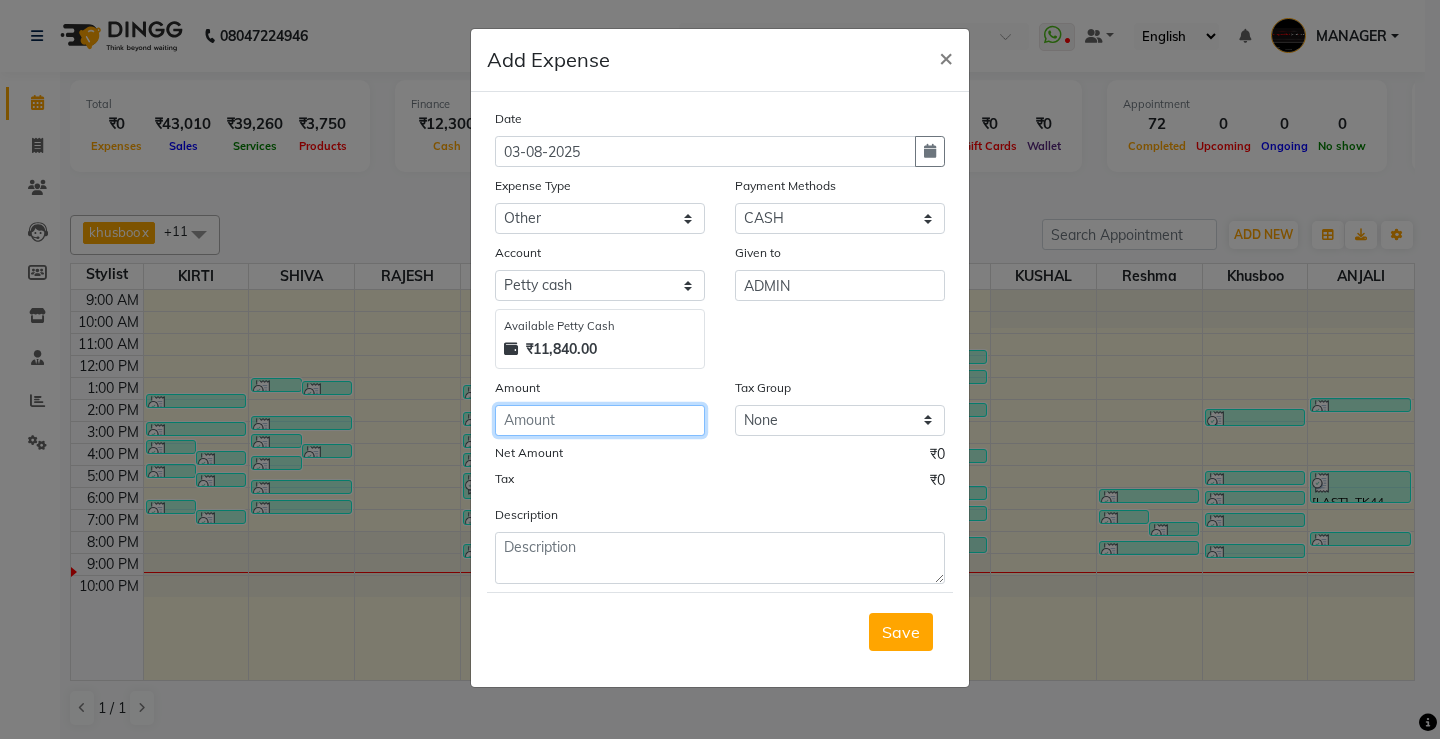 click 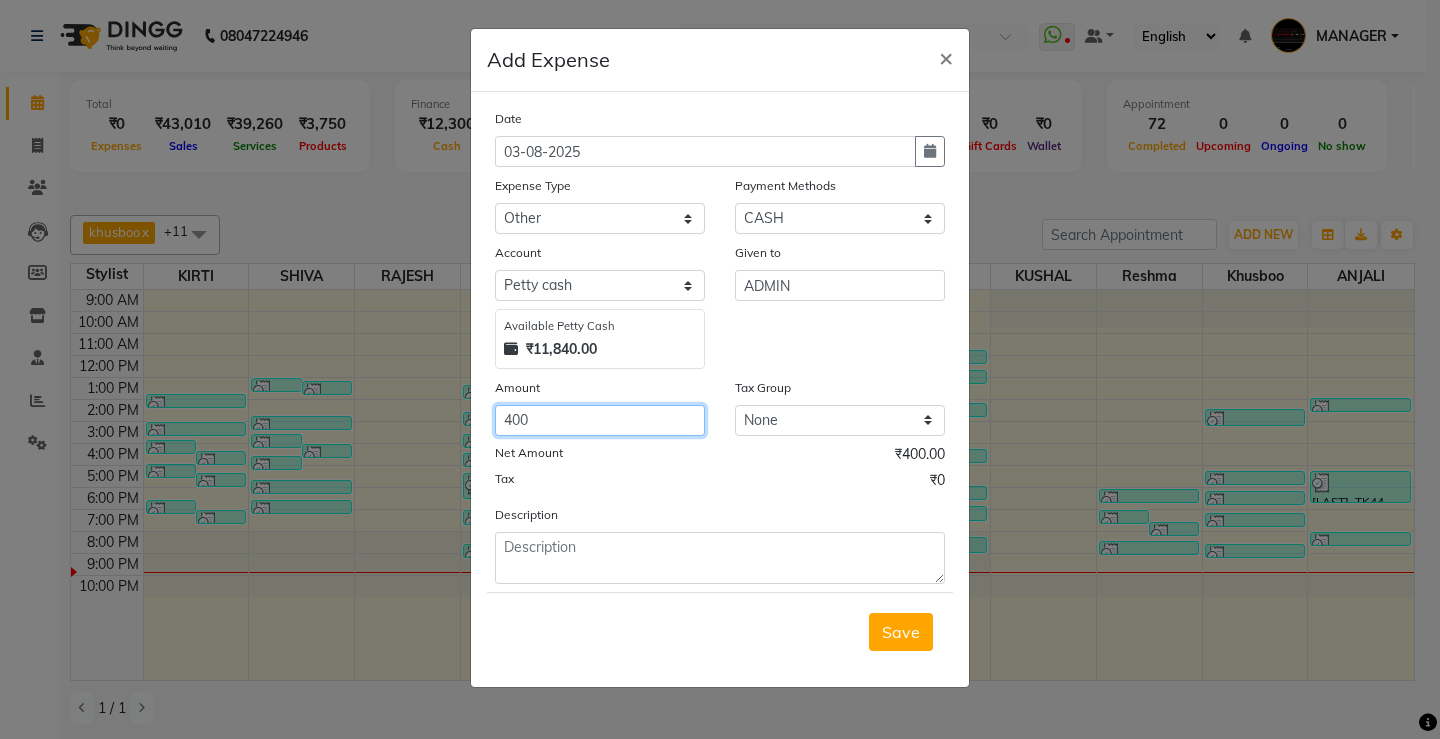 type on "400" 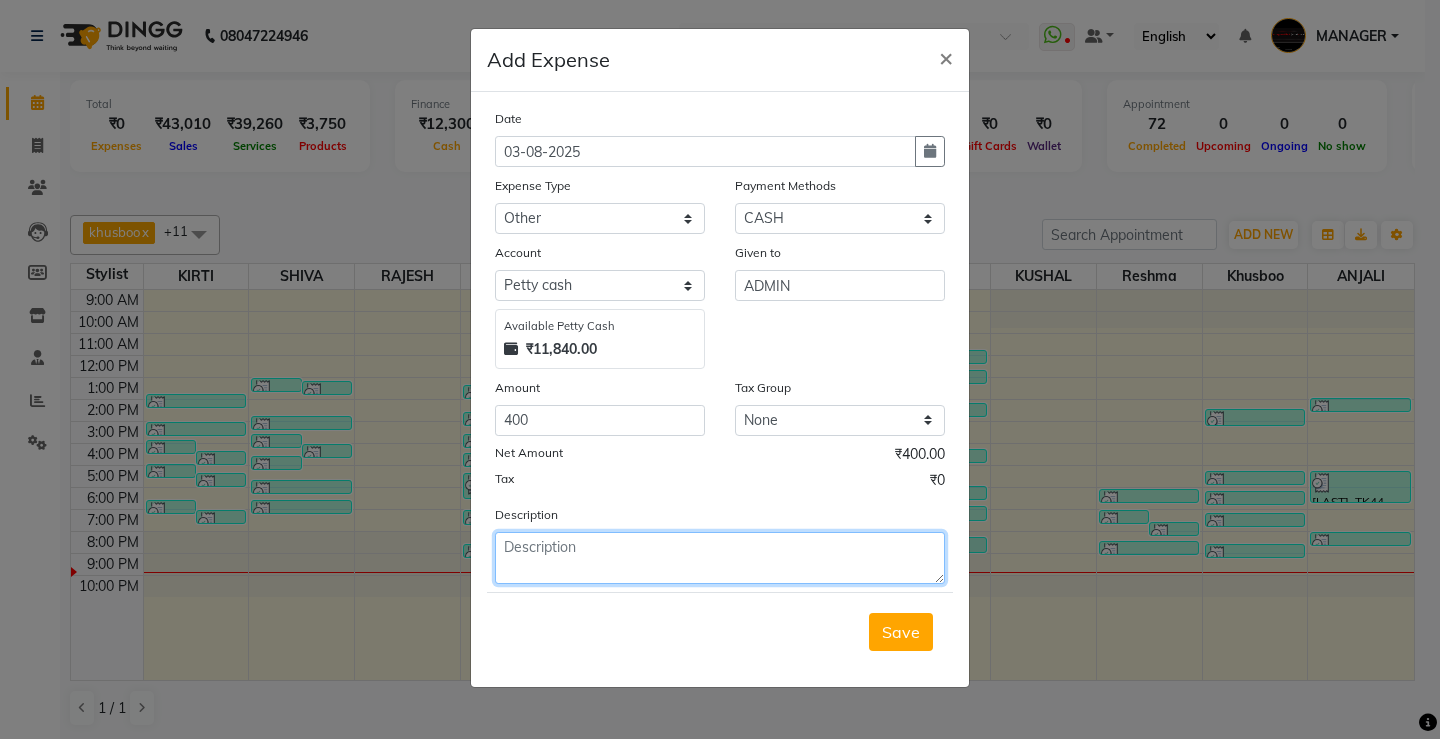 click 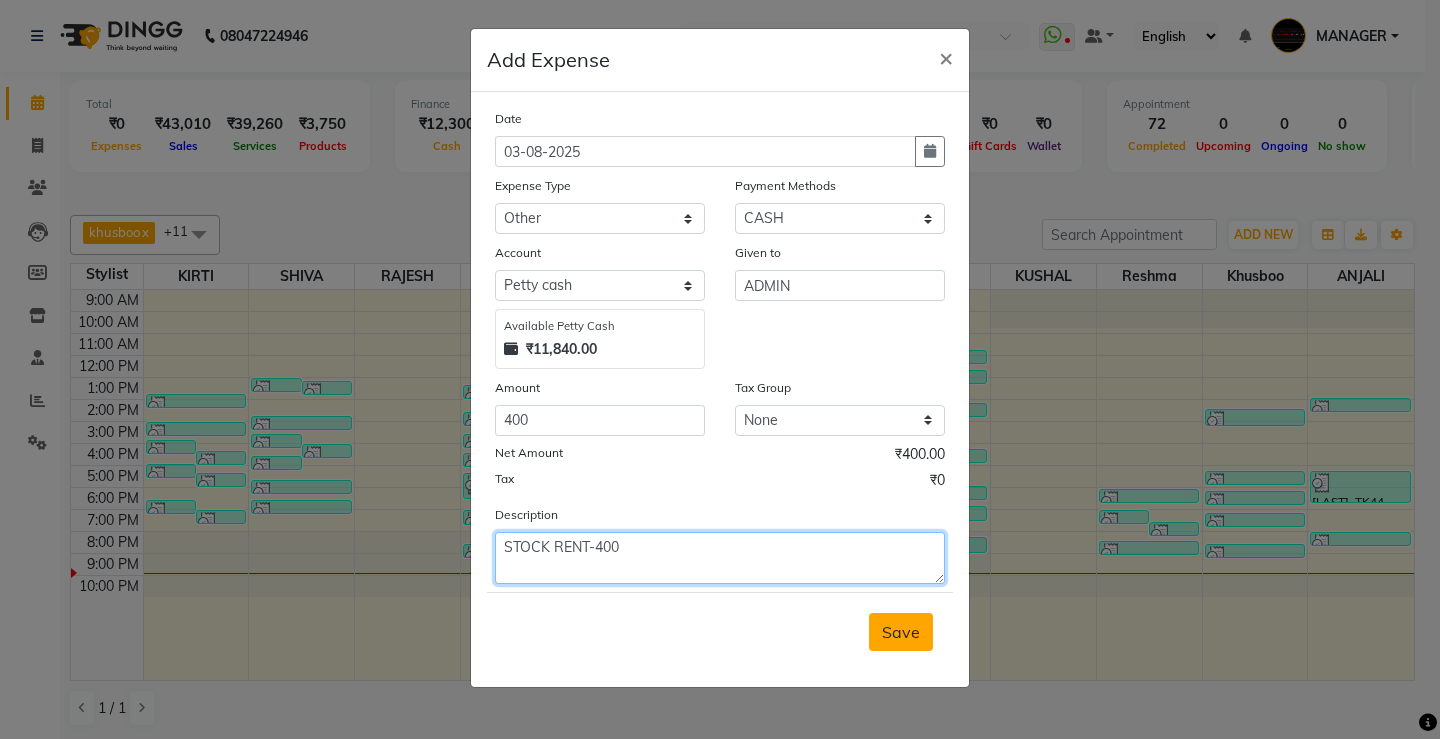 type on "STOCK RENT-400" 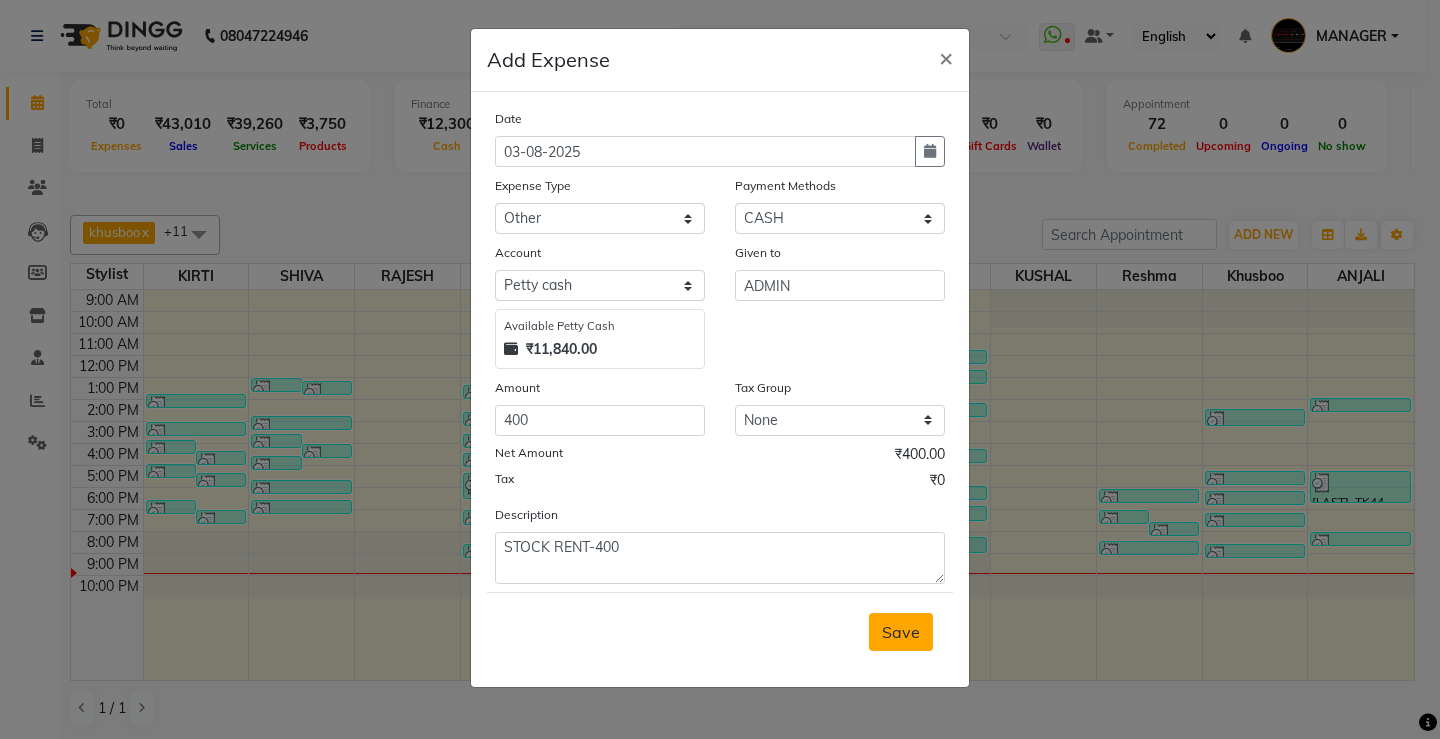 click on "Save" at bounding box center [901, 632] 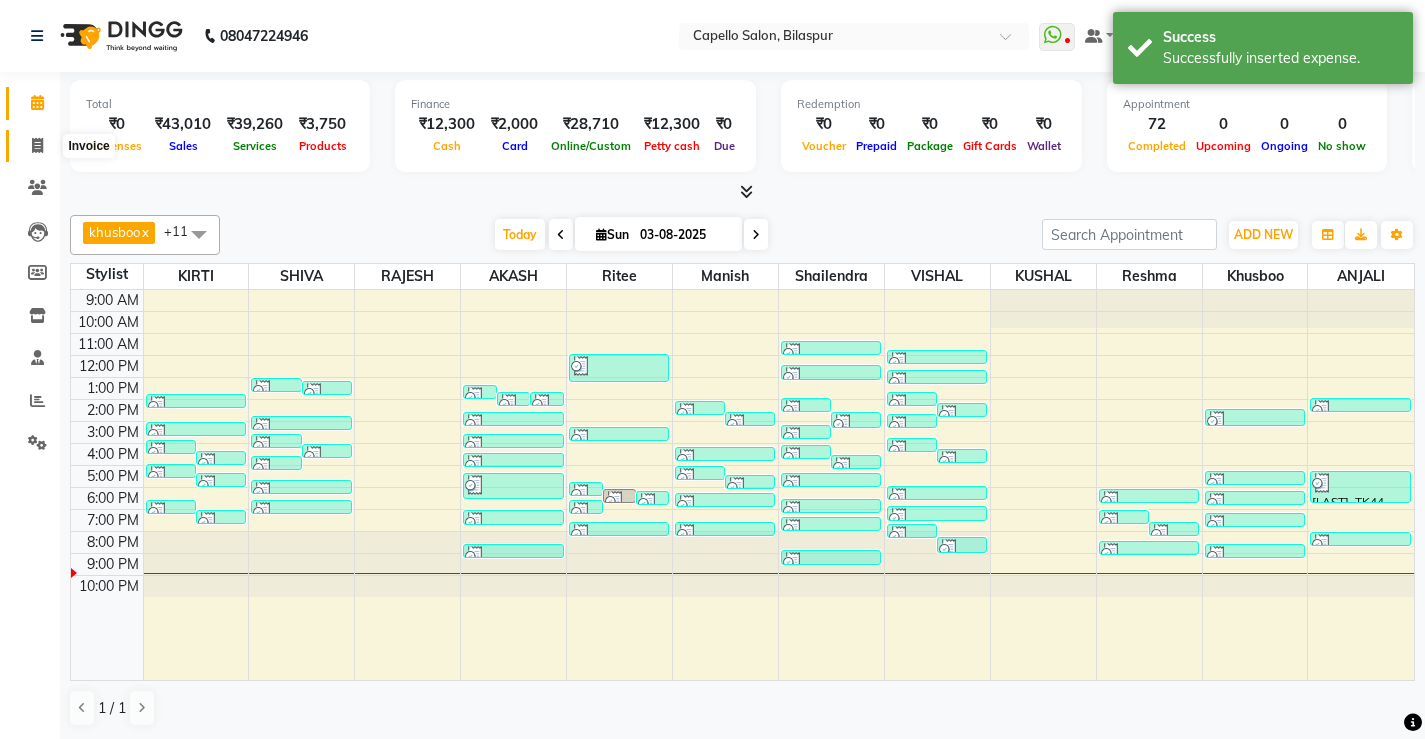 click 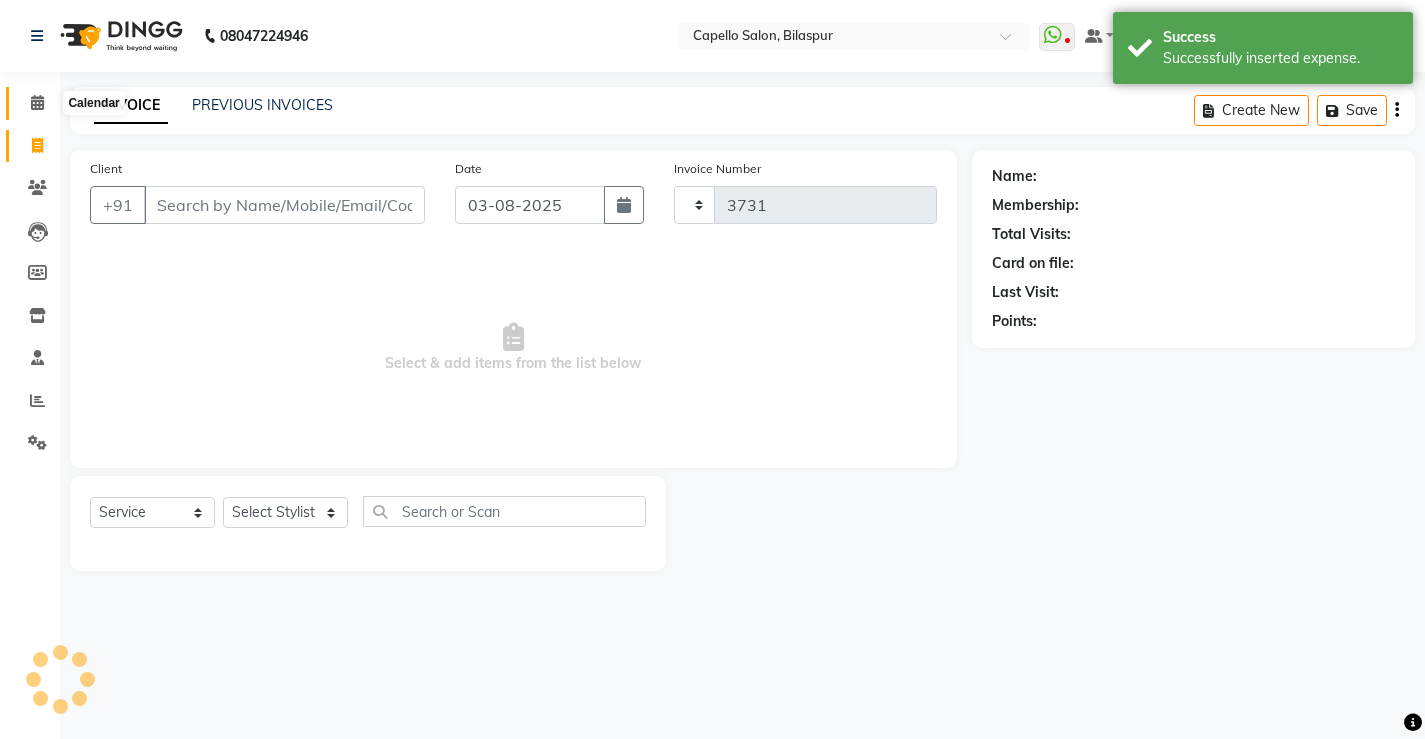 click 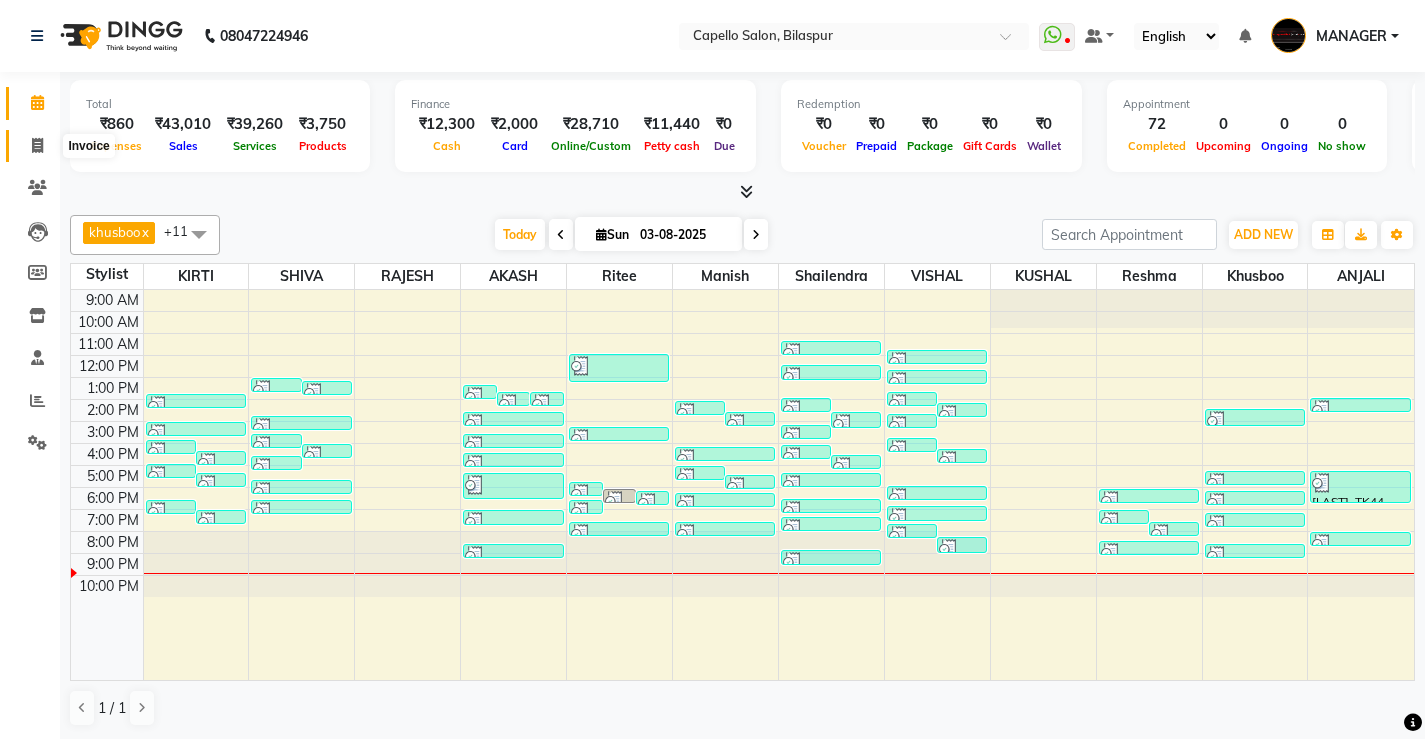 click 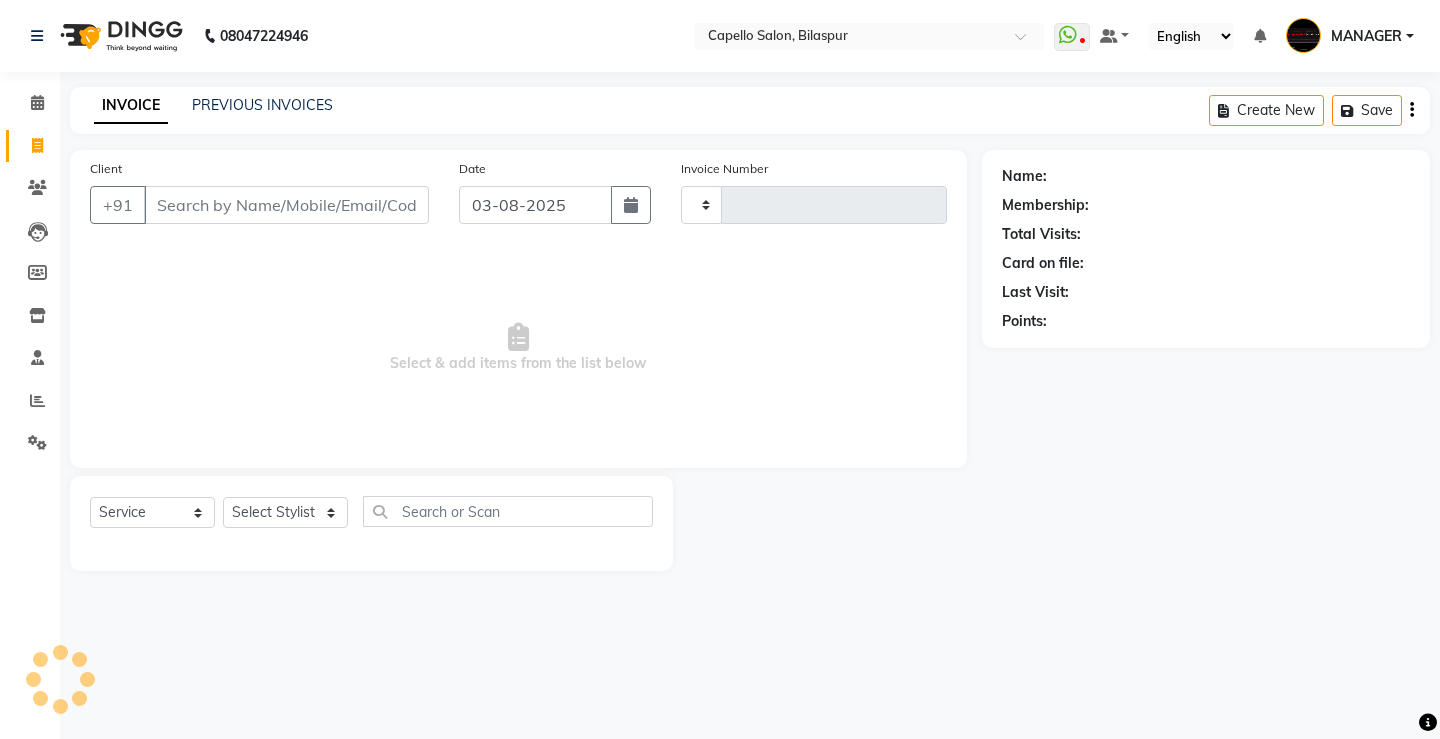 type on "3731" 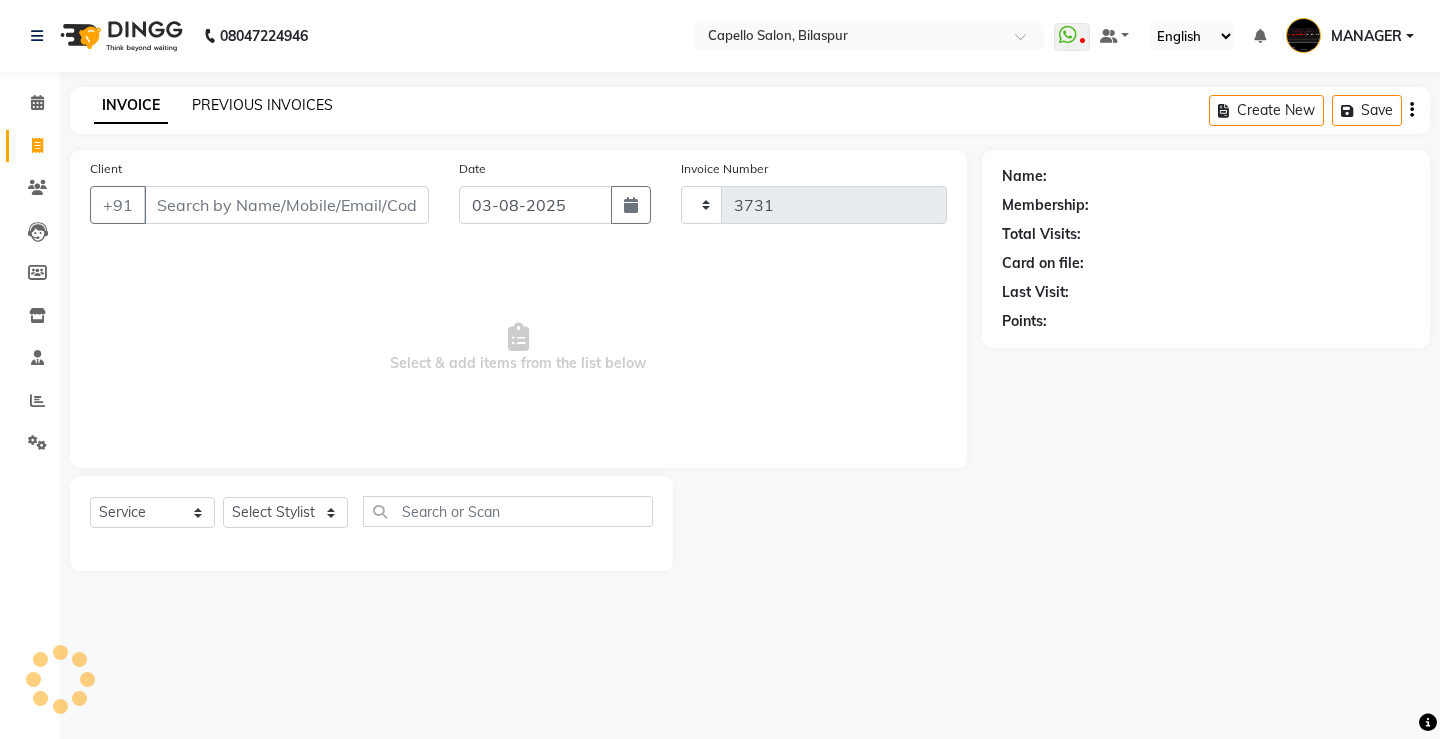 select on "857" 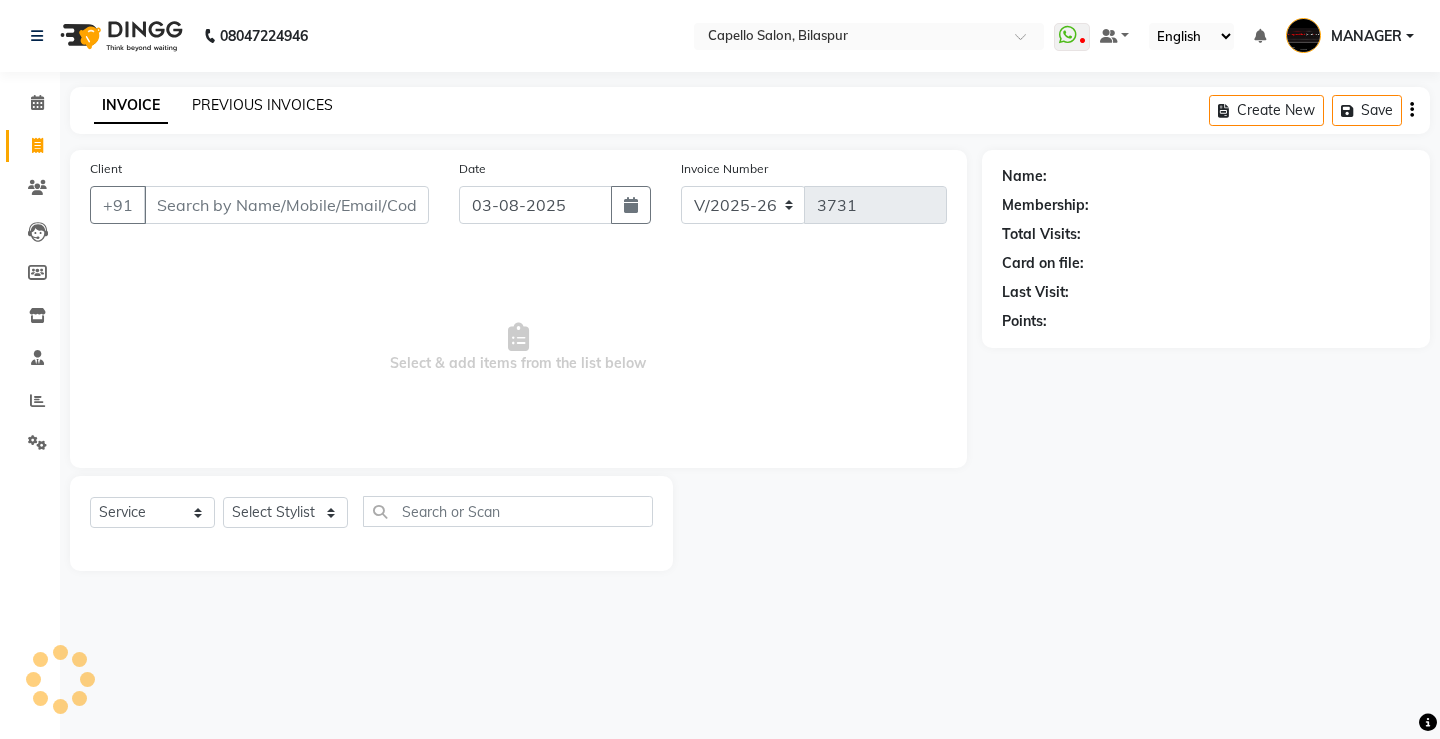 click on "PREVIOUS INVOICES" 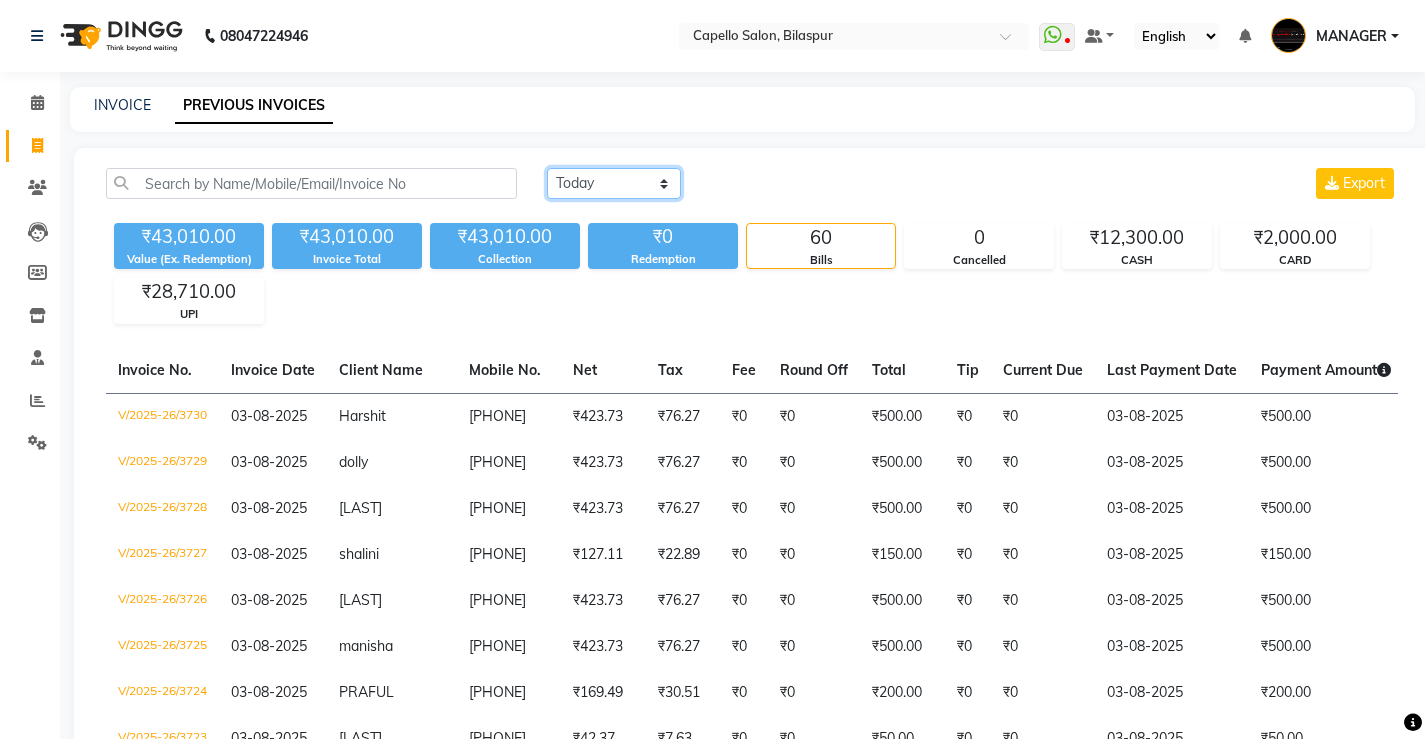 click on "Today Yesterday Custom Range" 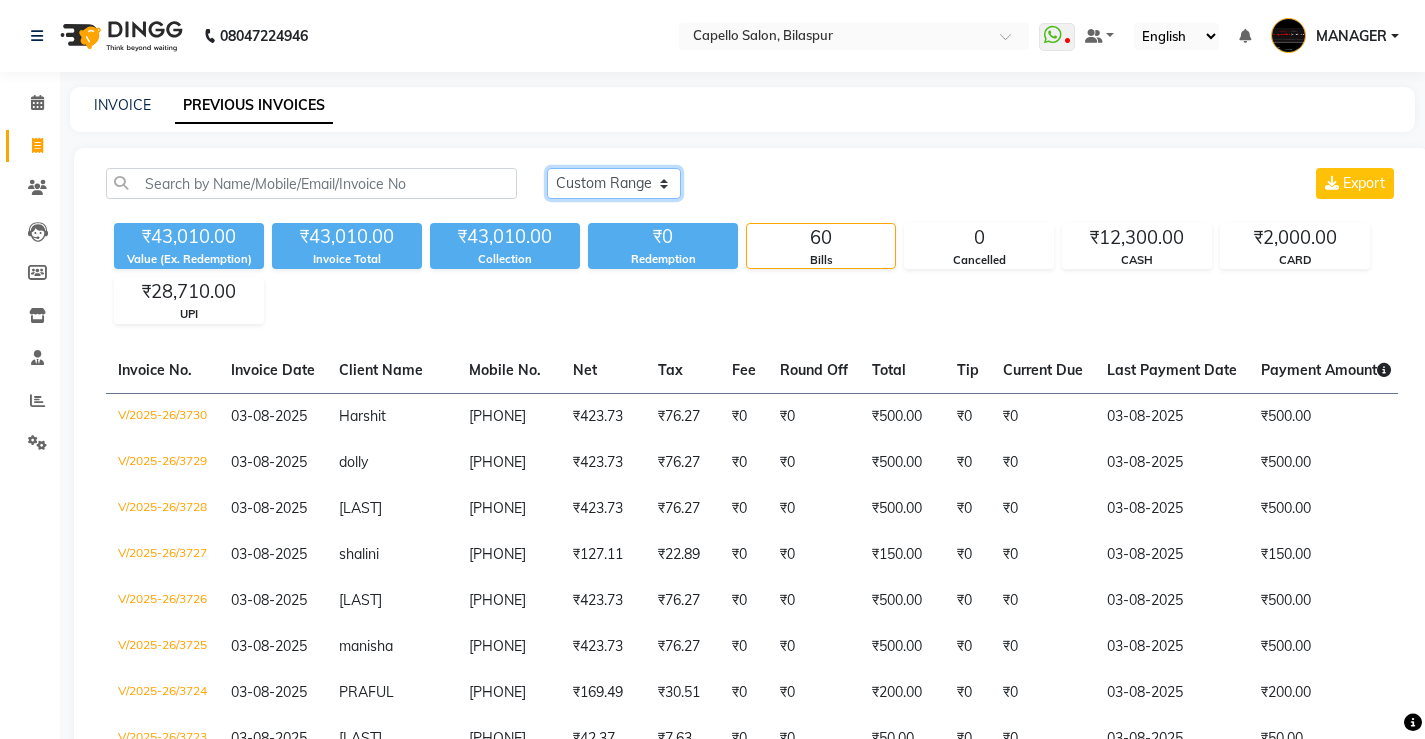 click on "Today Yesterday Custom Range" 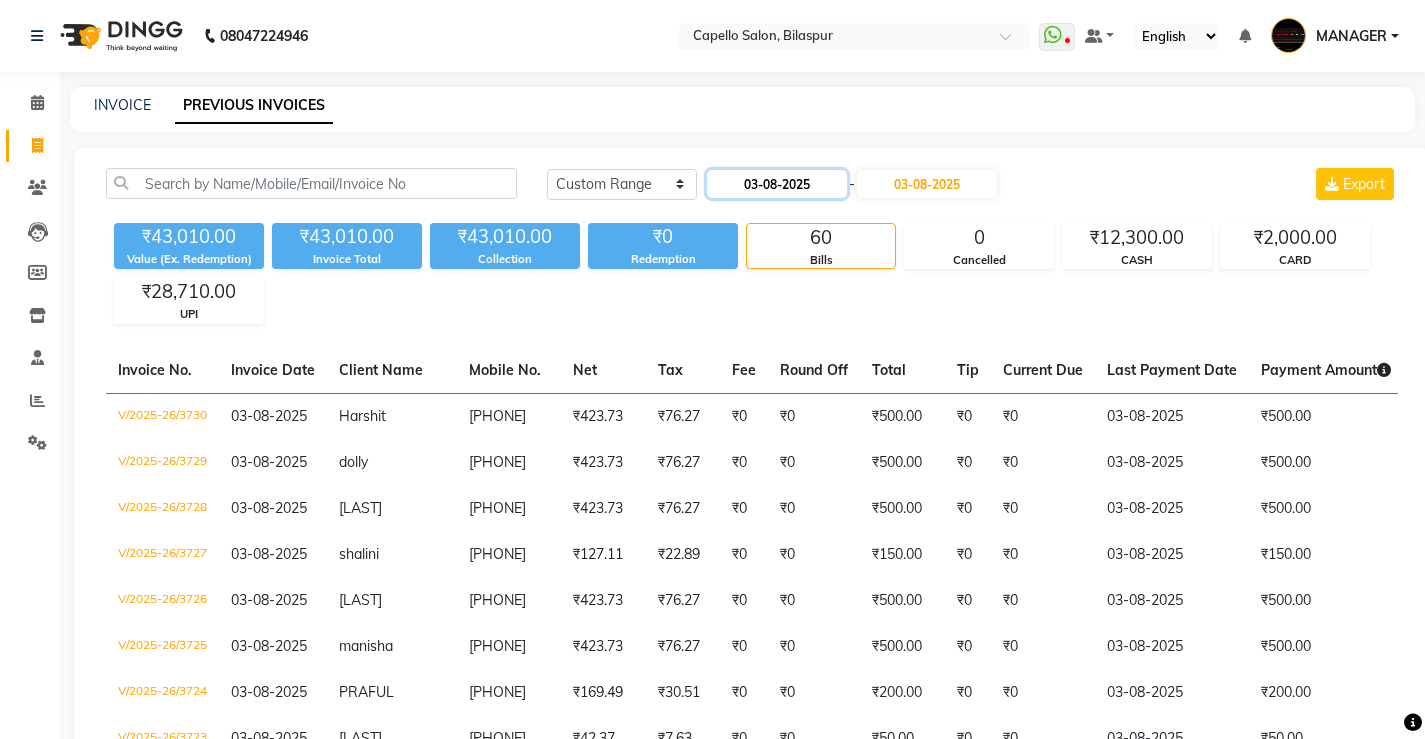 click on "03-08-2025" 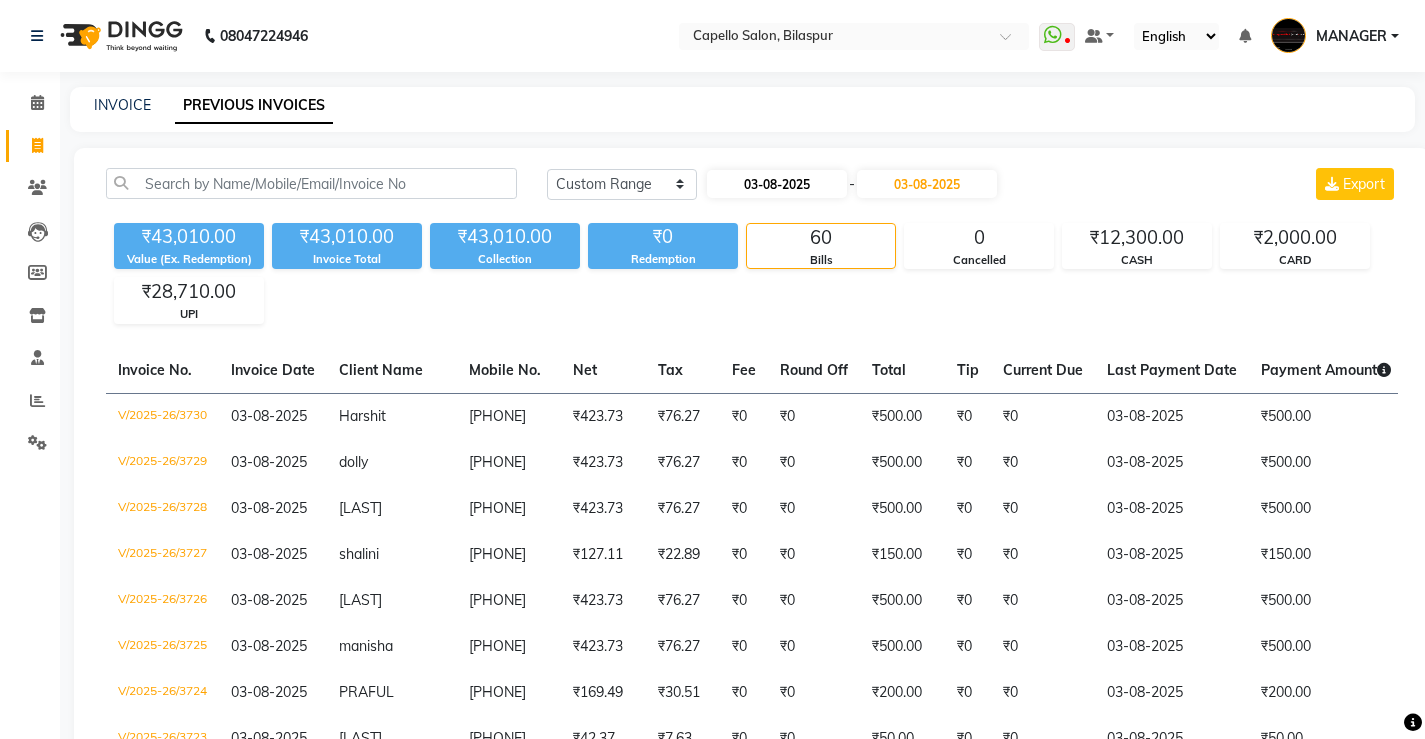 select on "8" 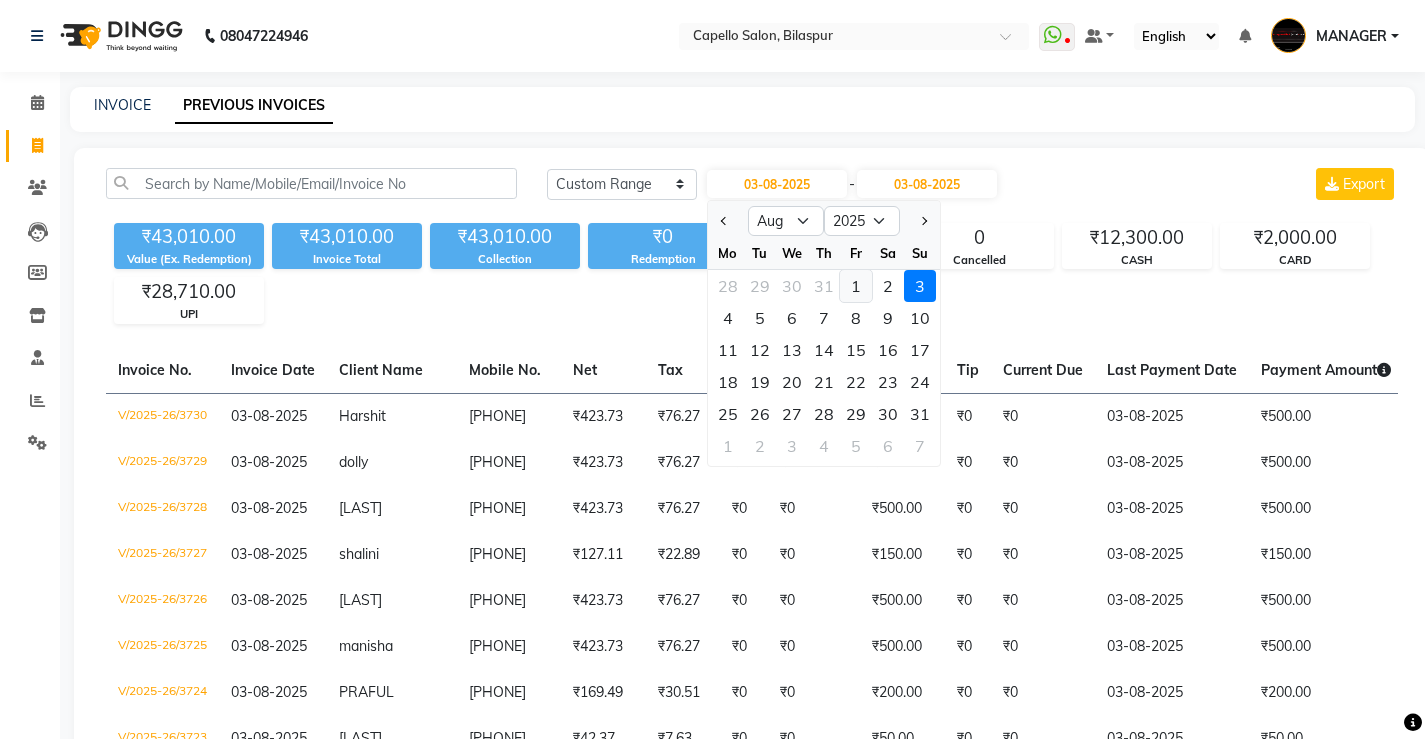 click on "1" 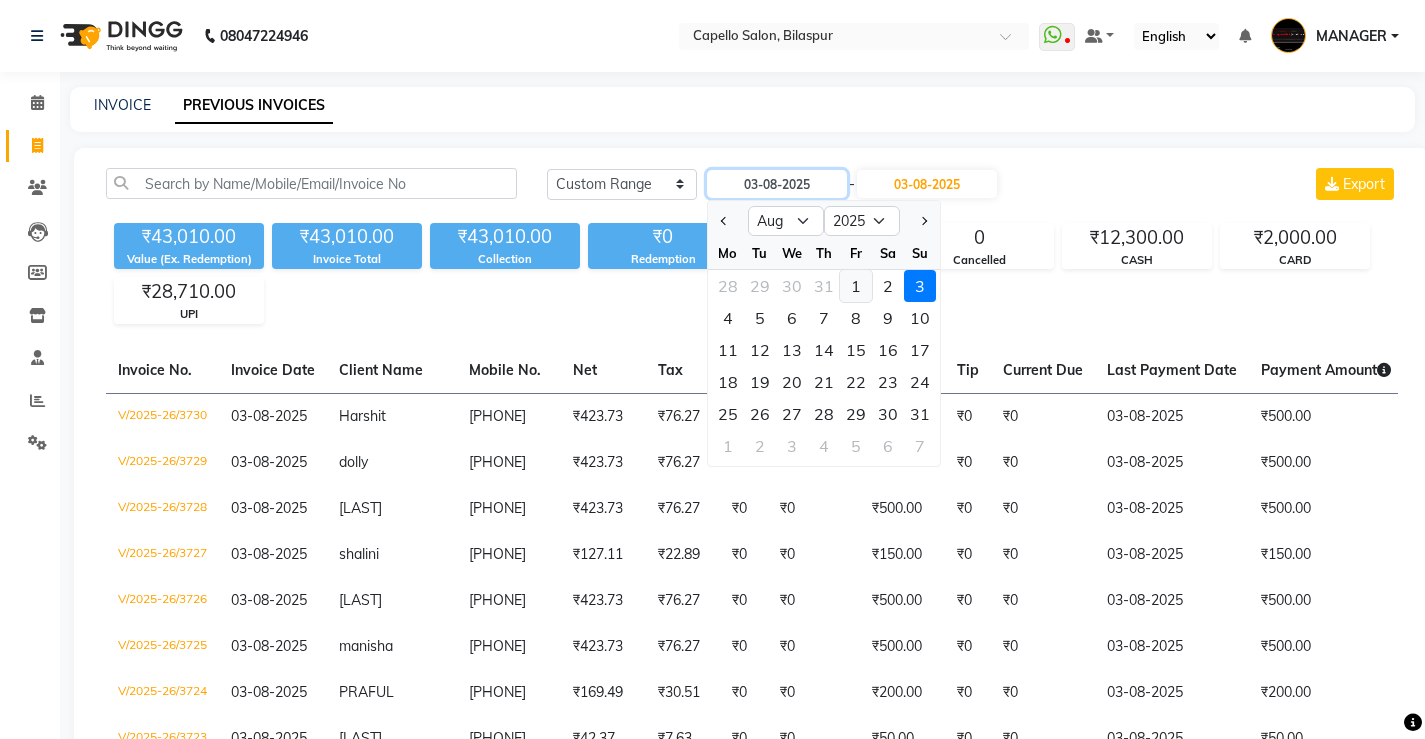 type on "01-08-2025" 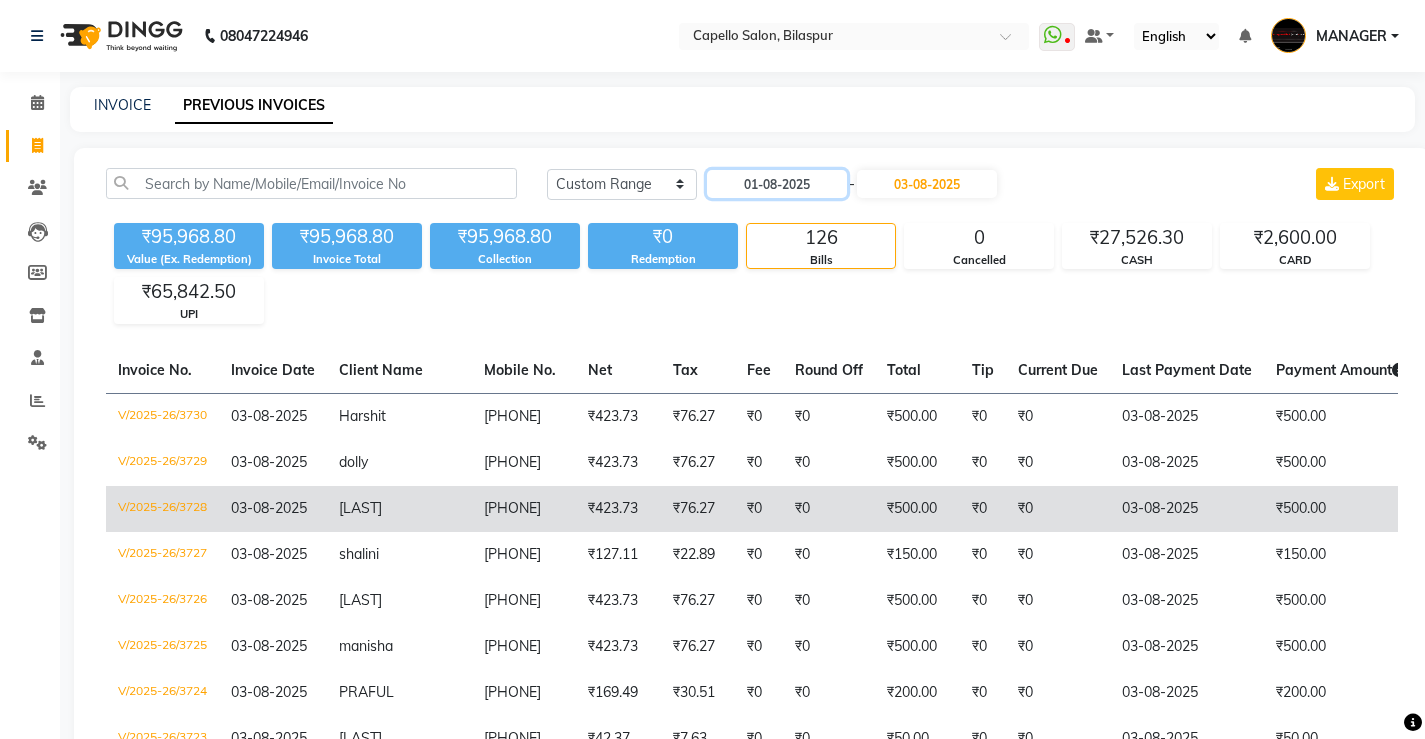 scroll, scrollTop: 100, scrollLeft: 0, axis: vertical 